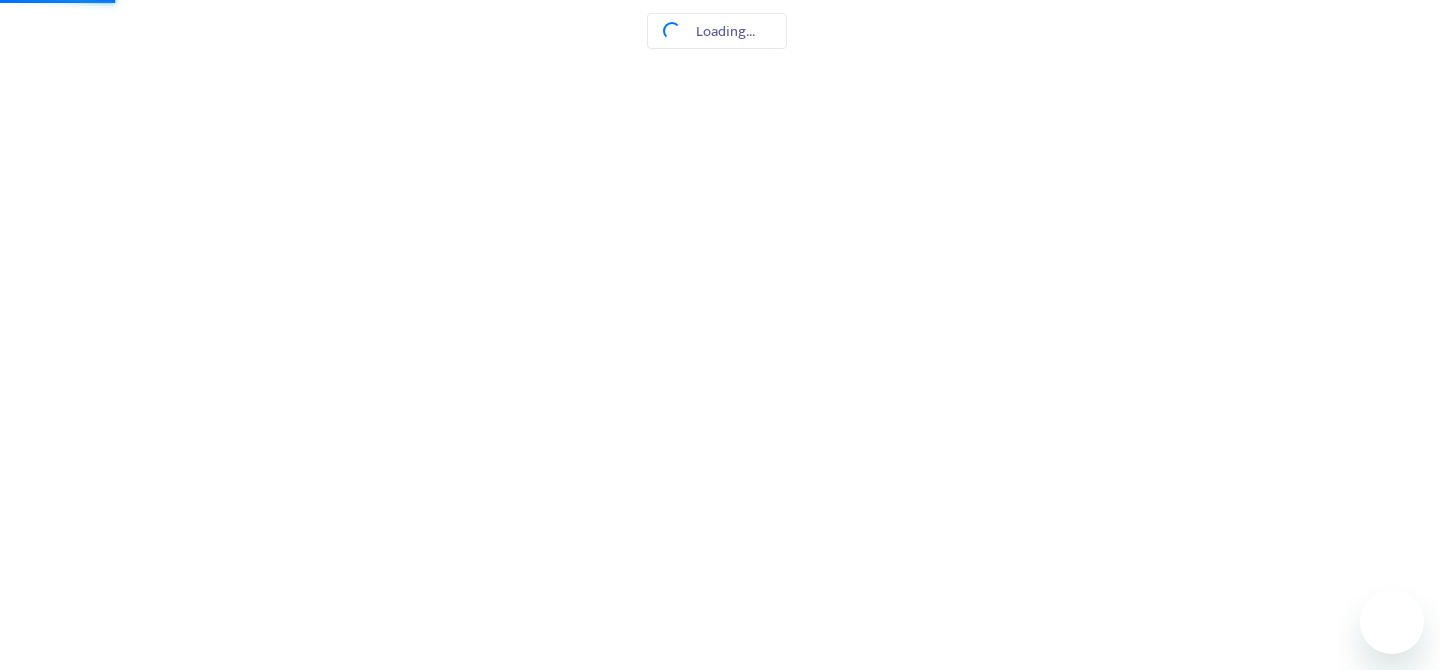 scroll, scrollTop: 0, scrollLeft: 0, axis: both 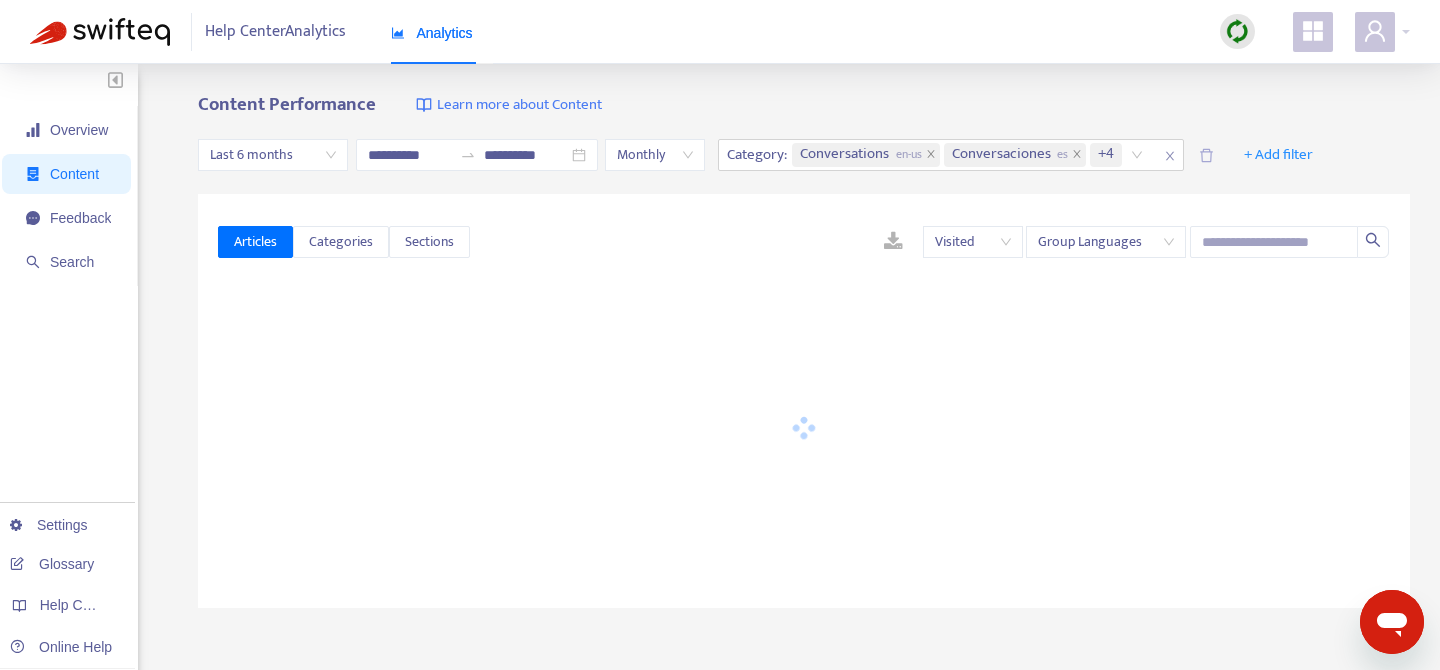 click 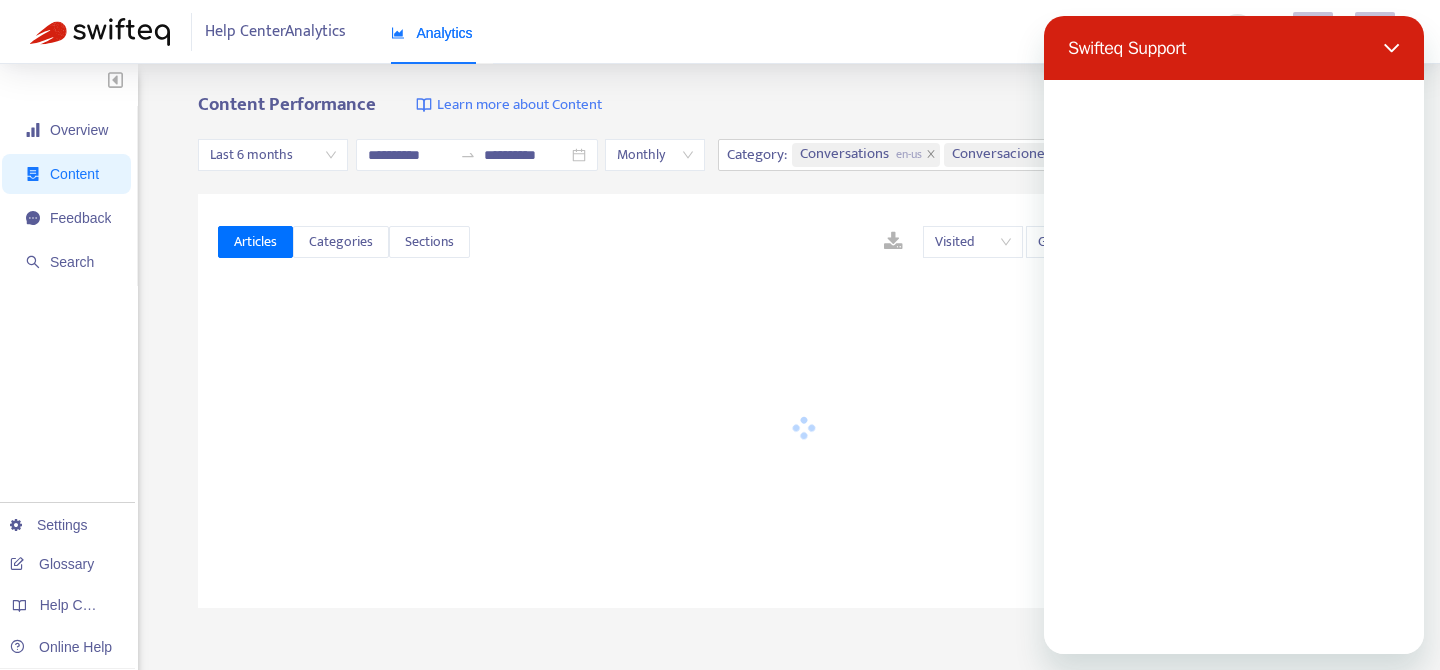 scroll, scrollTop: 0, scrollLeft: 0, axis: both 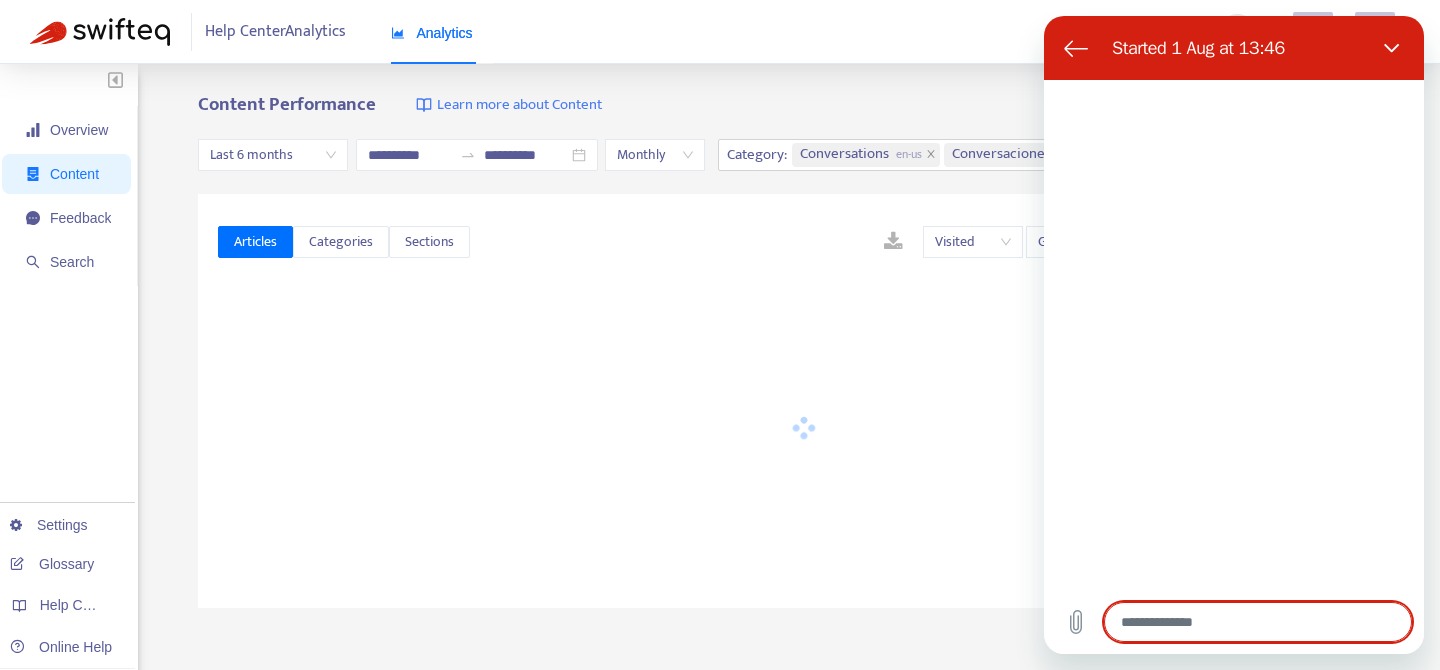 type on "*" 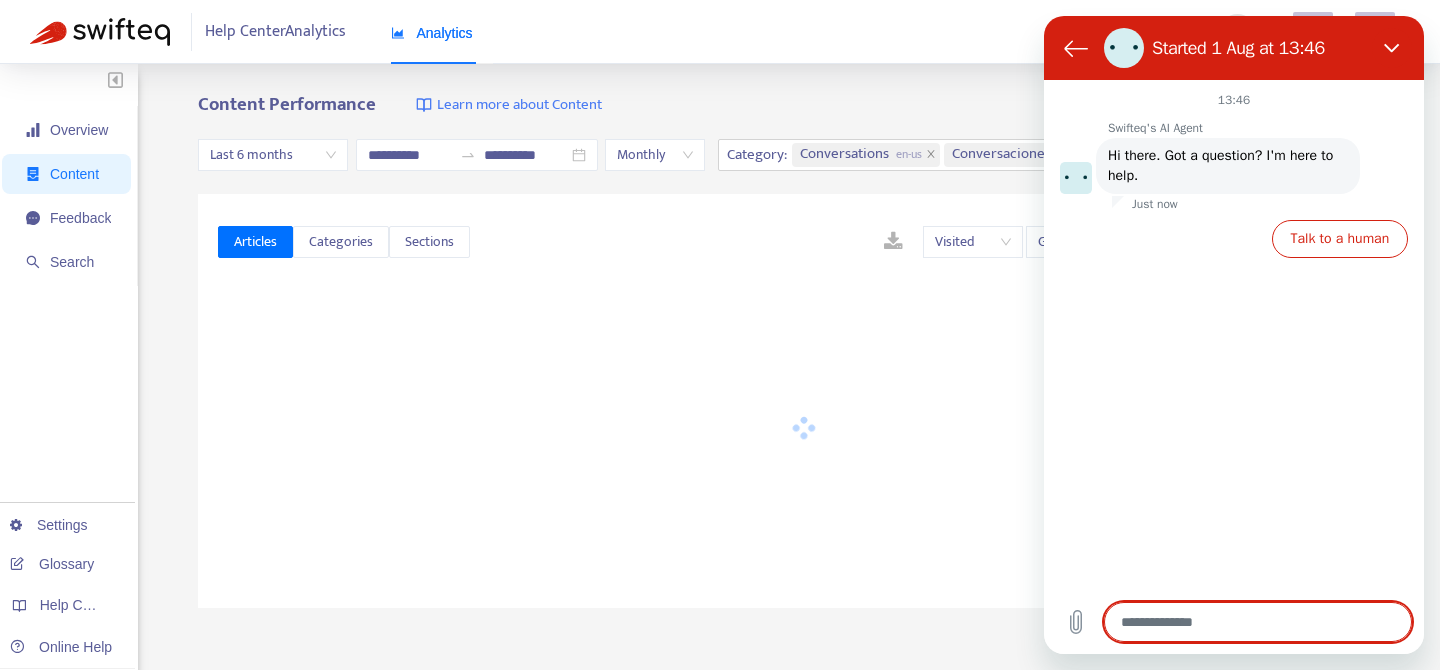 type on "*" 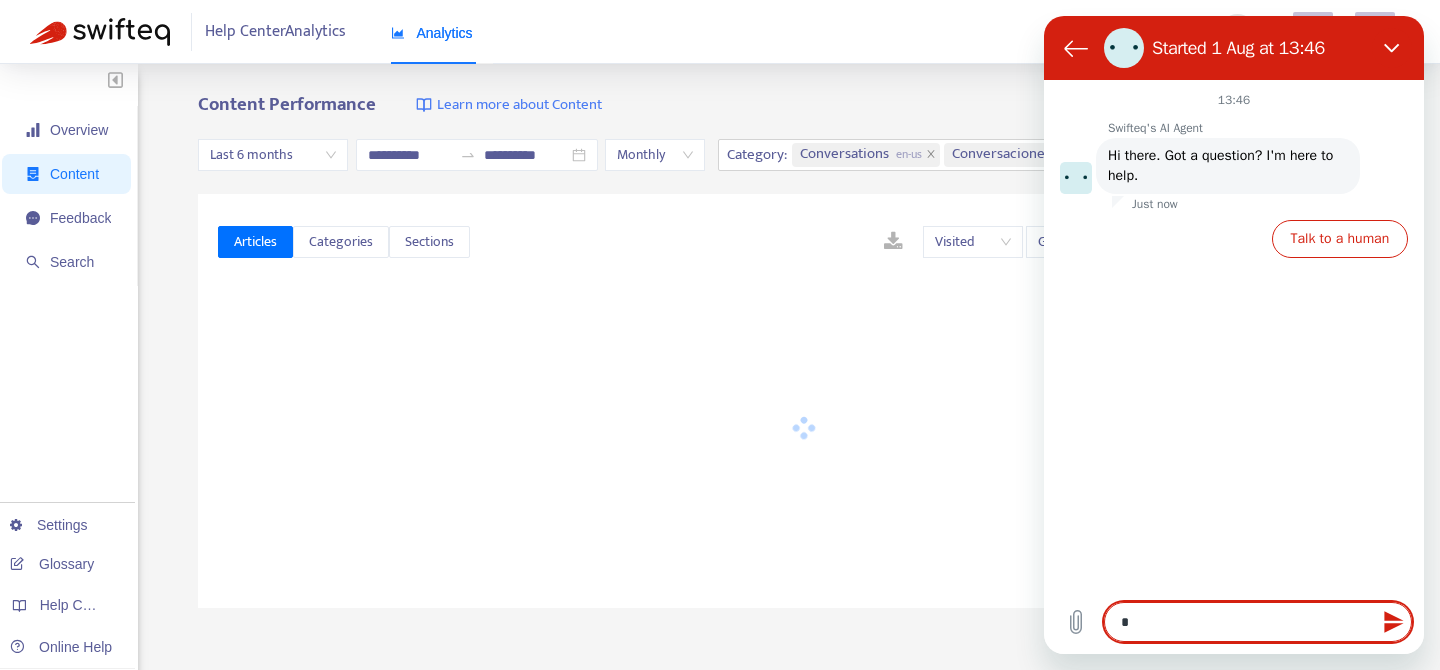 type on "**" 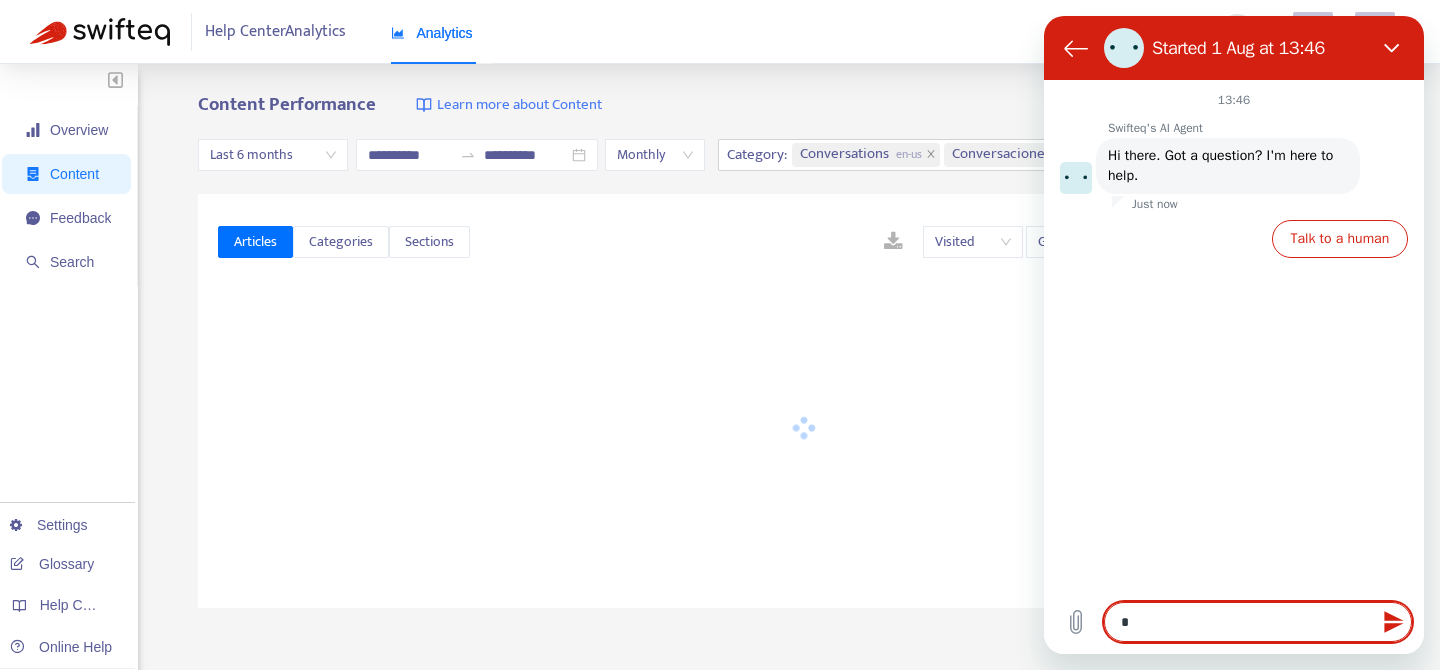 type on "*" 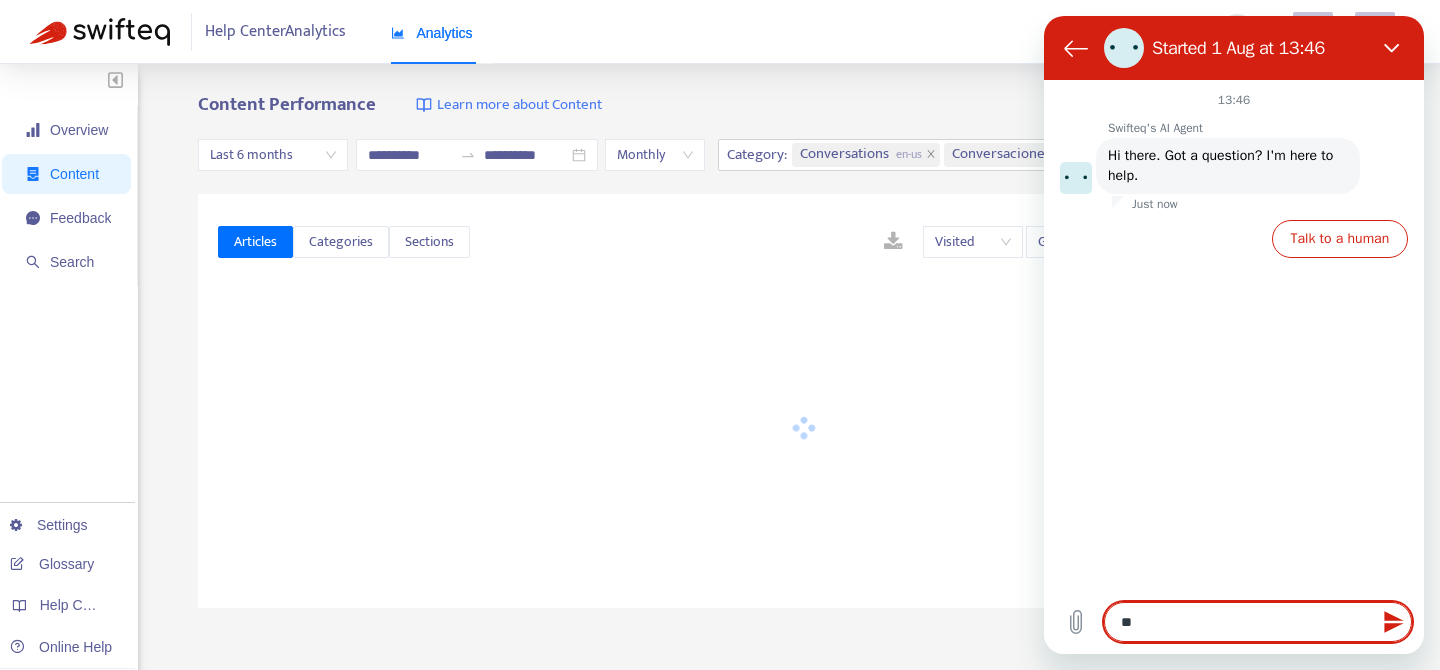 type on "***" 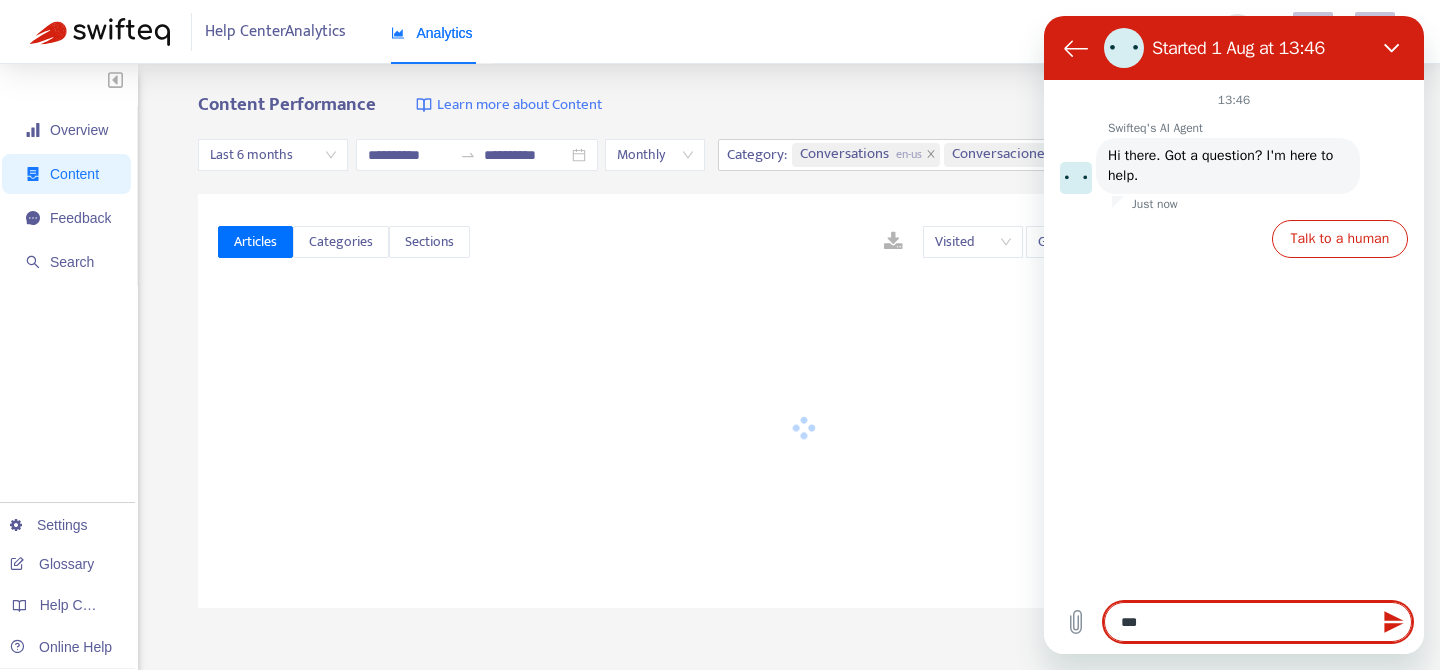 type on "*" 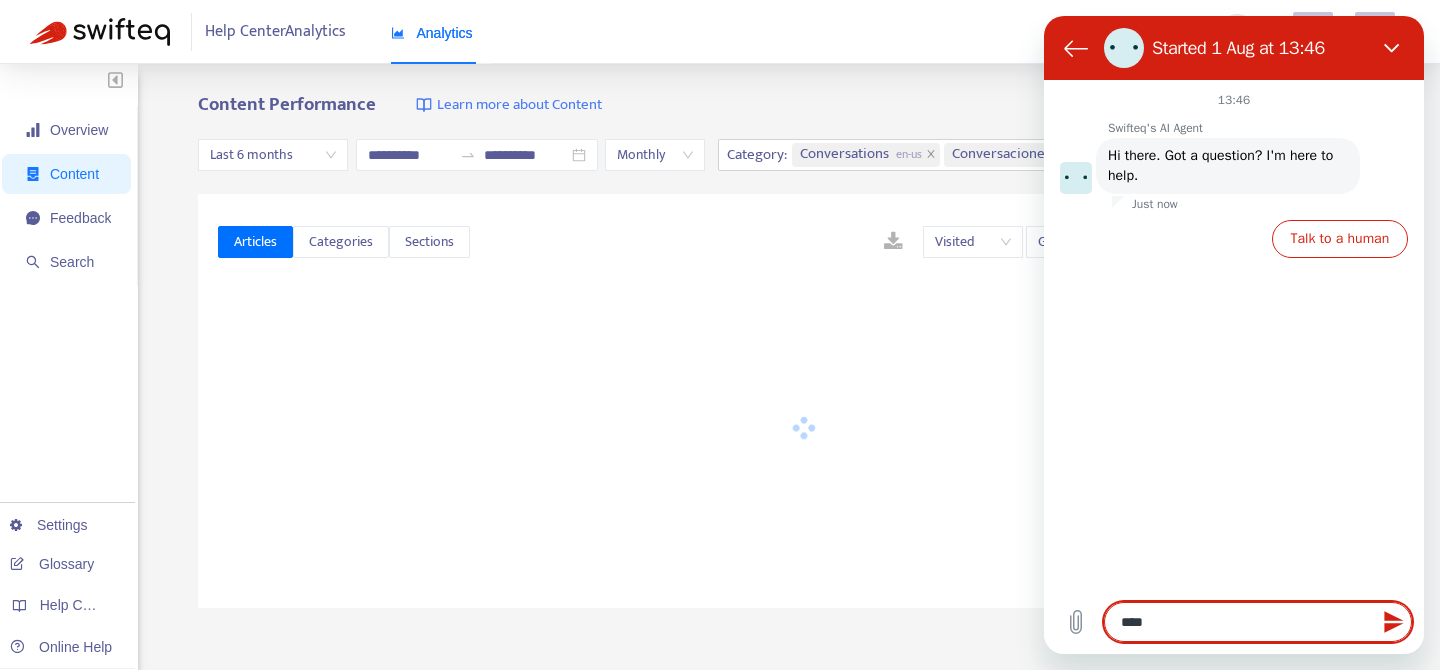 type on "*****" 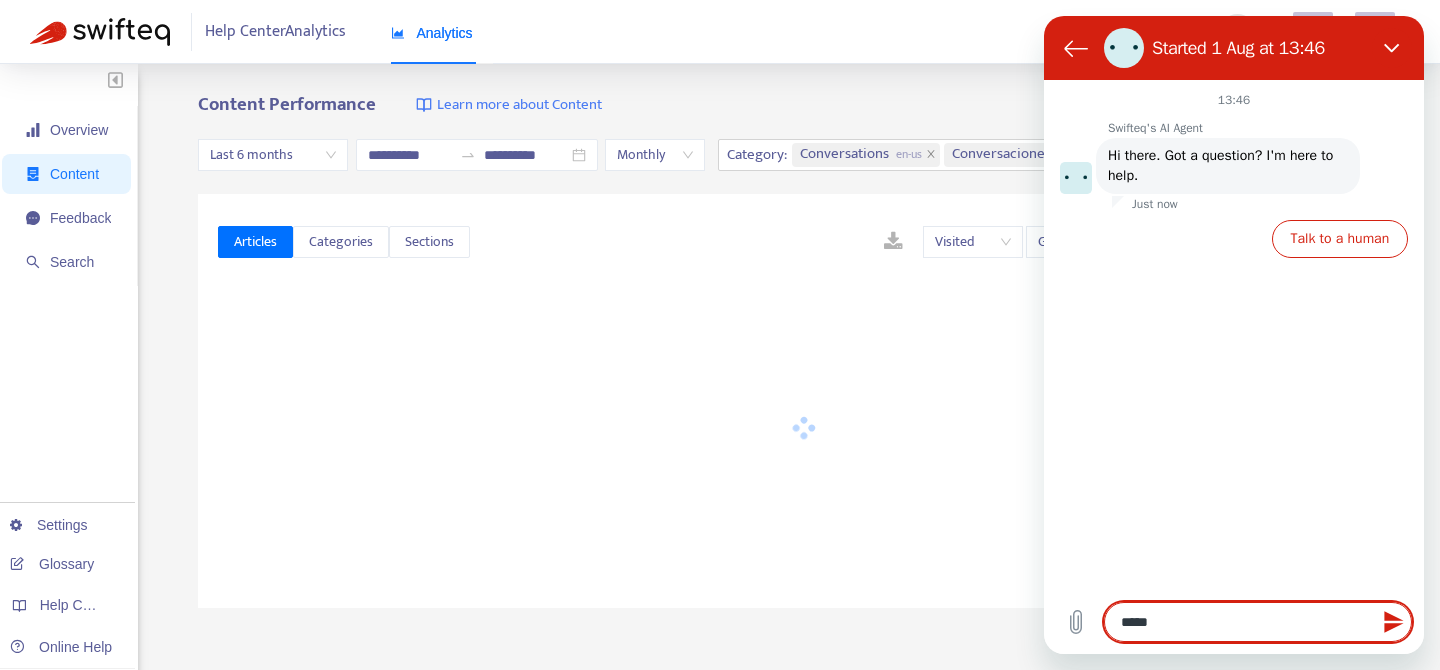 type on "******" 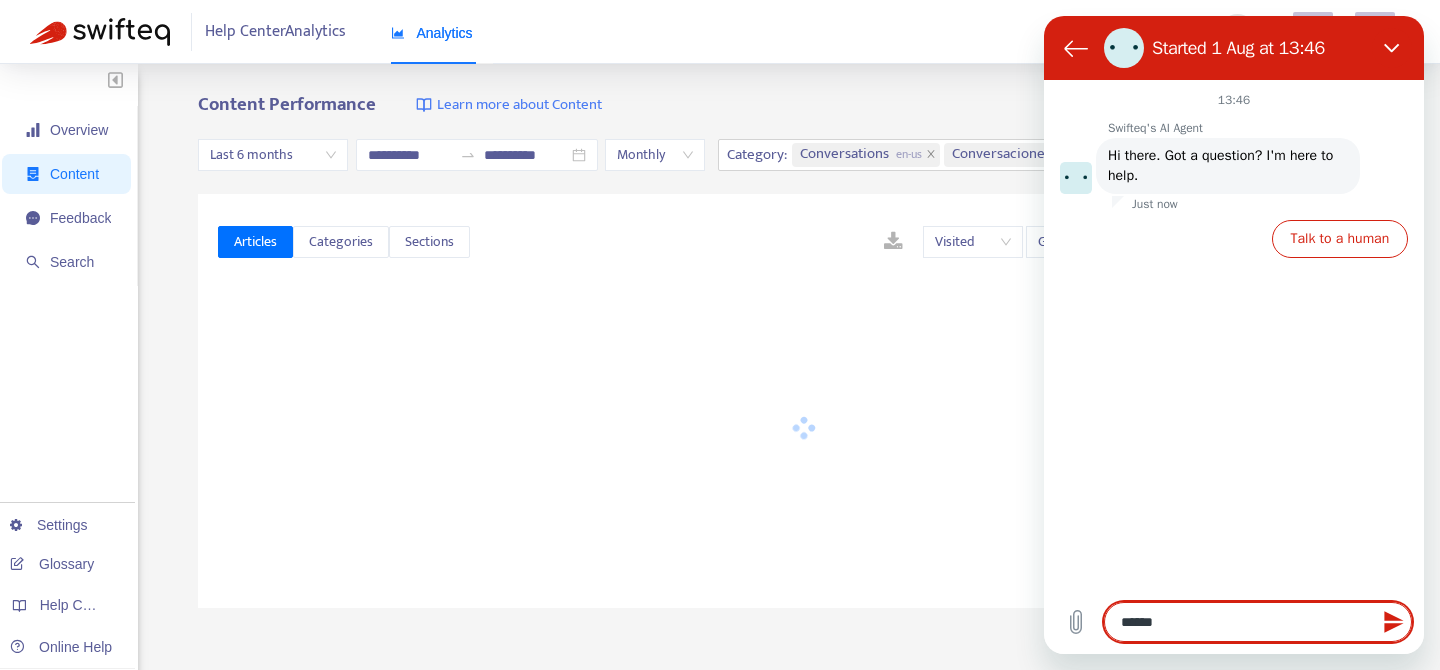 type on "******" 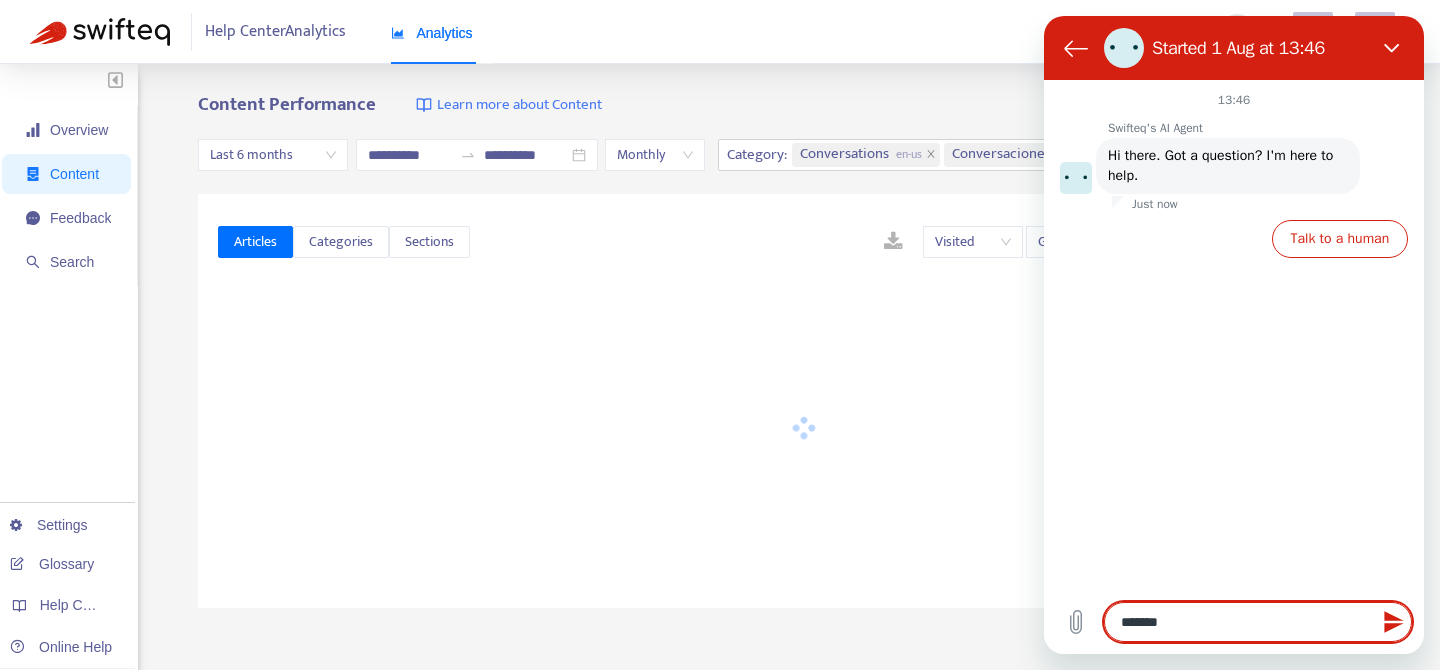 type on "********" 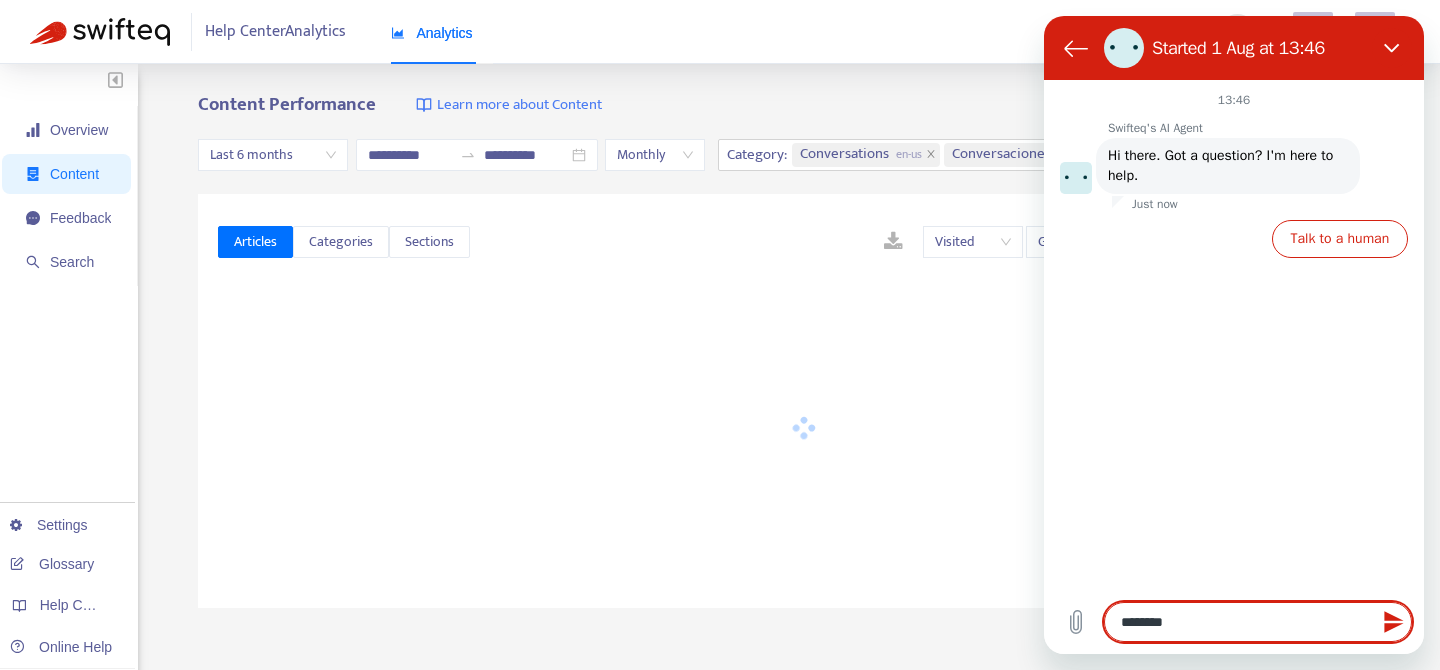 type on "*********" 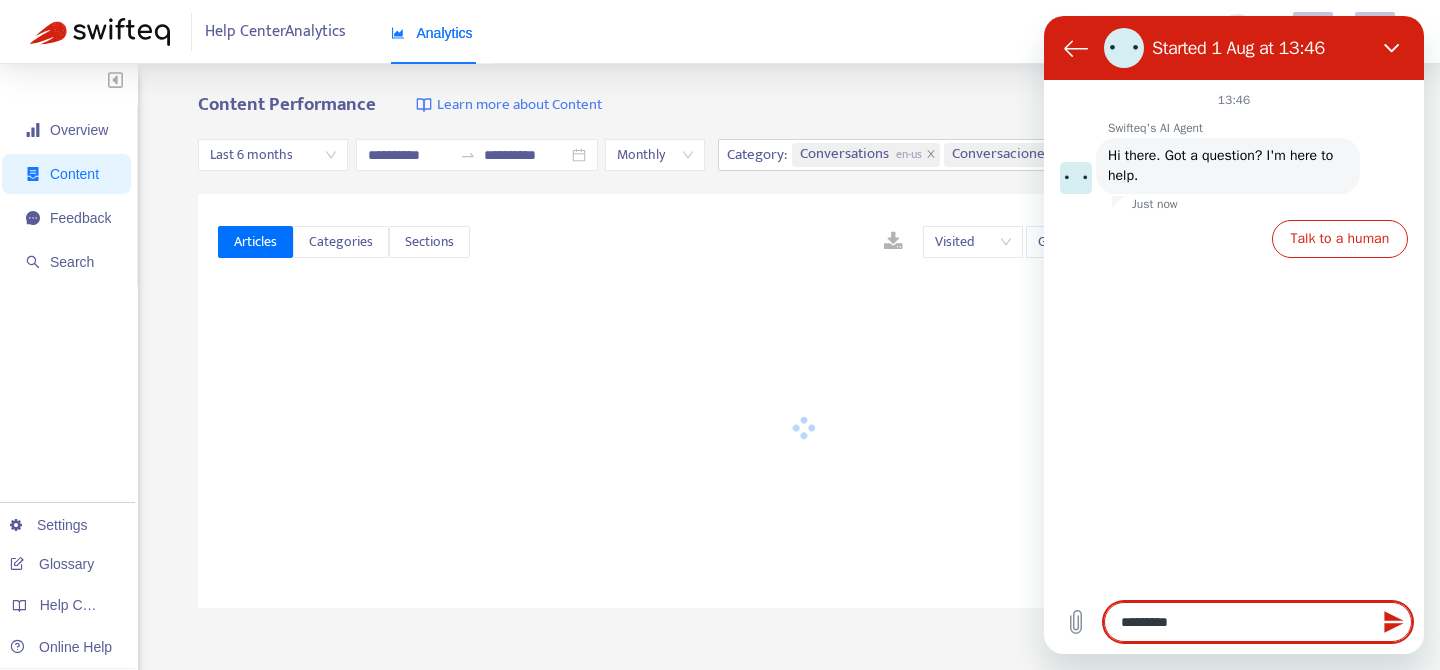 type on "**********" 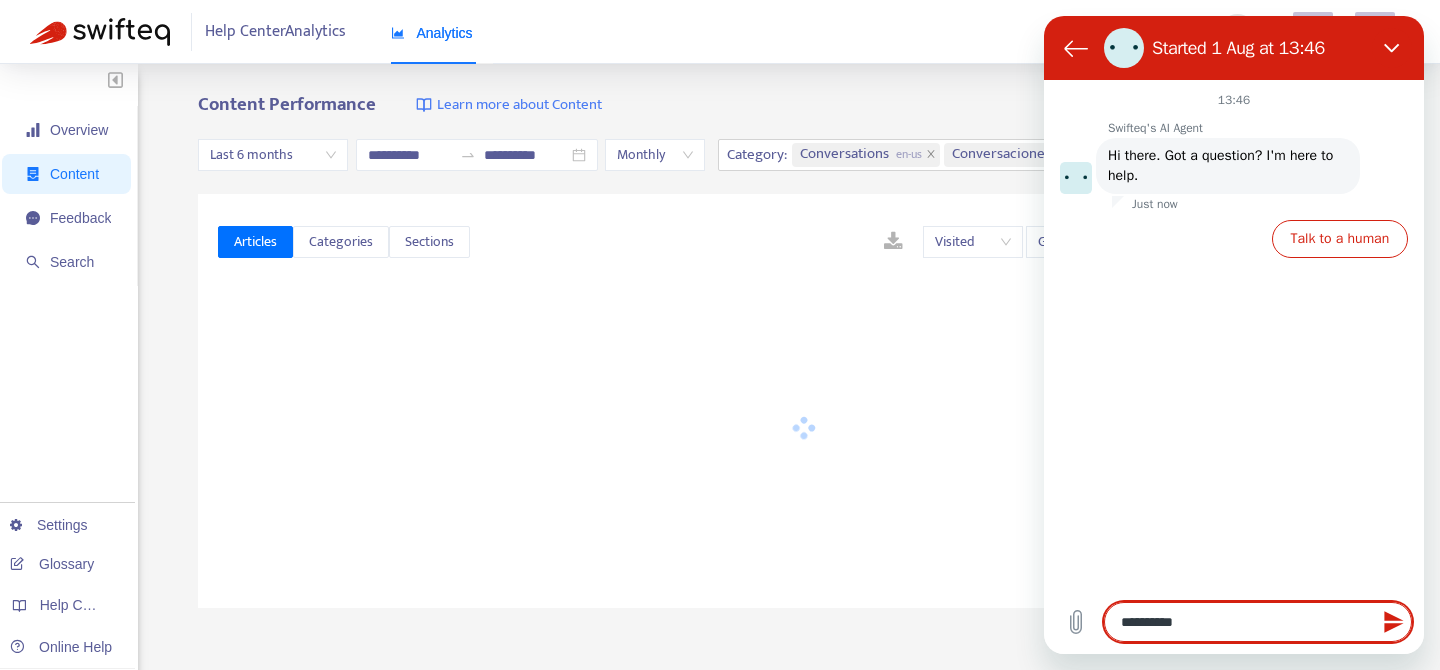type on "**********" 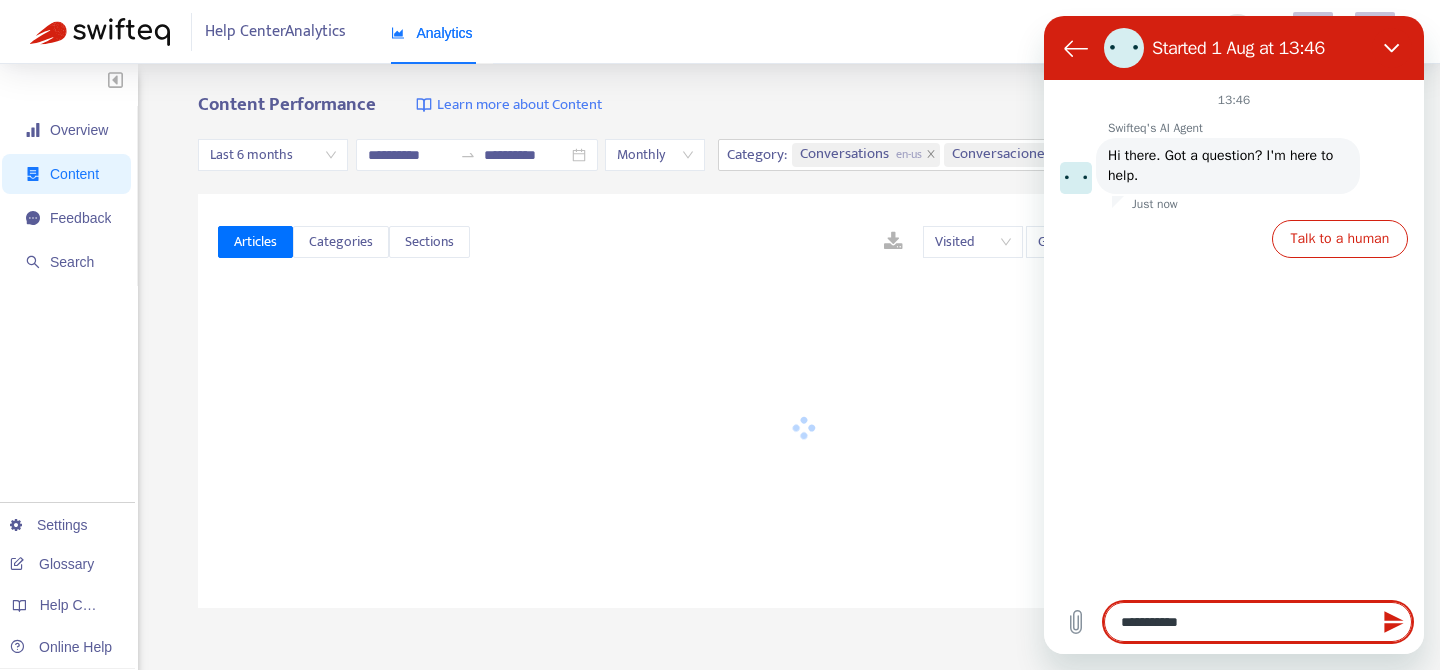 type on "**********" 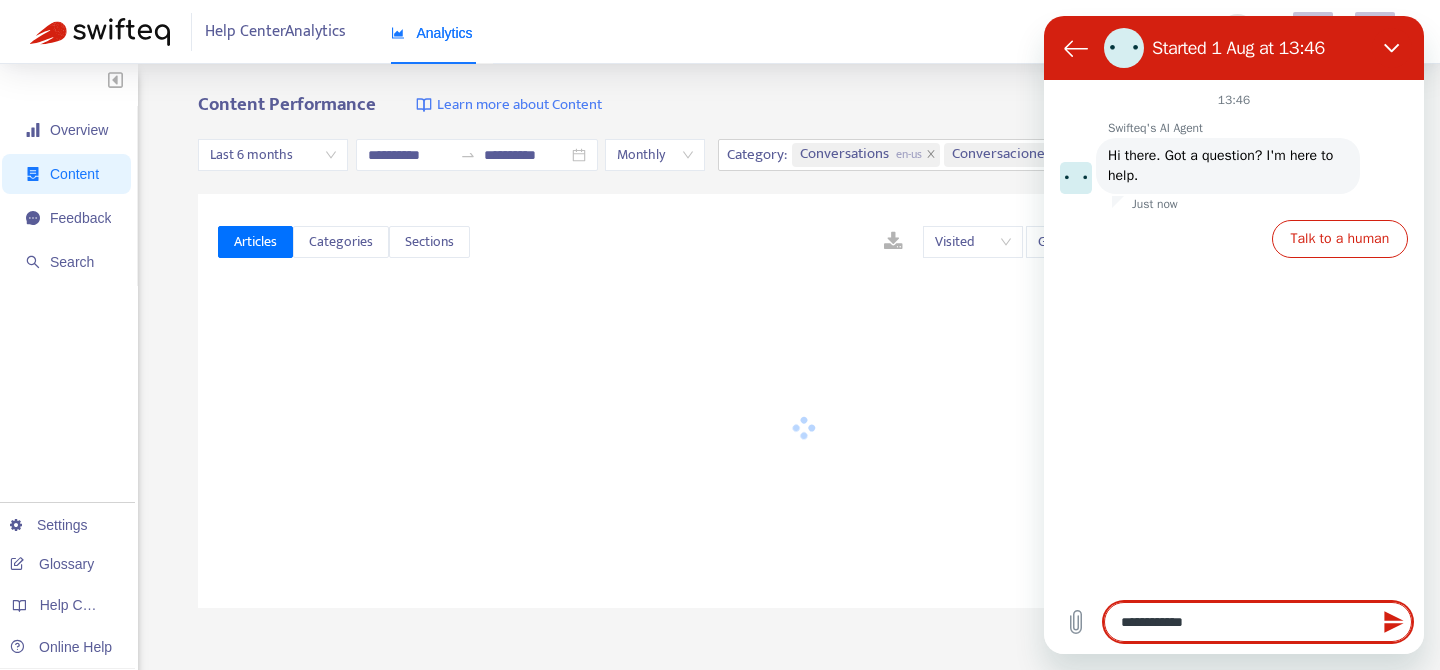 type on "**********" 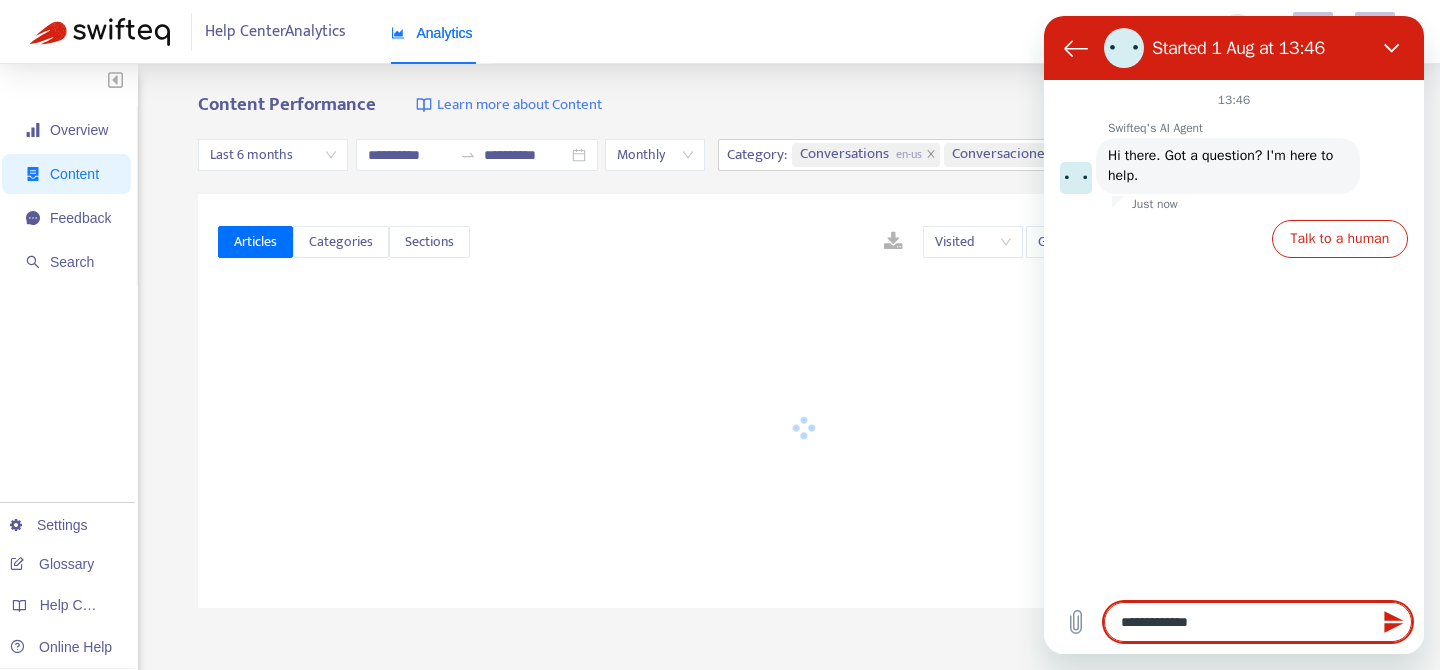 type on "**********" 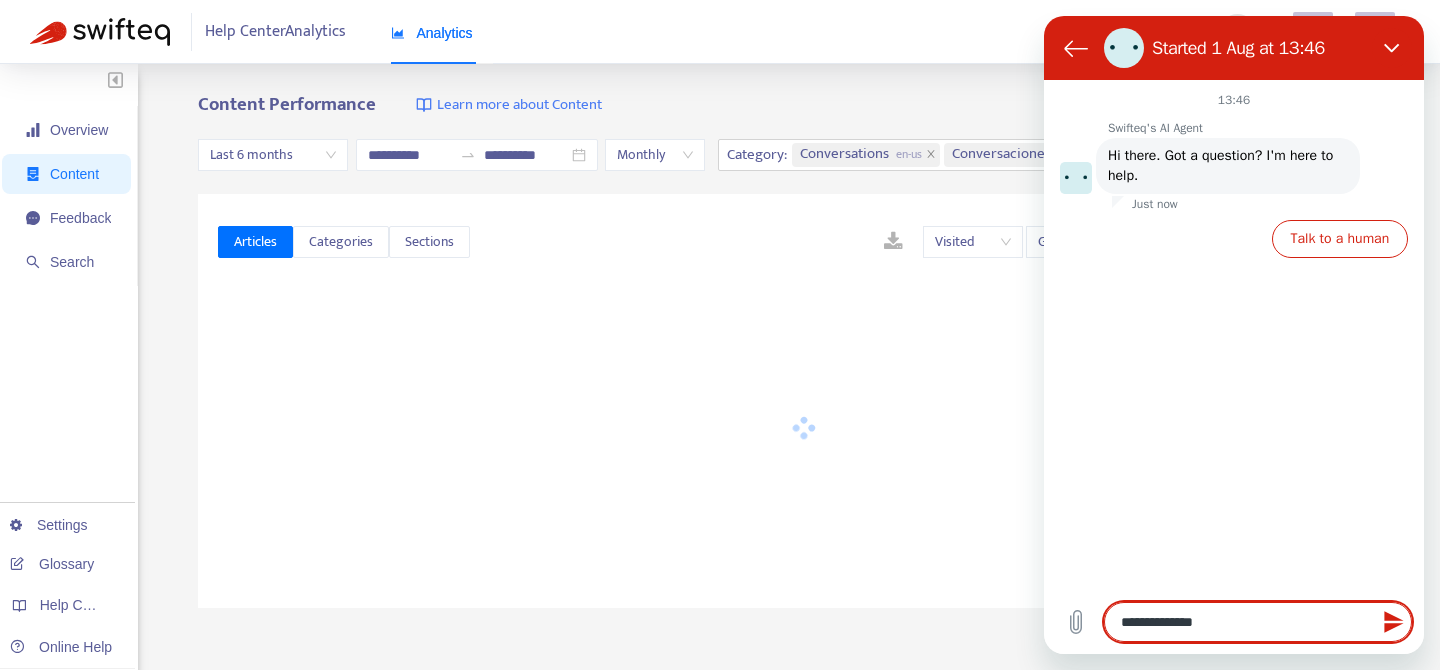 type on "**********" 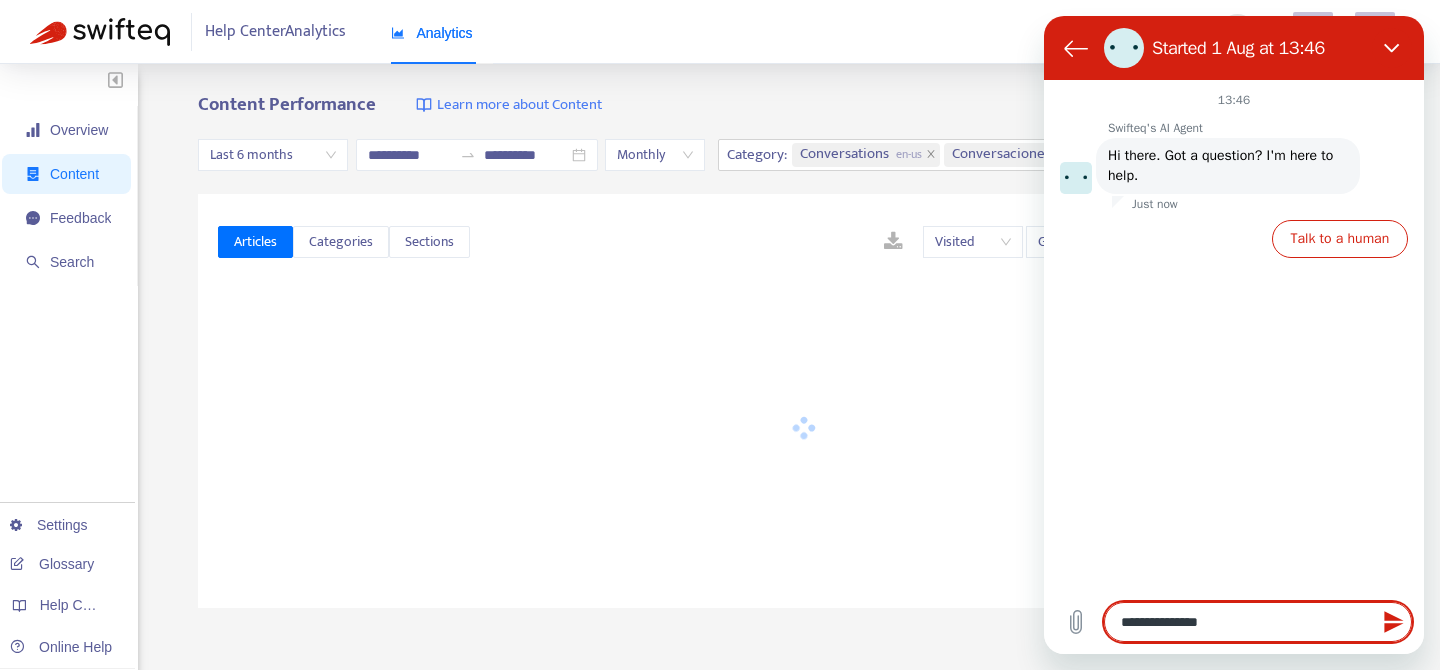 type on "**********" 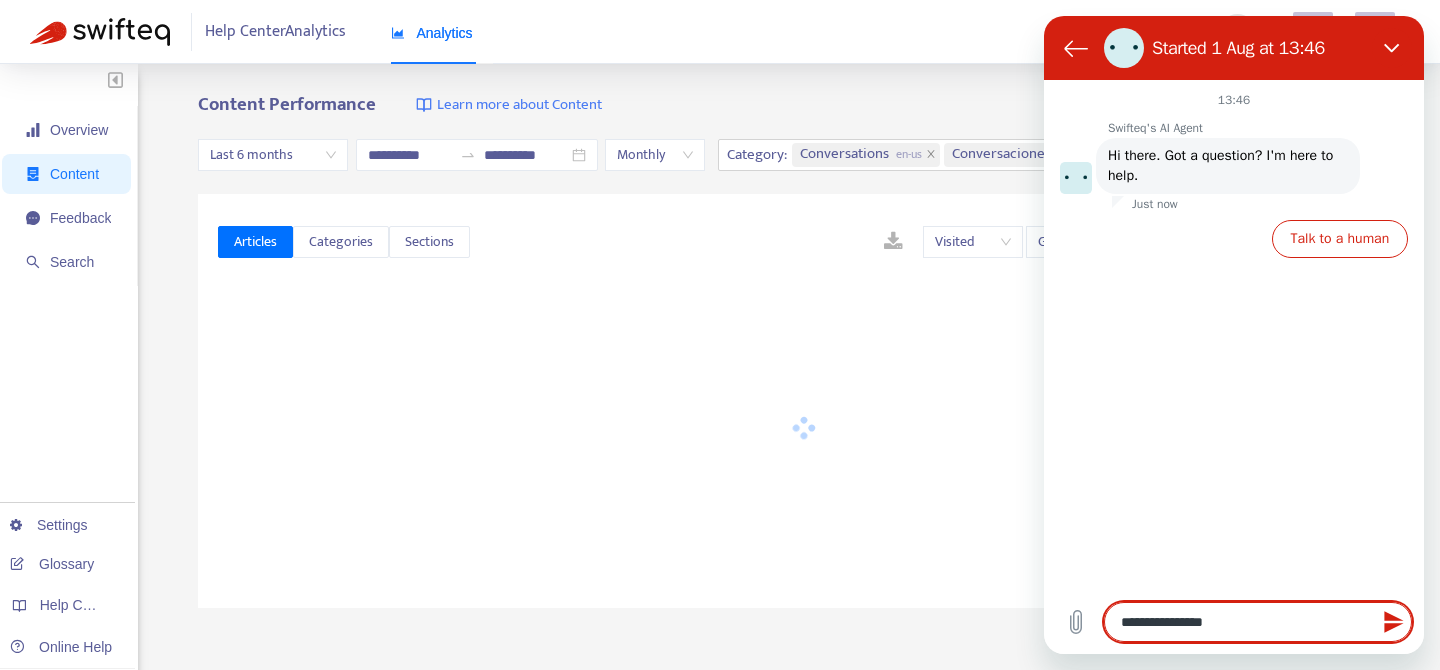 type on "**********" 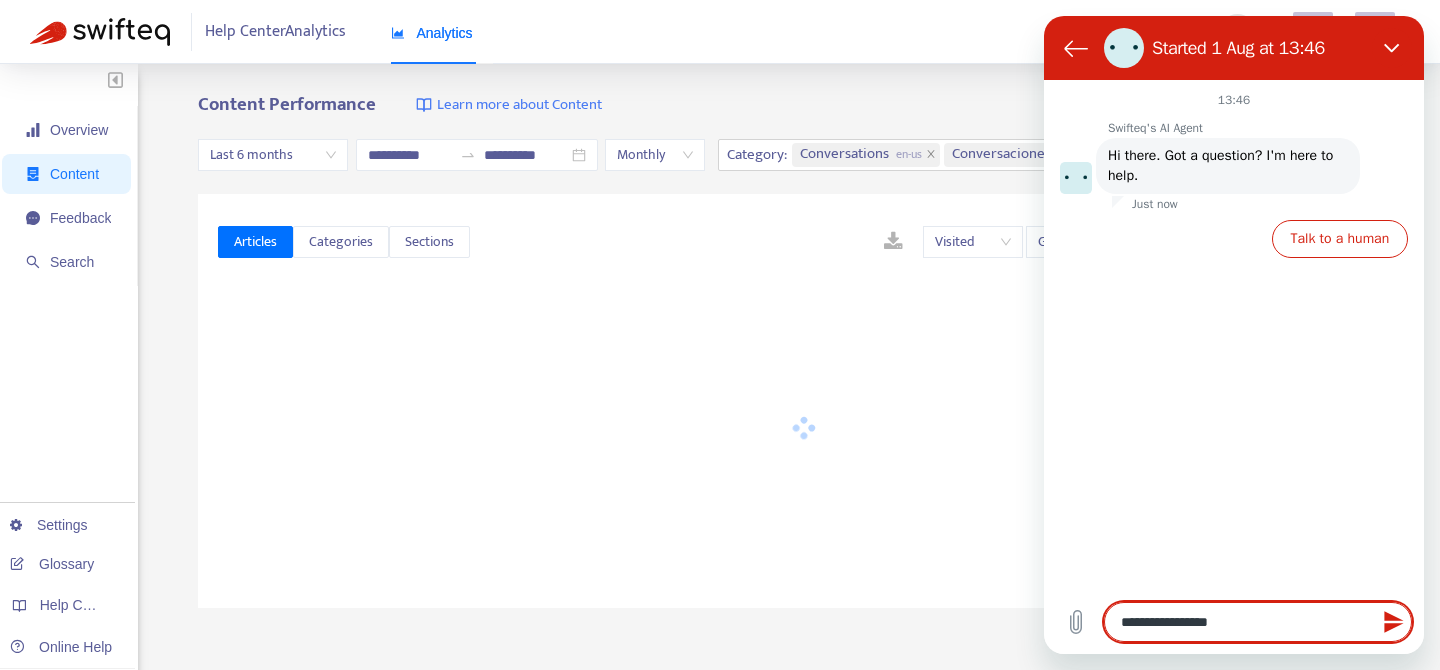 type on "*" 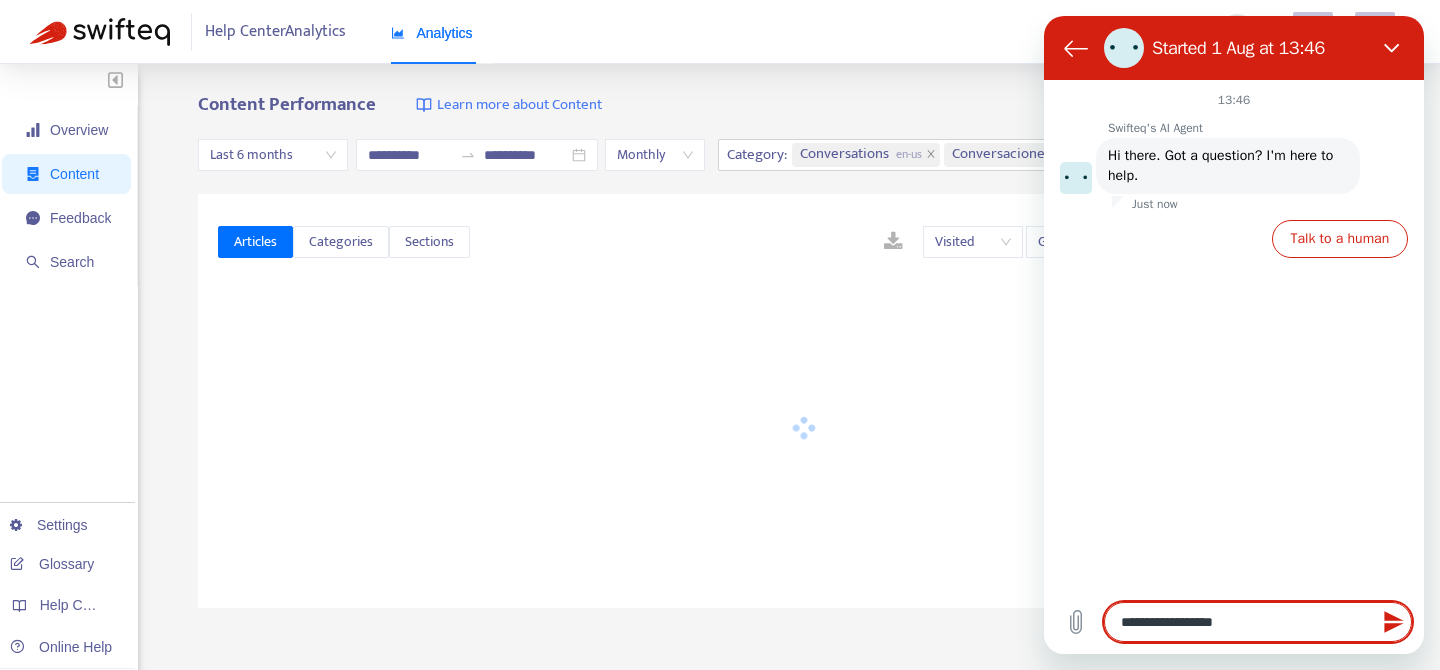 type on "**********" 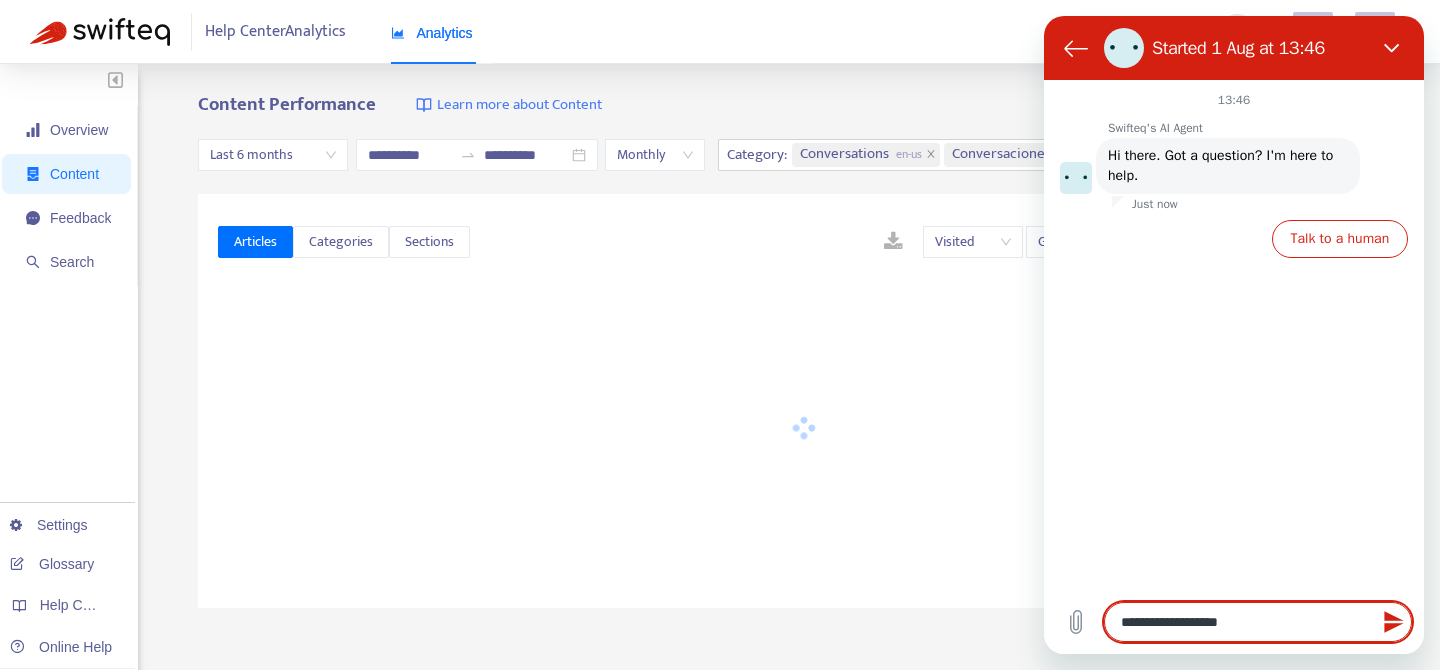 type on "**********" 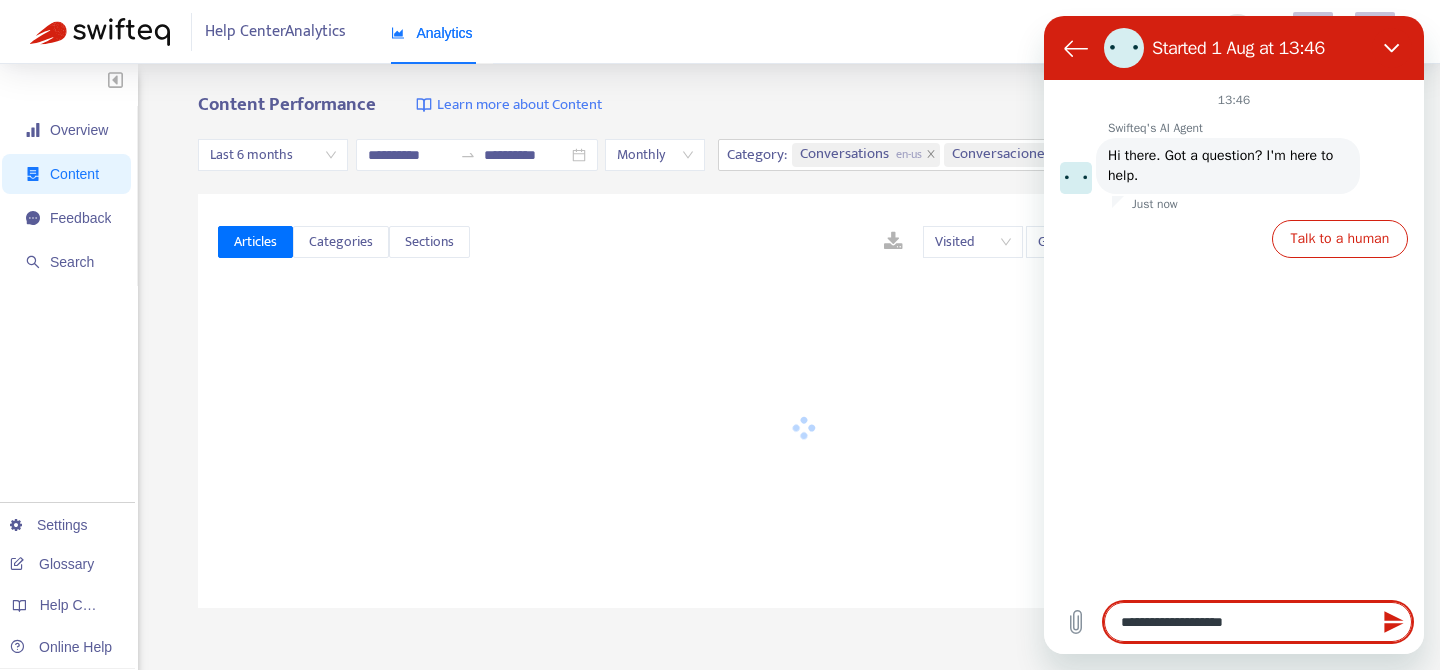 type on "**********" 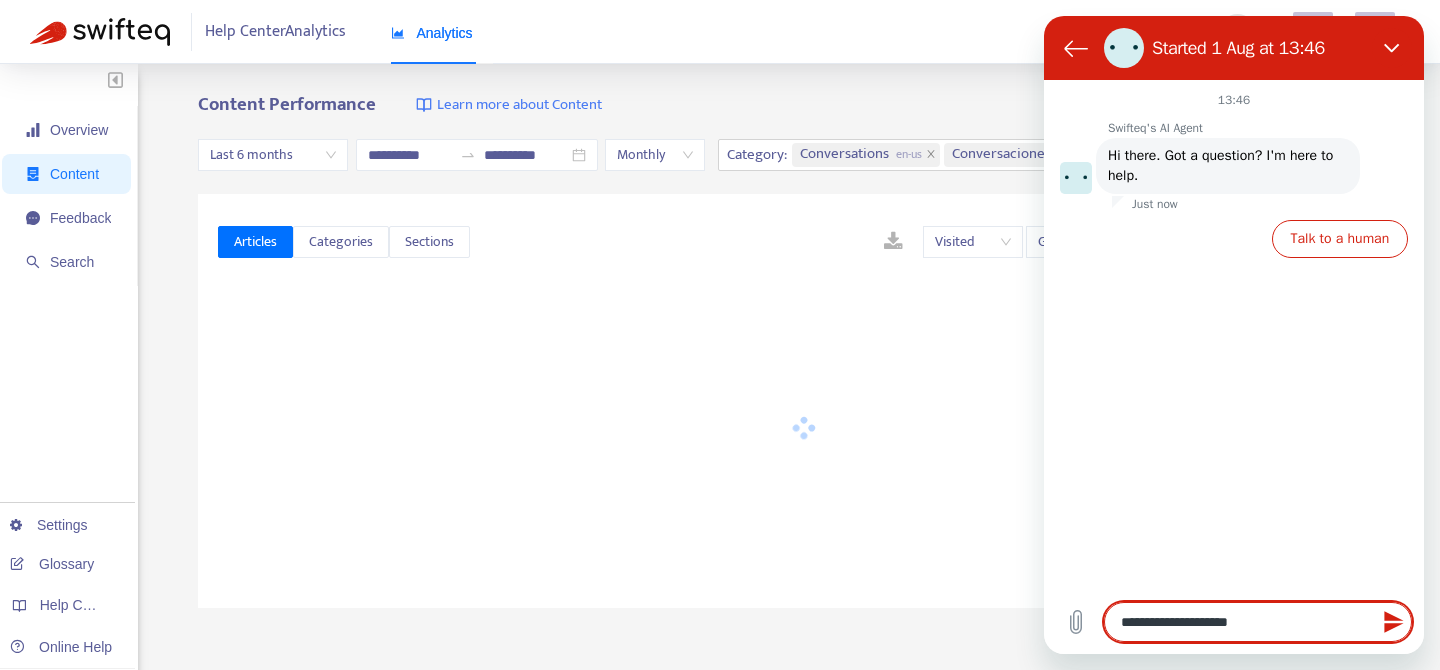 type on "**********" 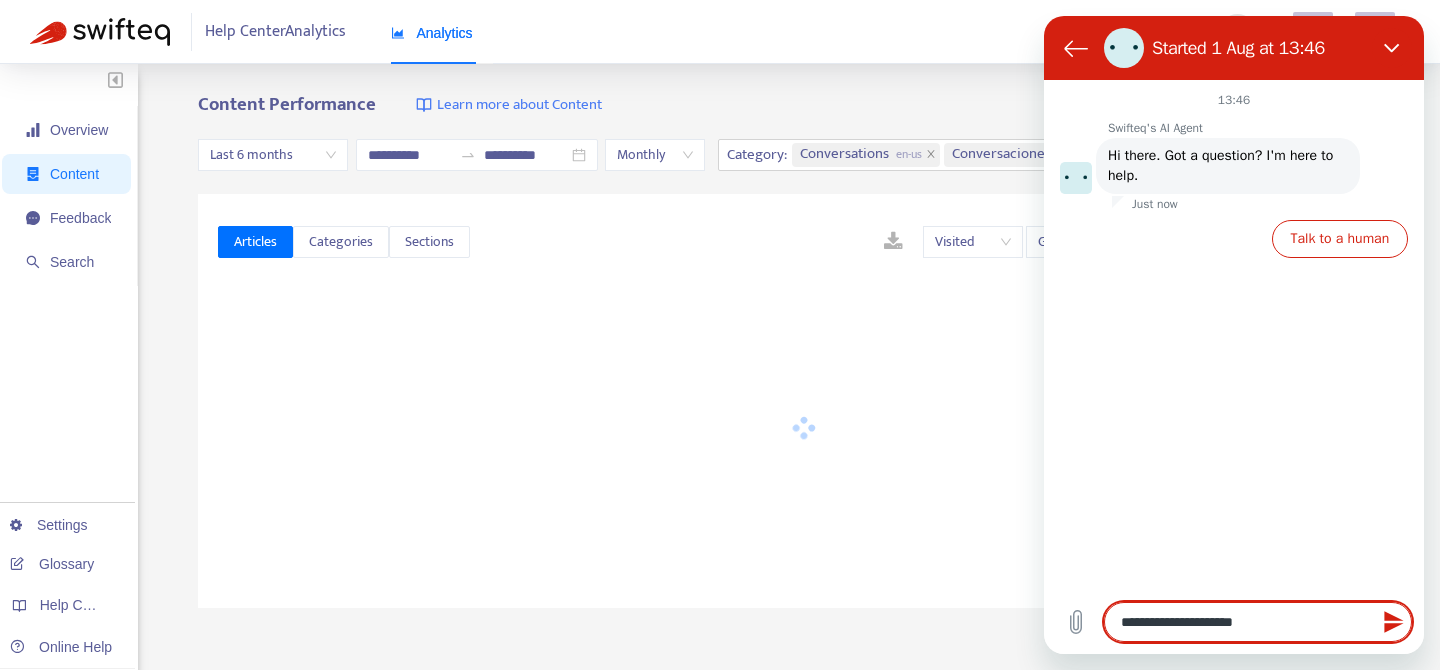 type on "**********" 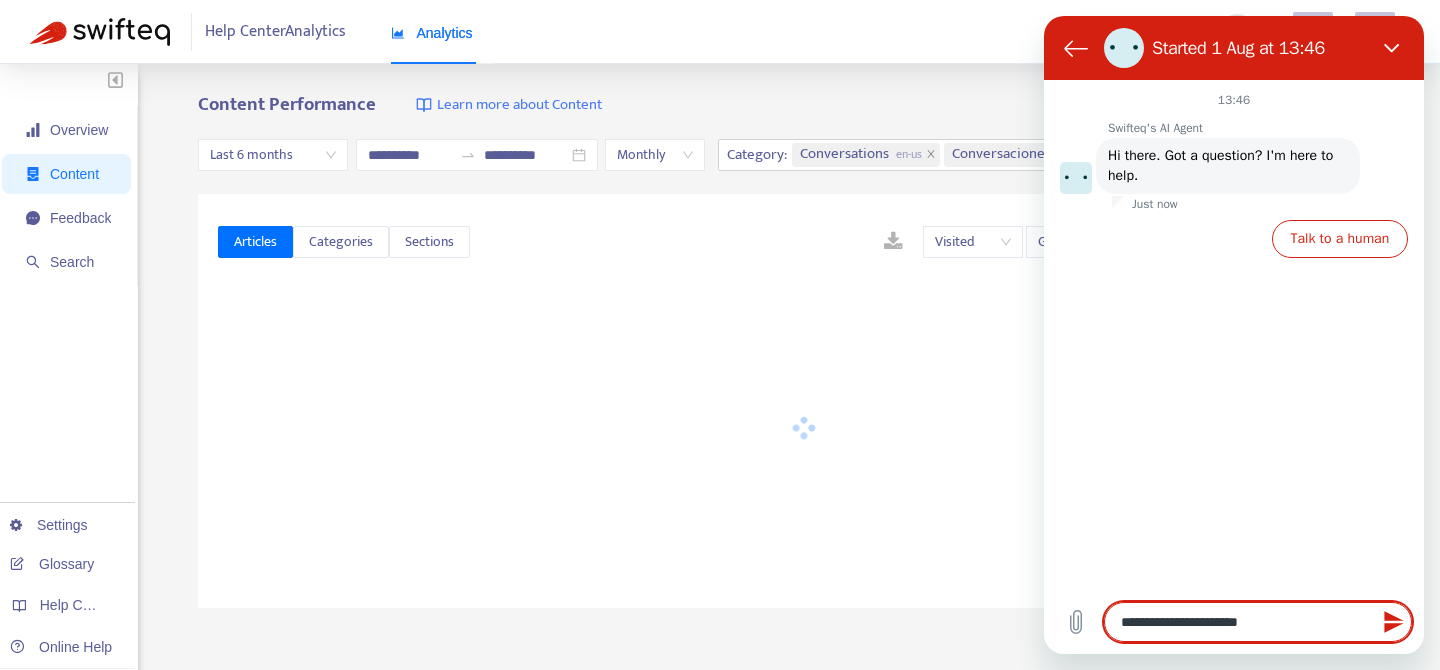 type on "**********" 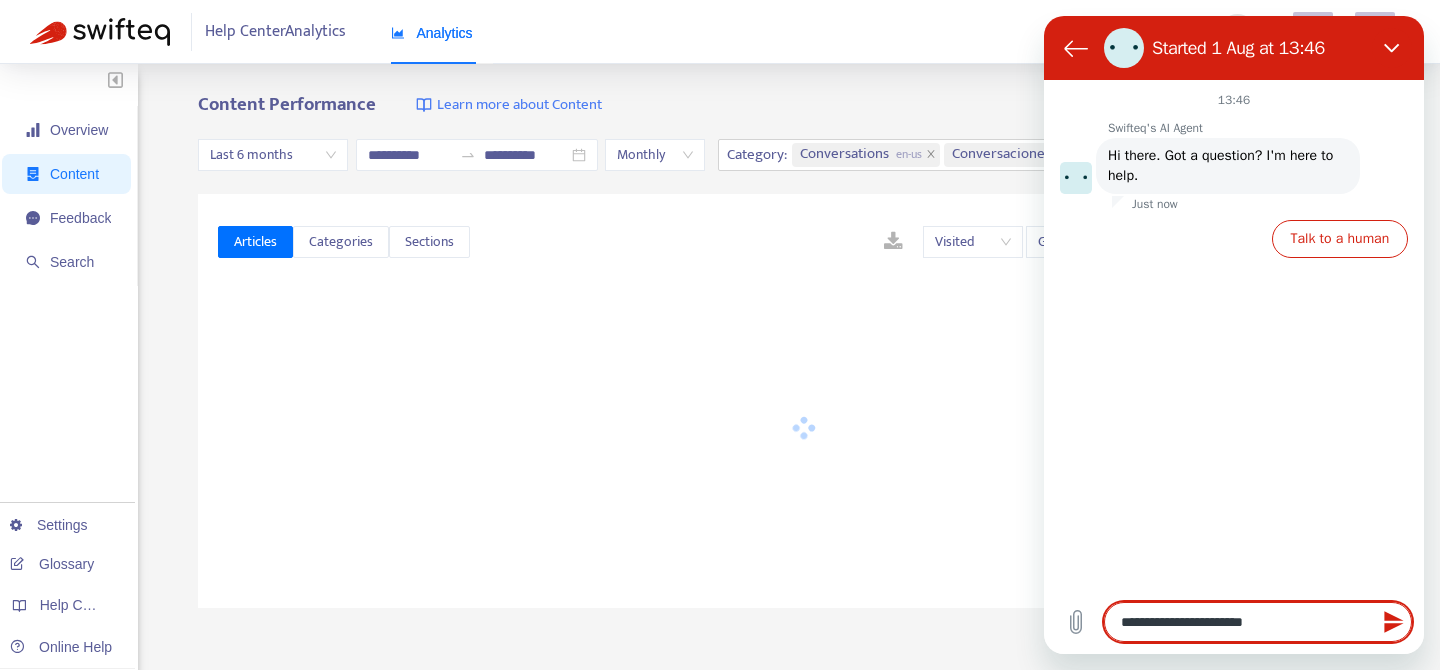 type on "**********" 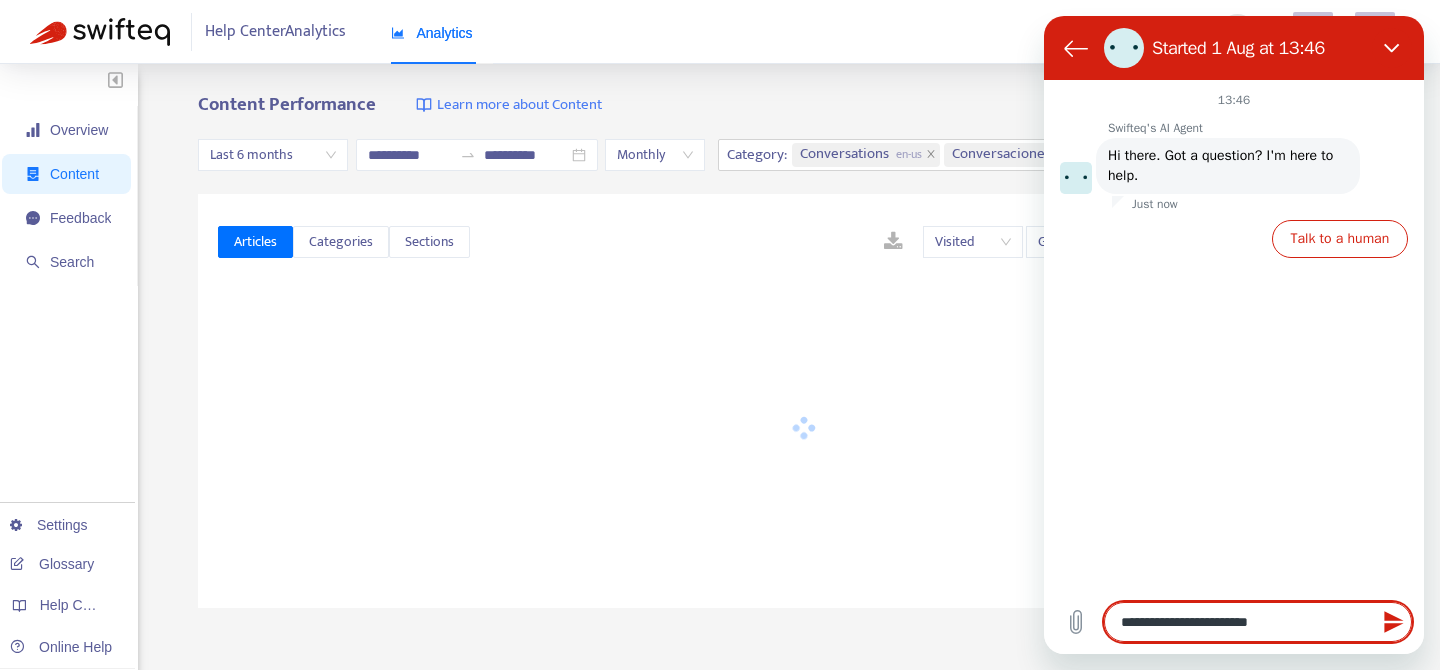 type on "**********" 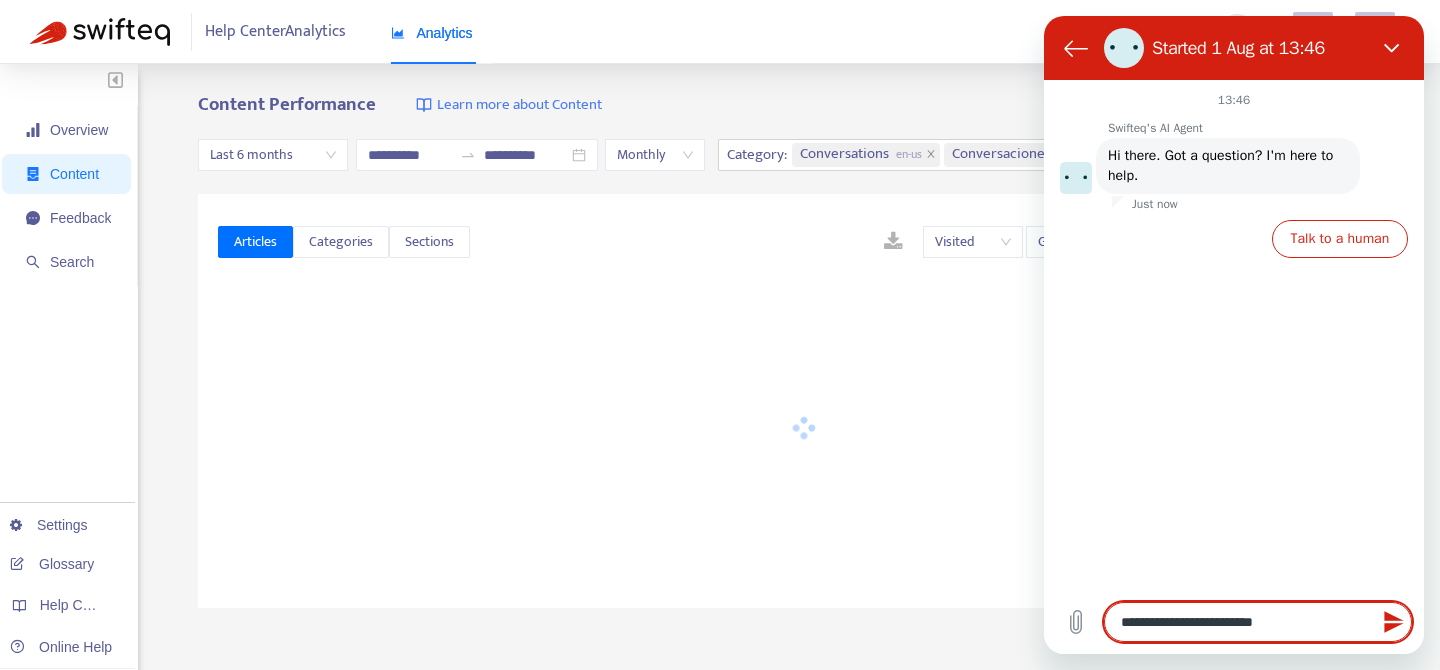 type on "**********" 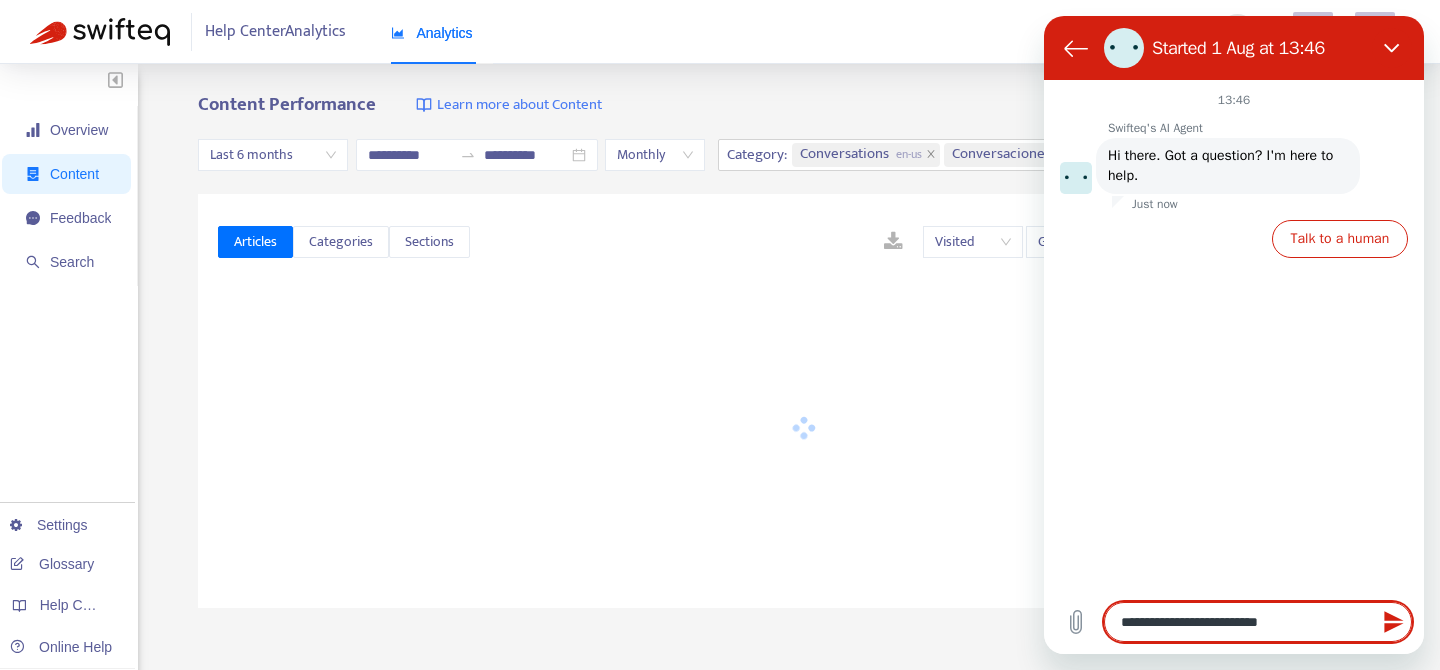 type on "**********" 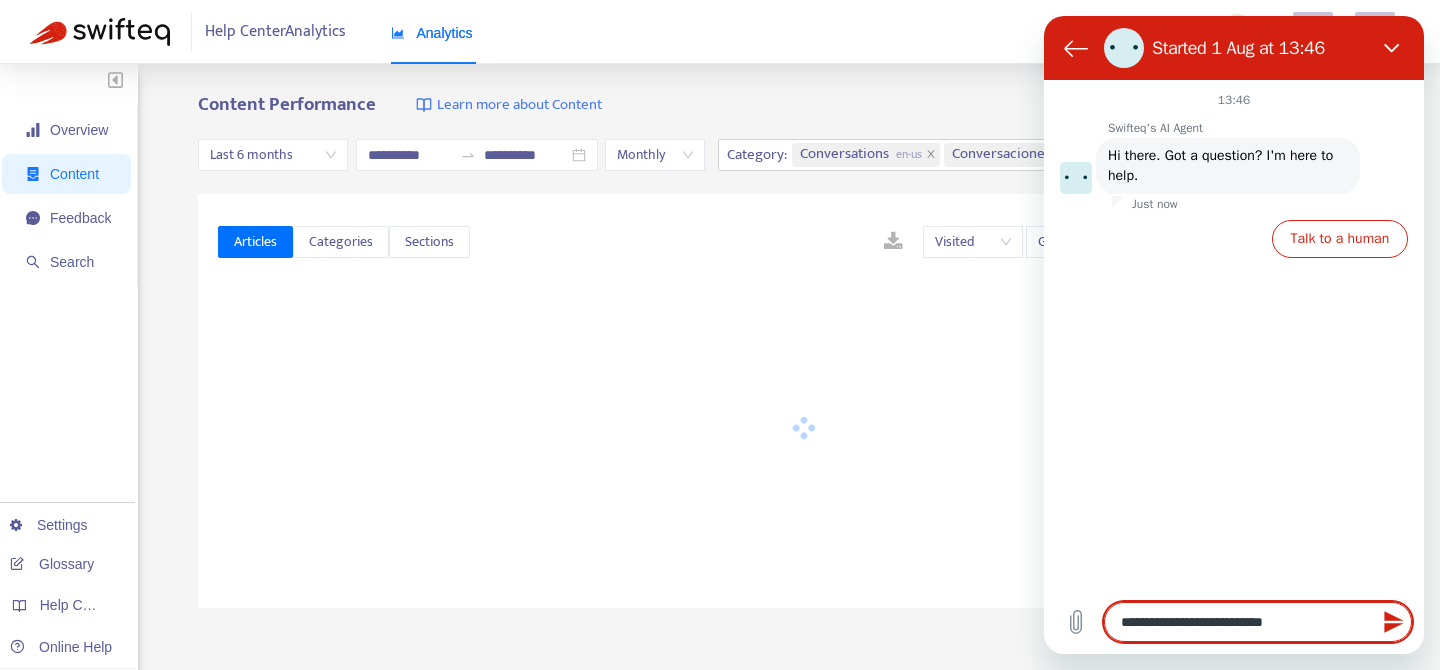 type on "*" 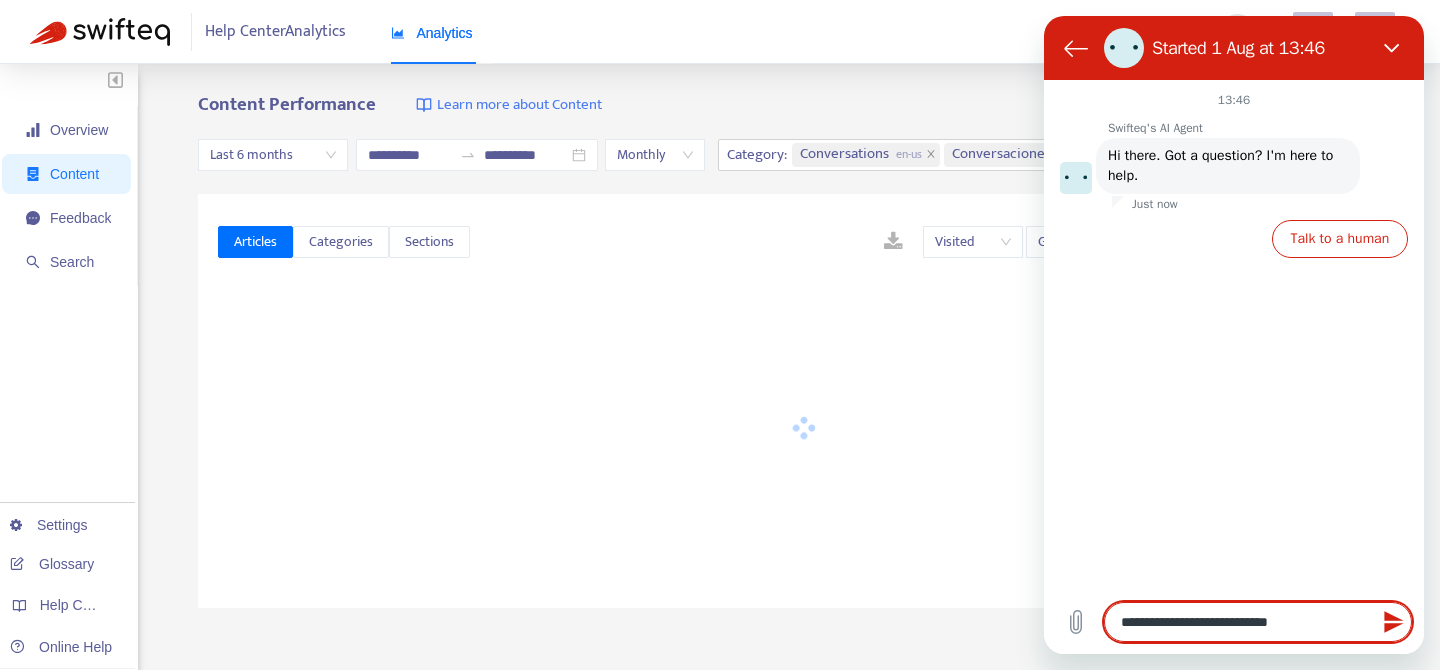 type on "**********" 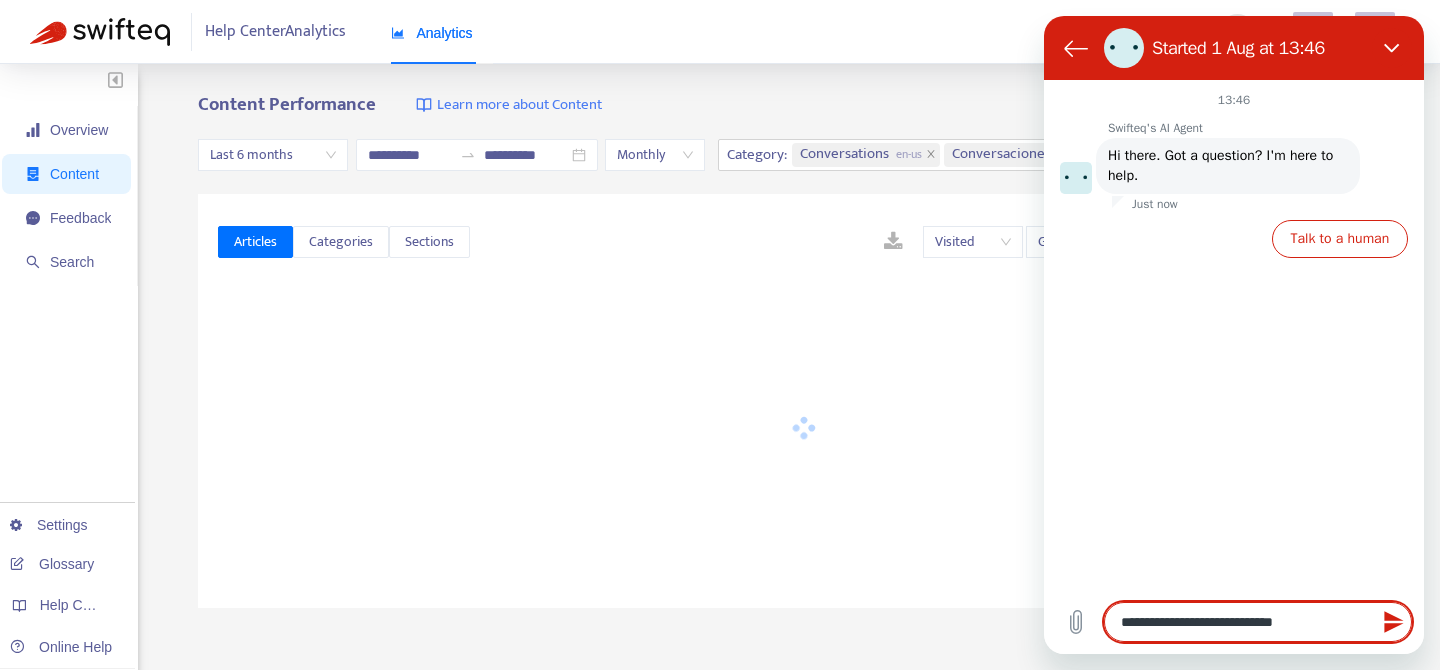 type on "**********" 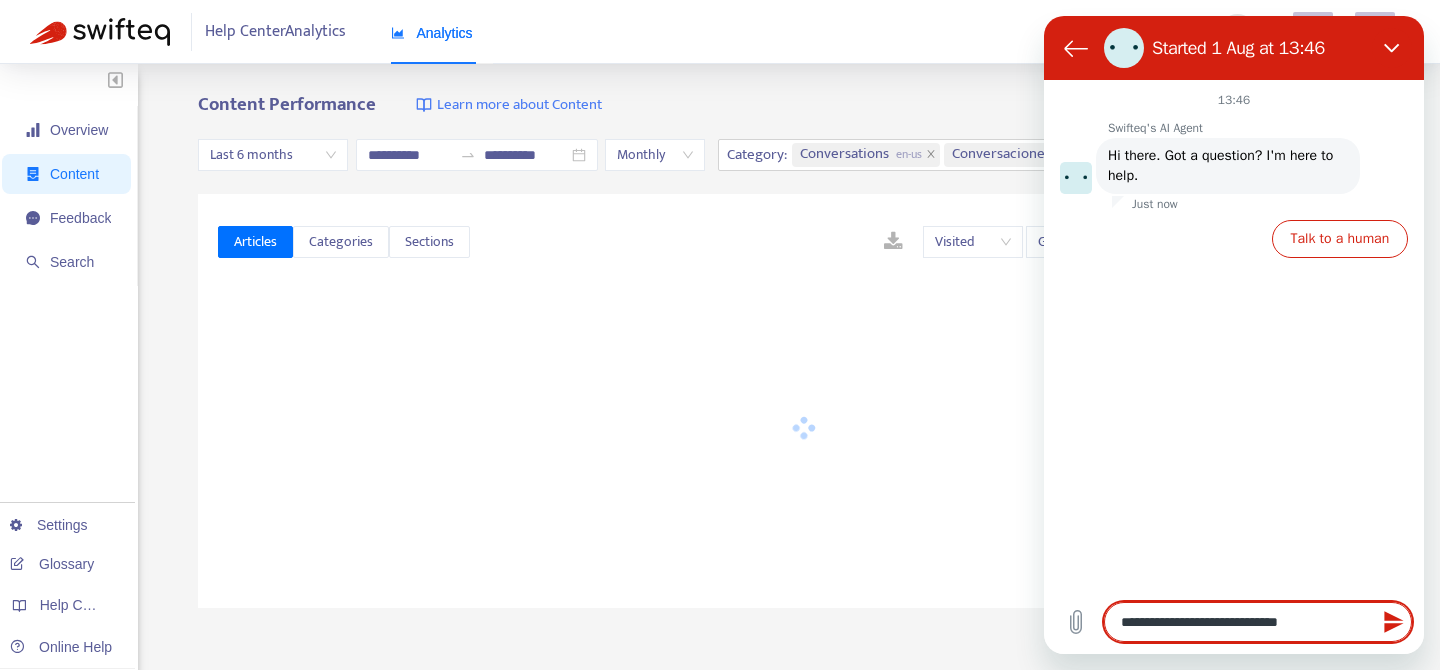 type on "**********" 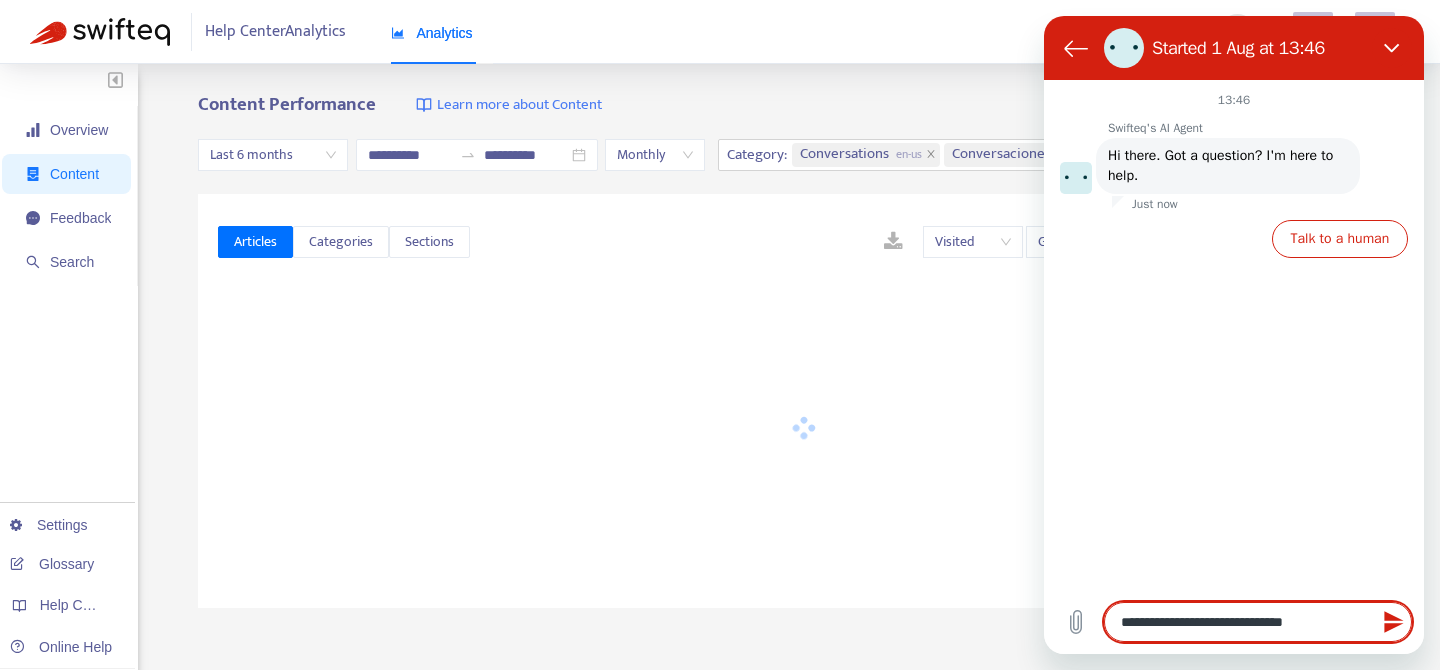 type on "**********" 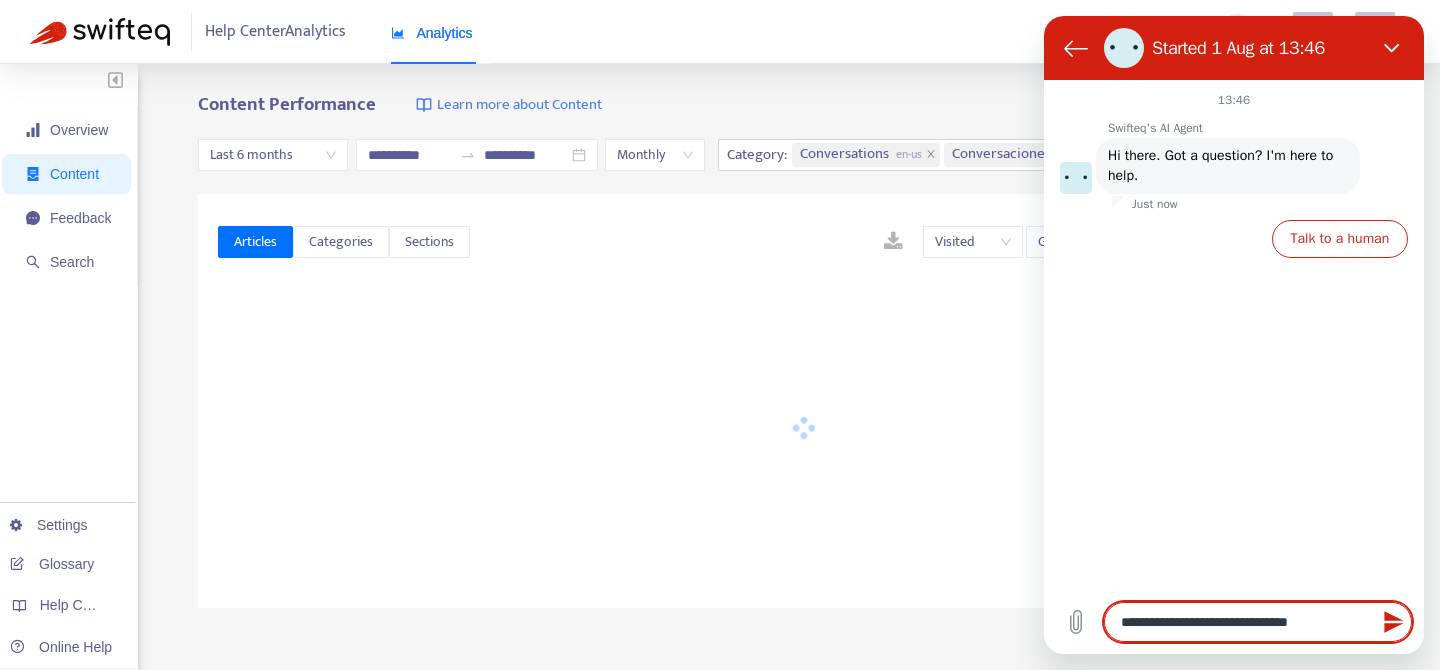 type on "**********" 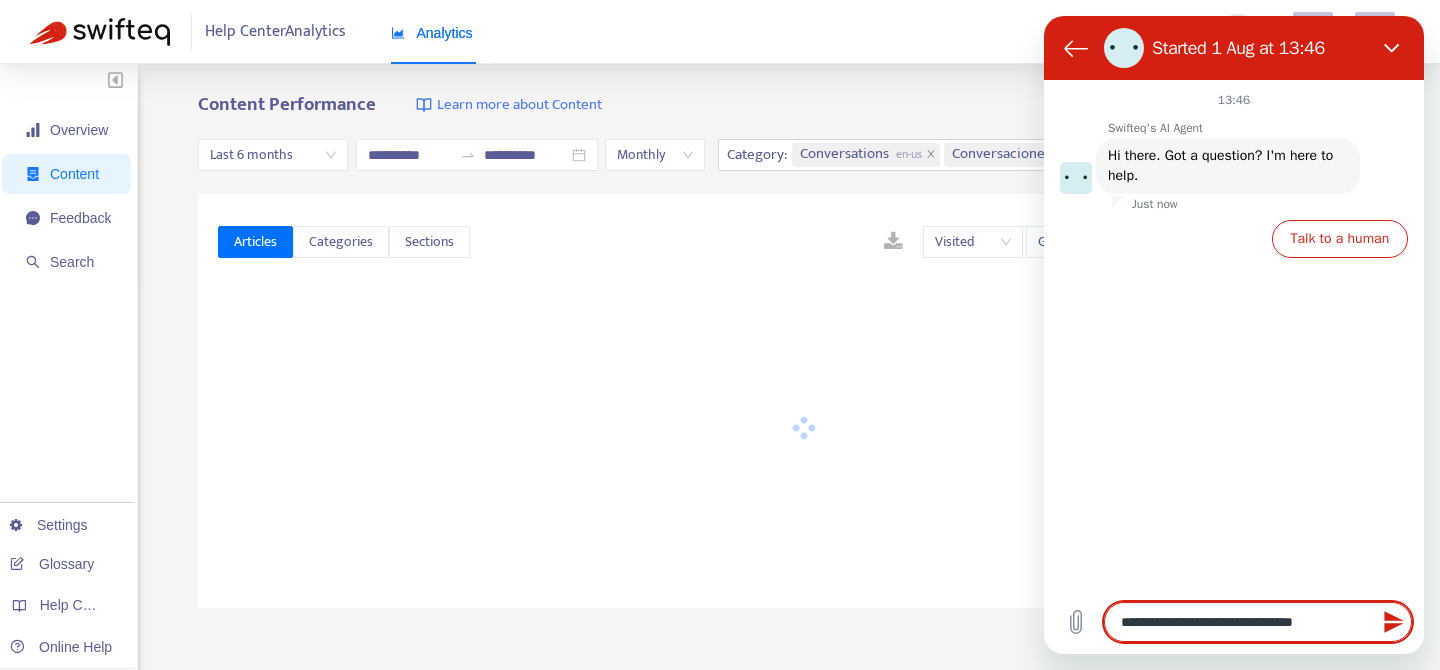 type on "**********" 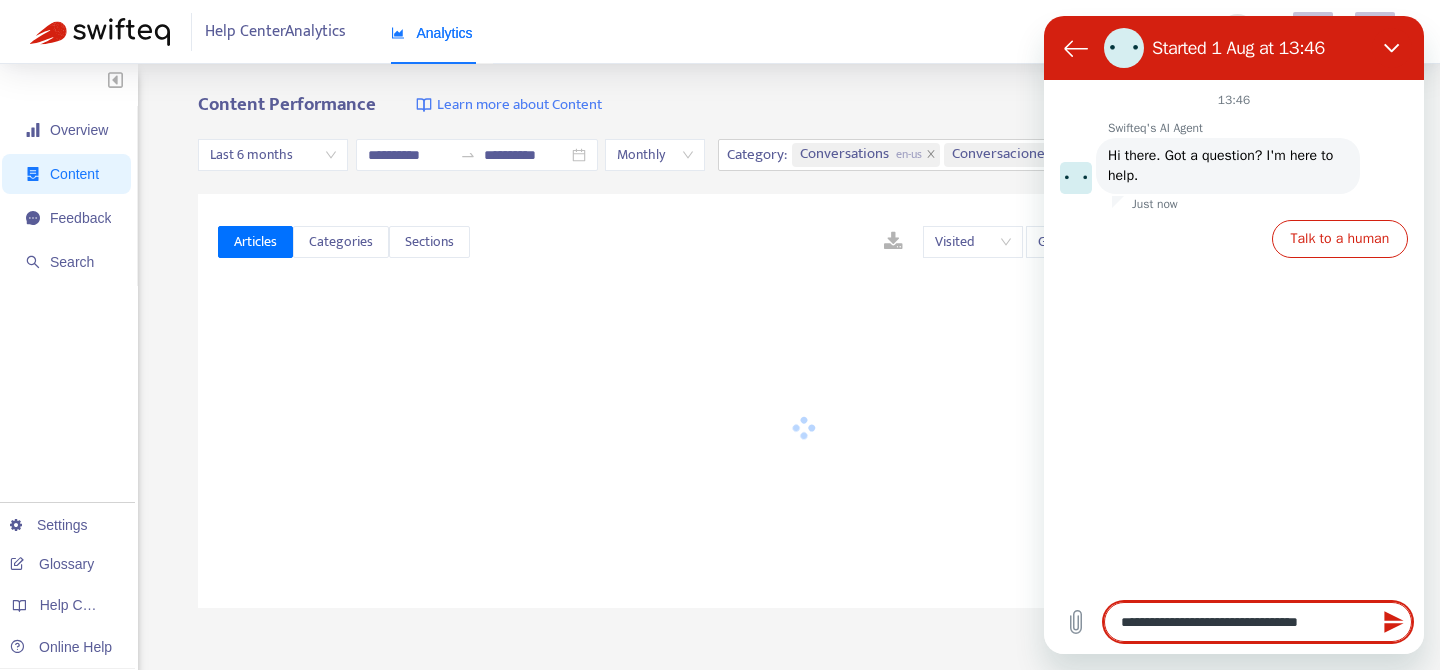 type on "**********" 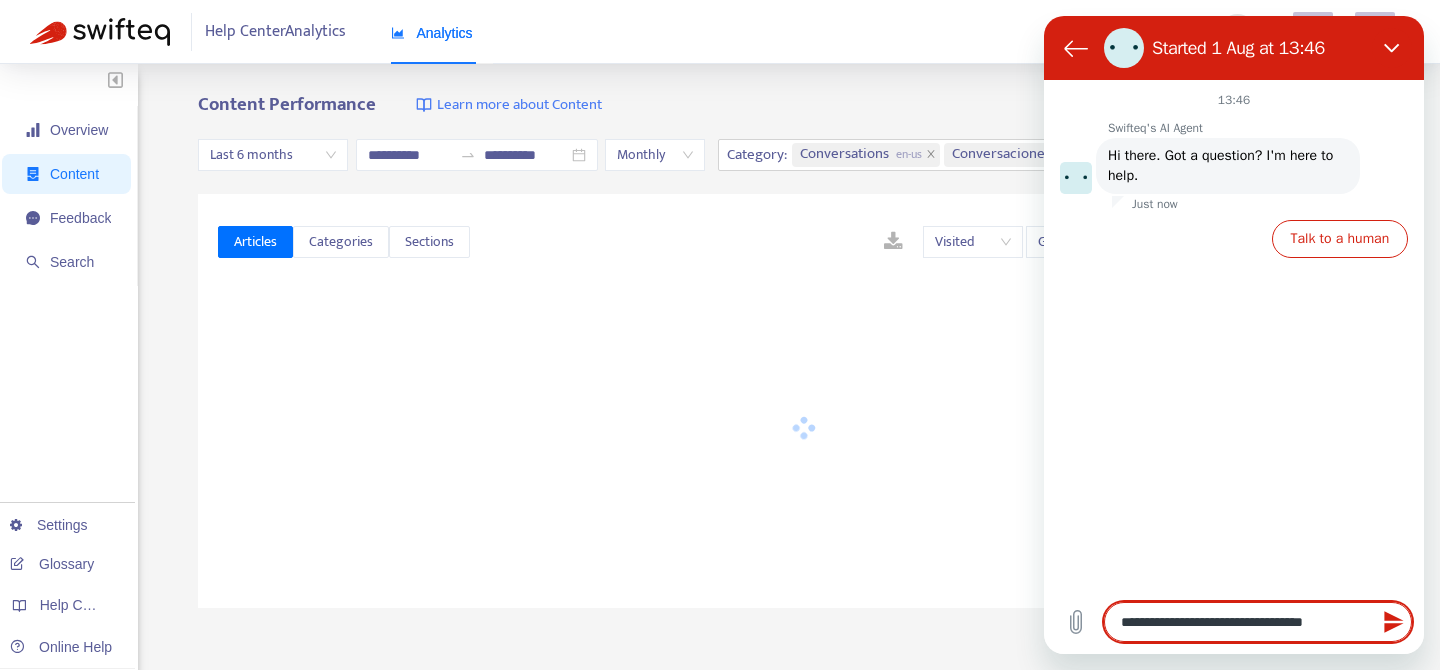 type on "**********" 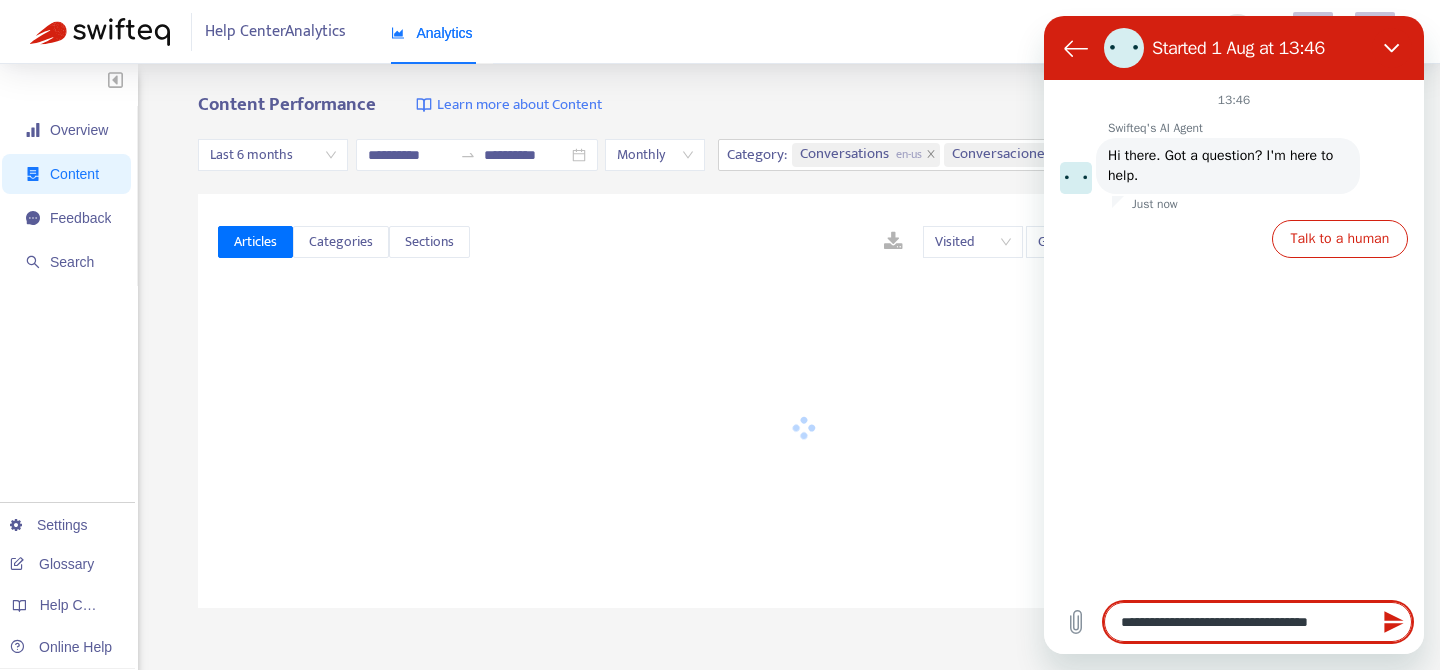 type on "**********" 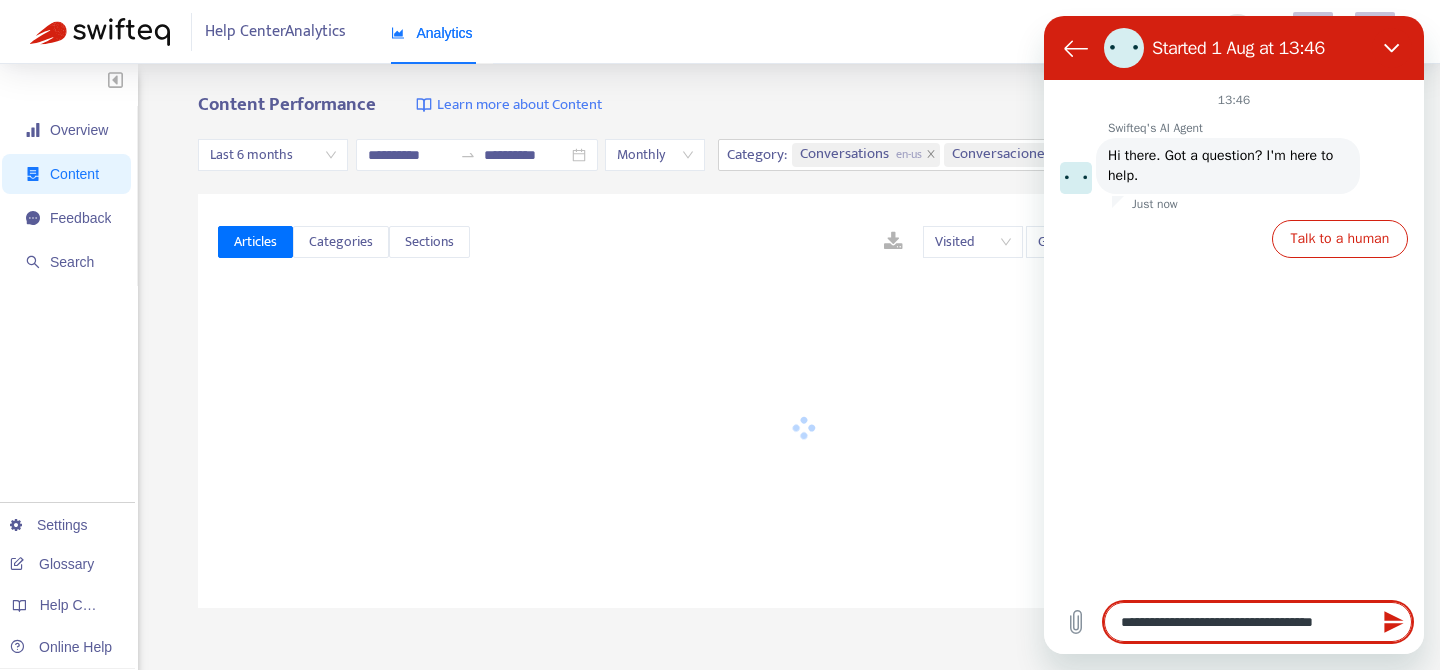 type on "**********" 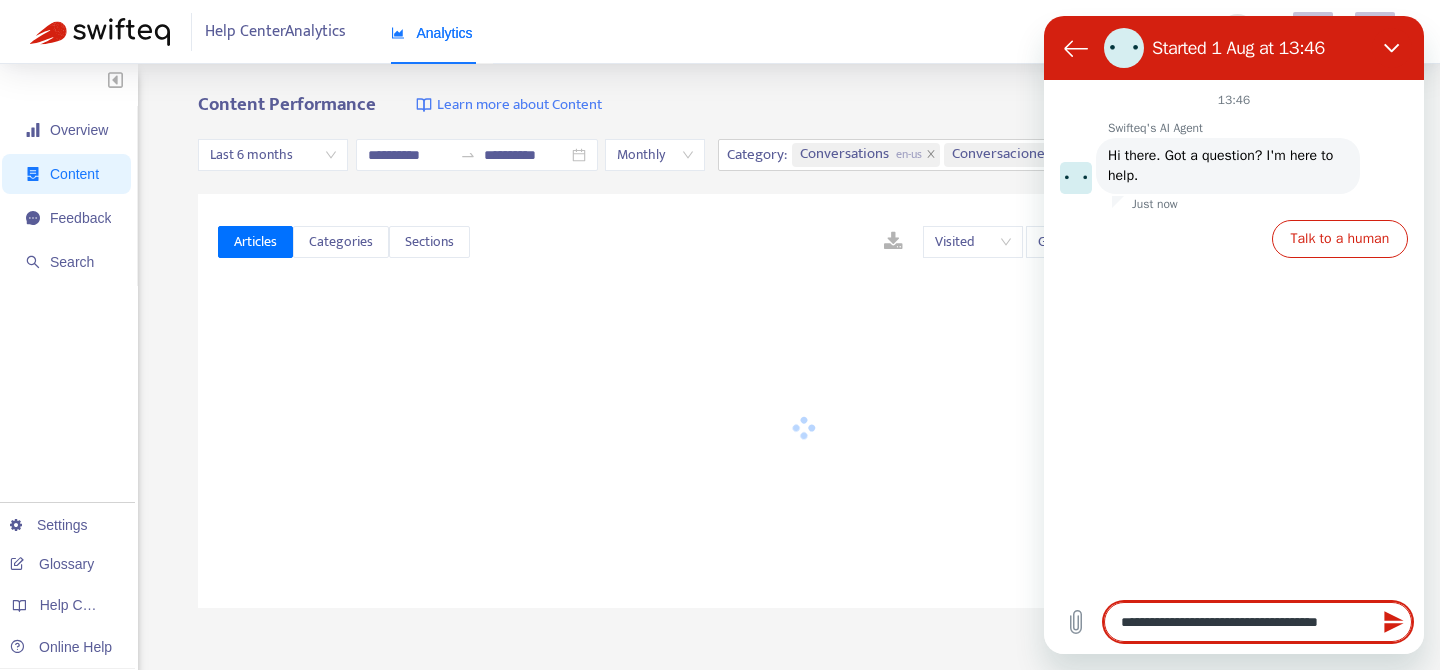 type on "**********" 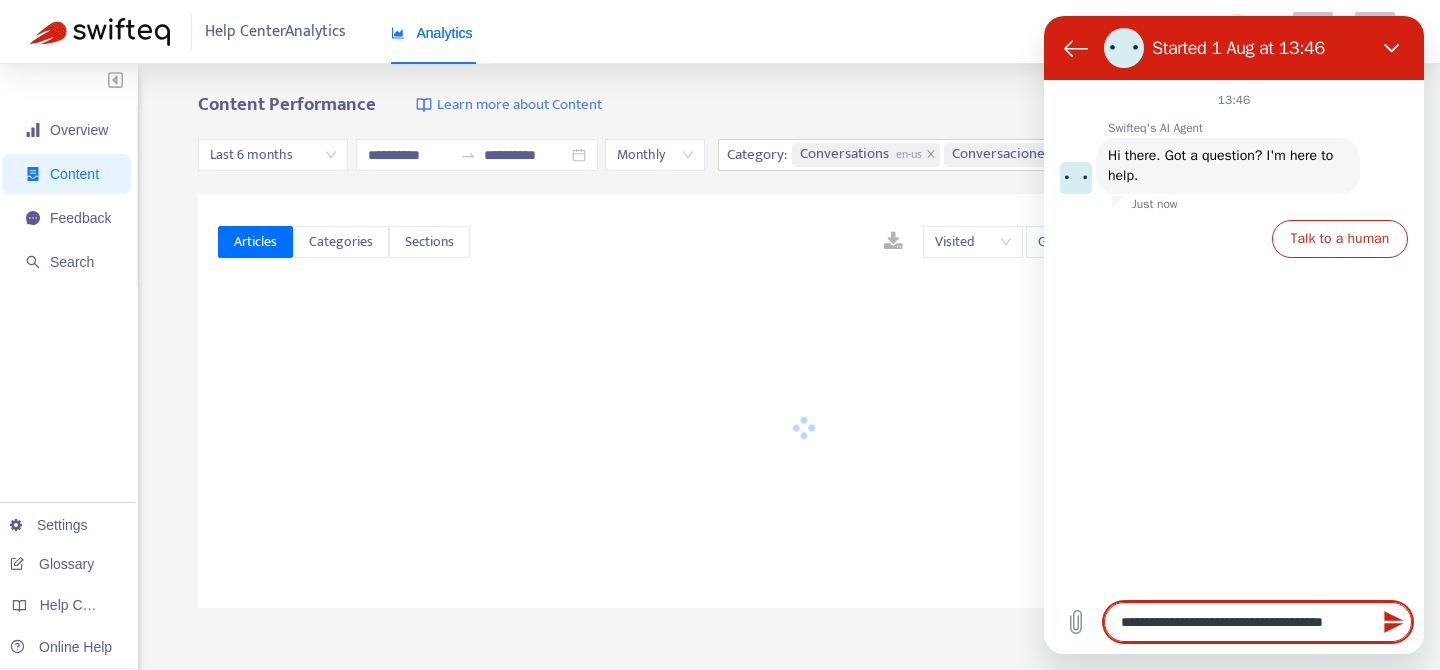 type on "**********" 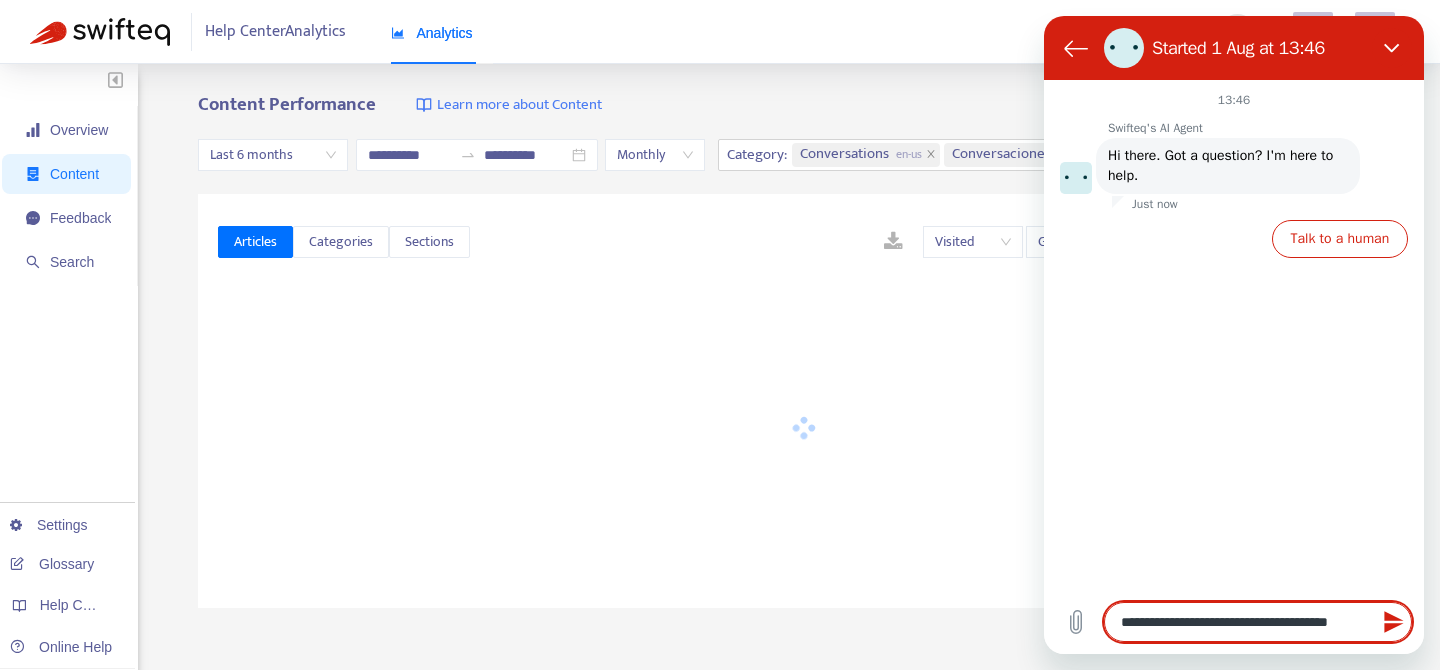 type on "**********" 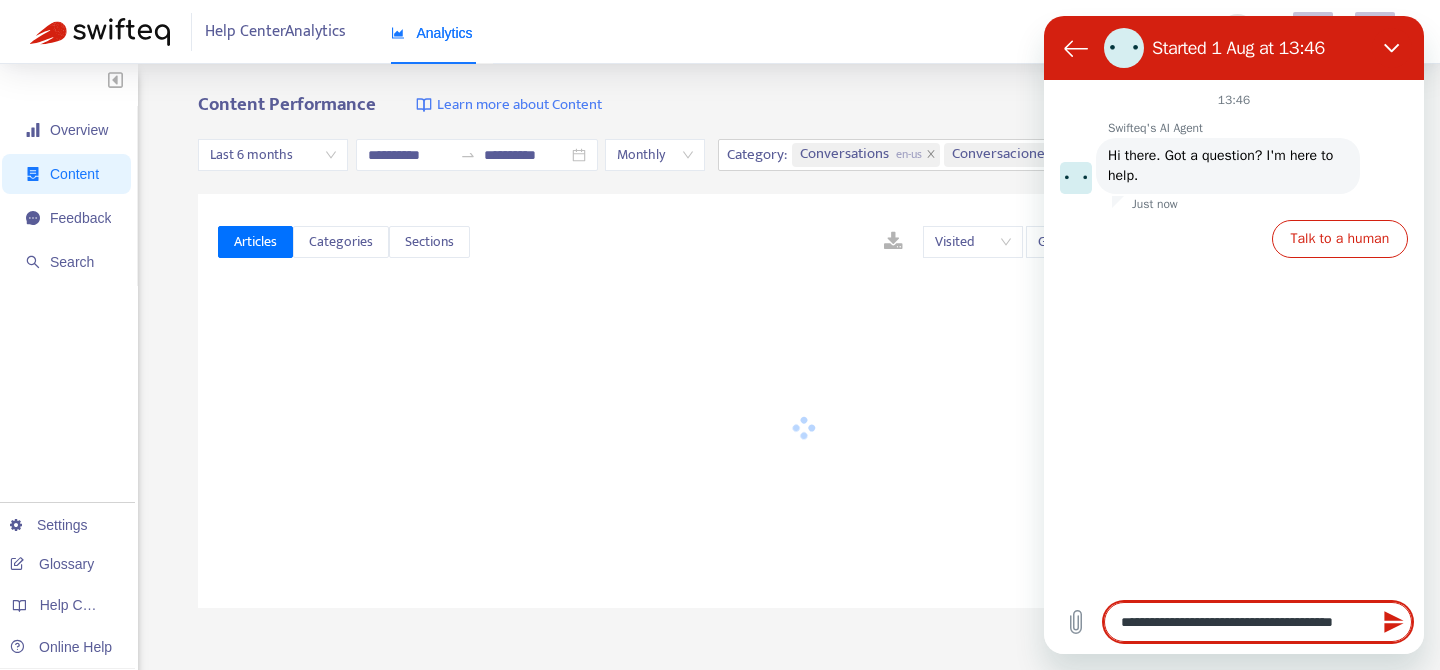 type on "**********" 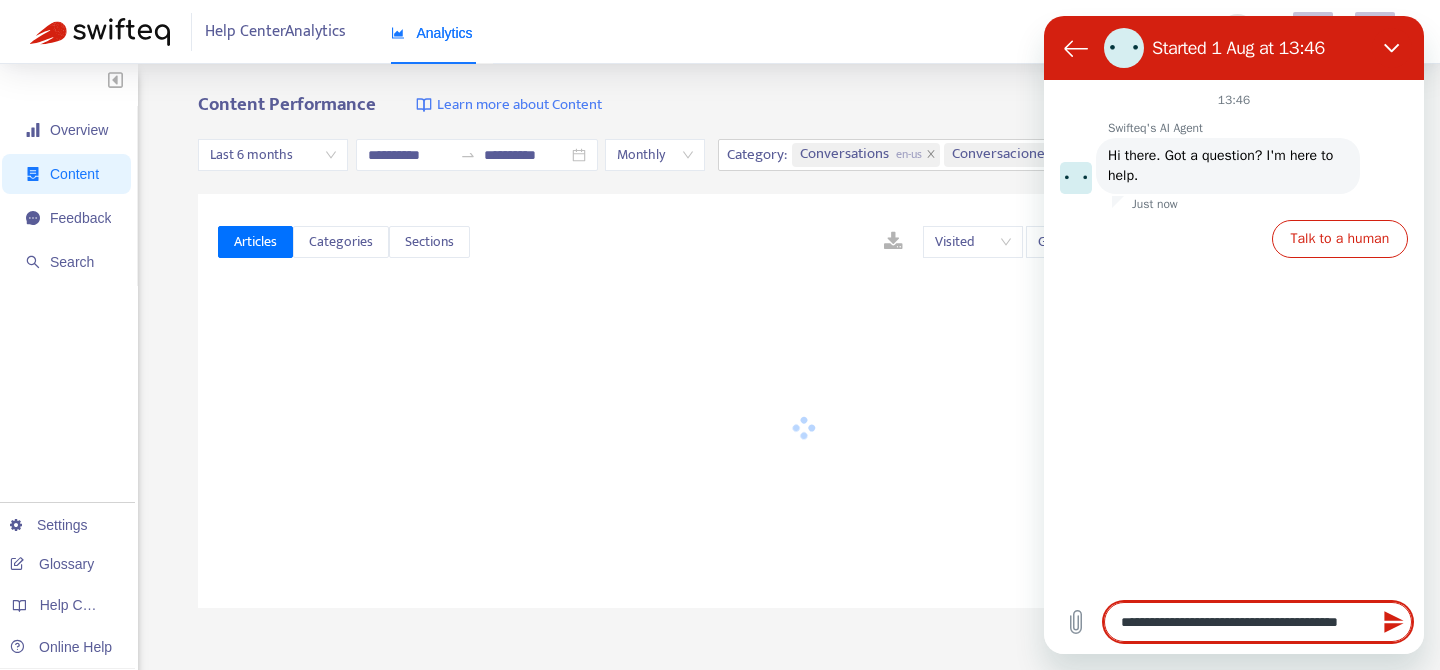 type on "**********" 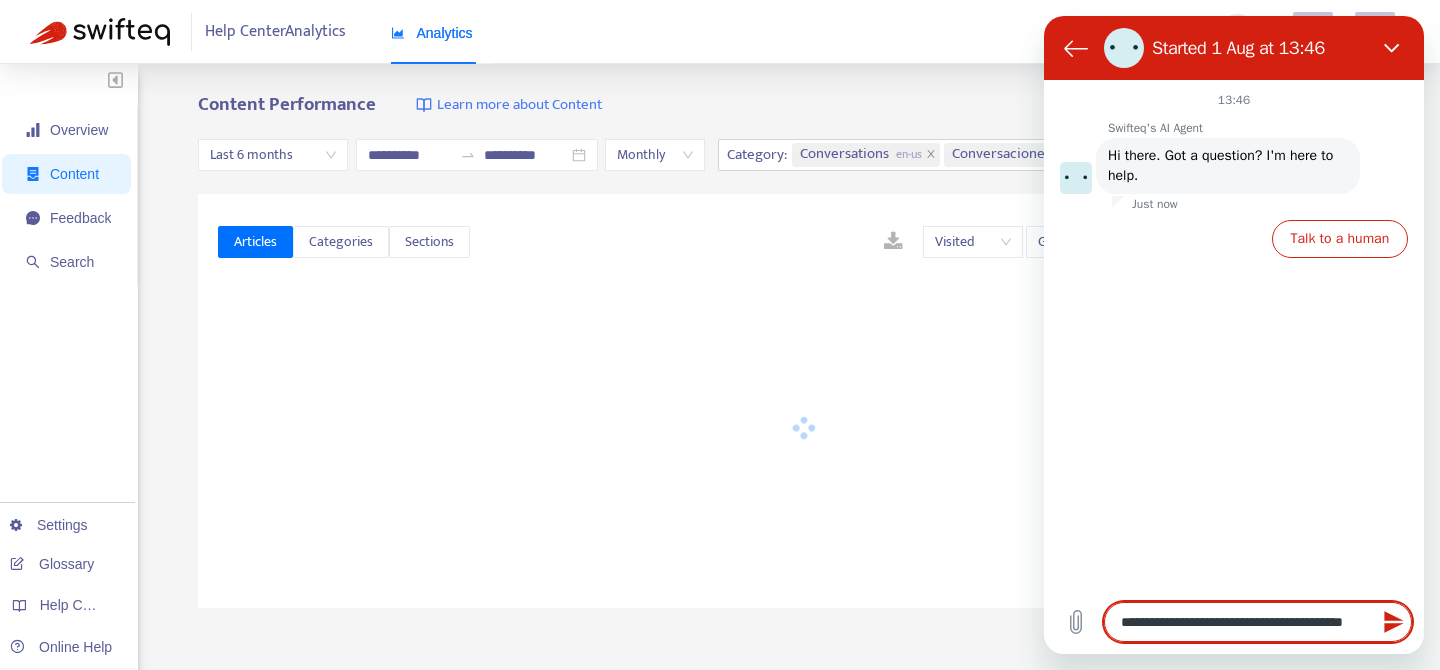 type on "**********" 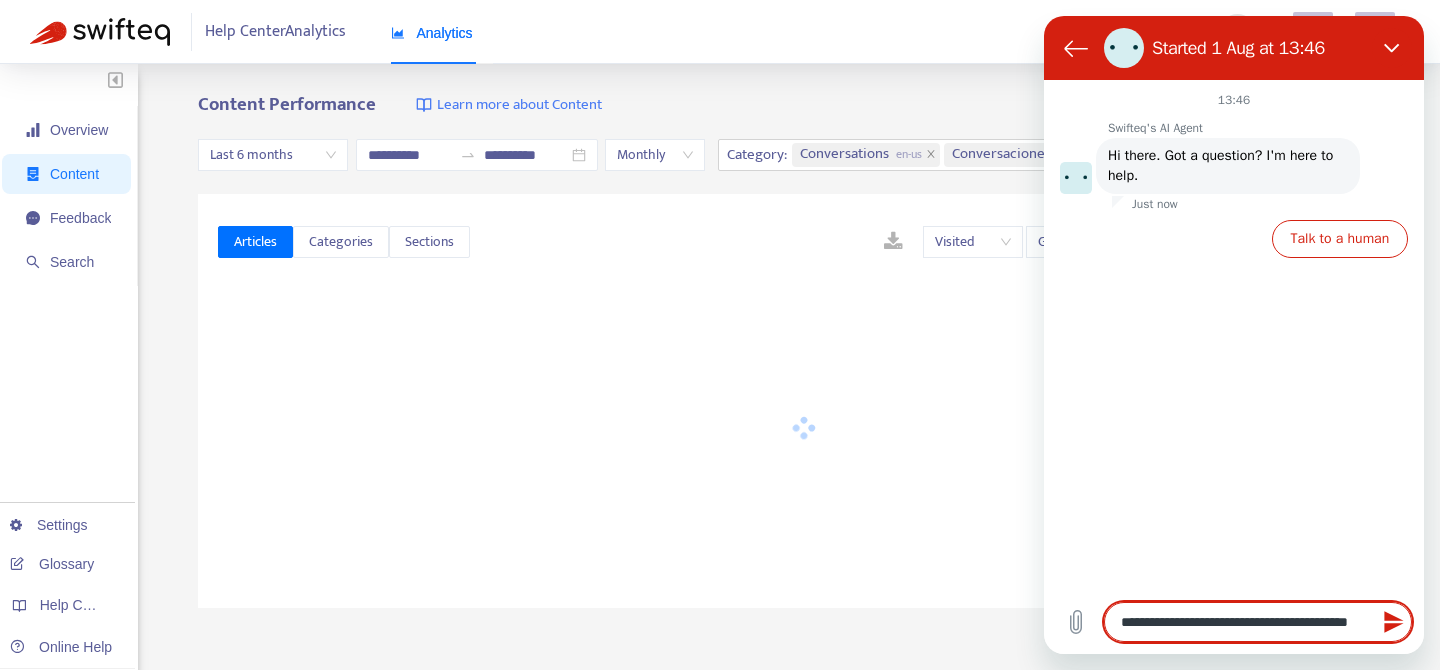 type on "**********" 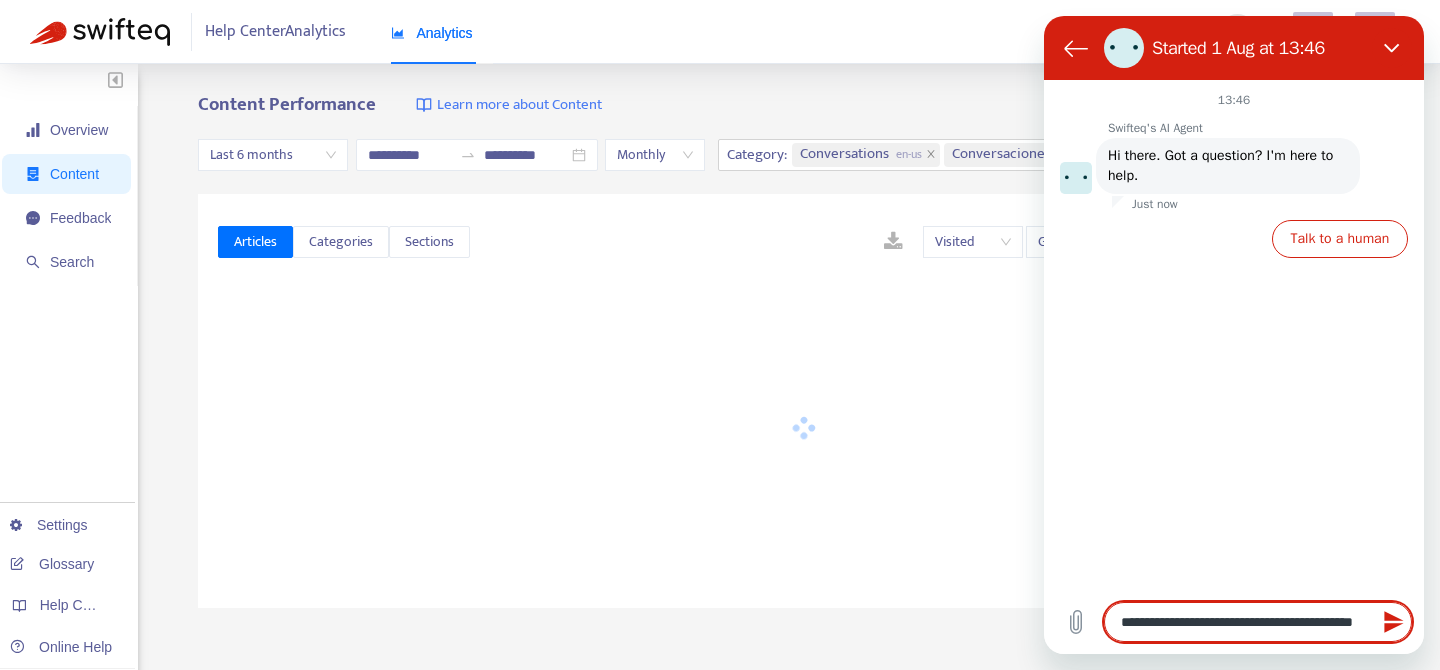 type on "**********" 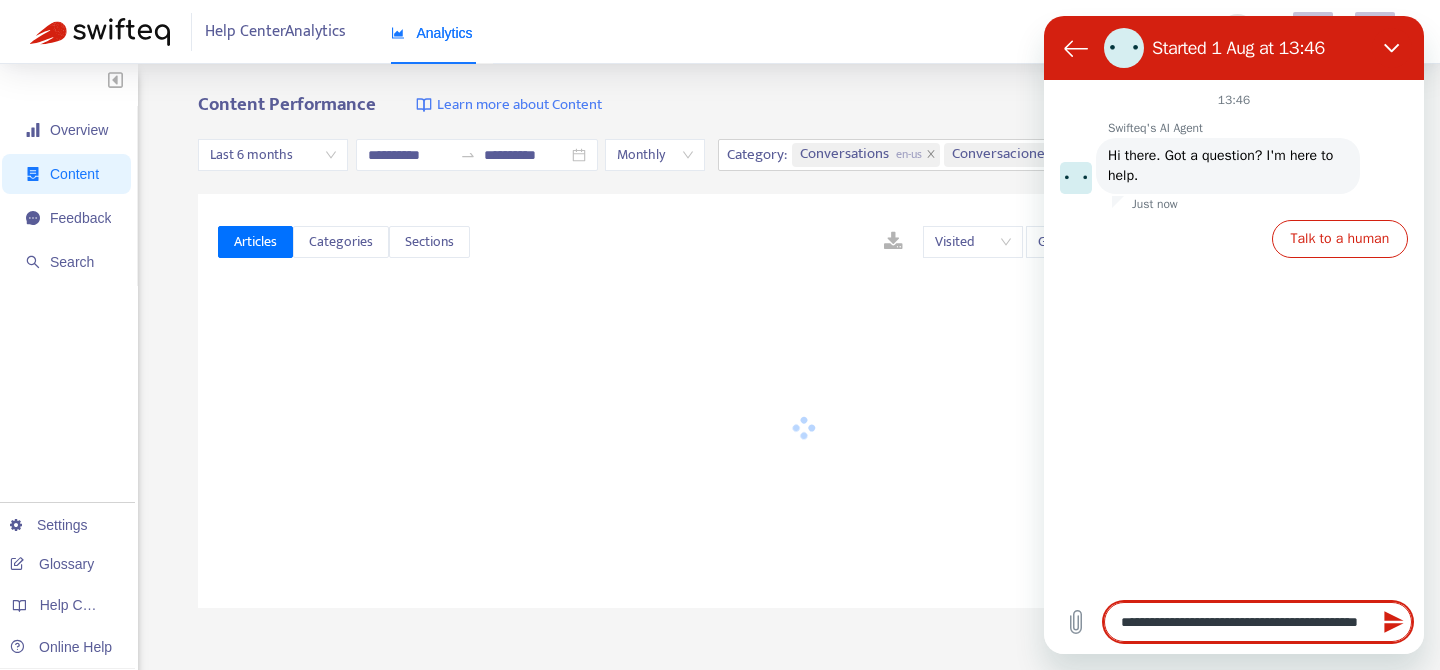 type on "*" 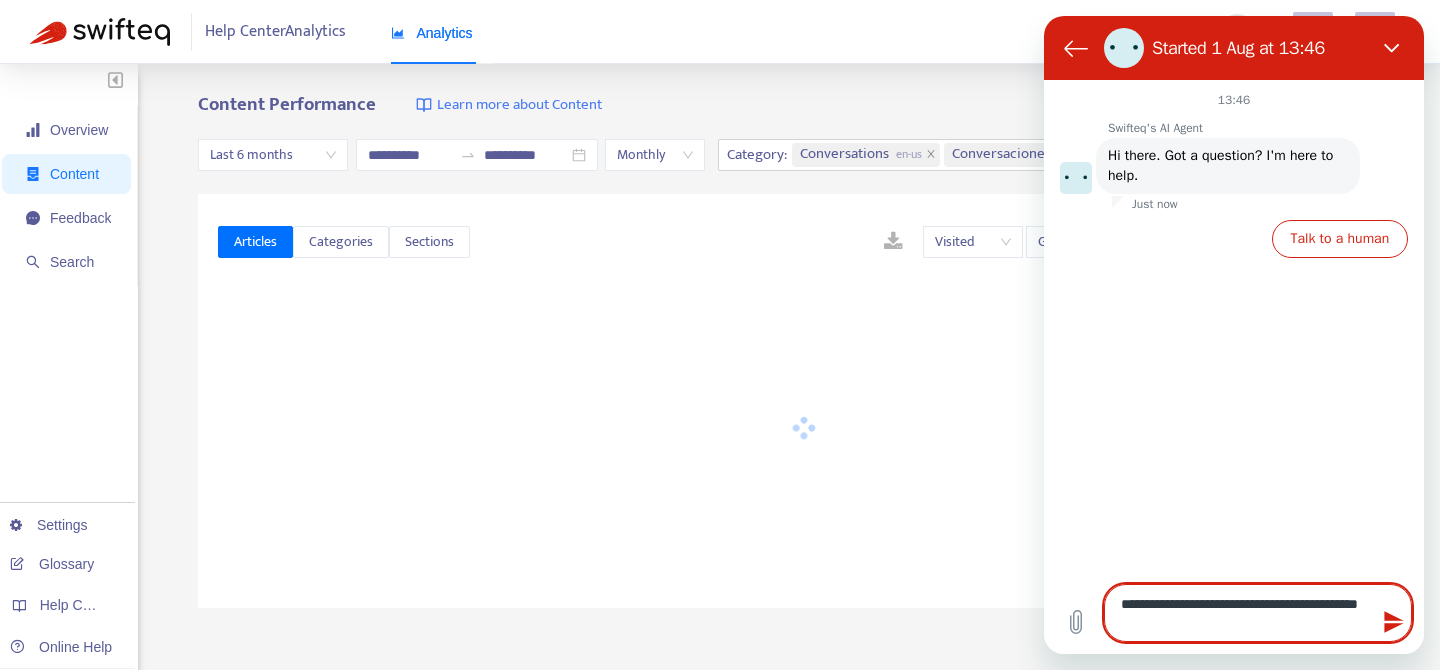 type on "**********" 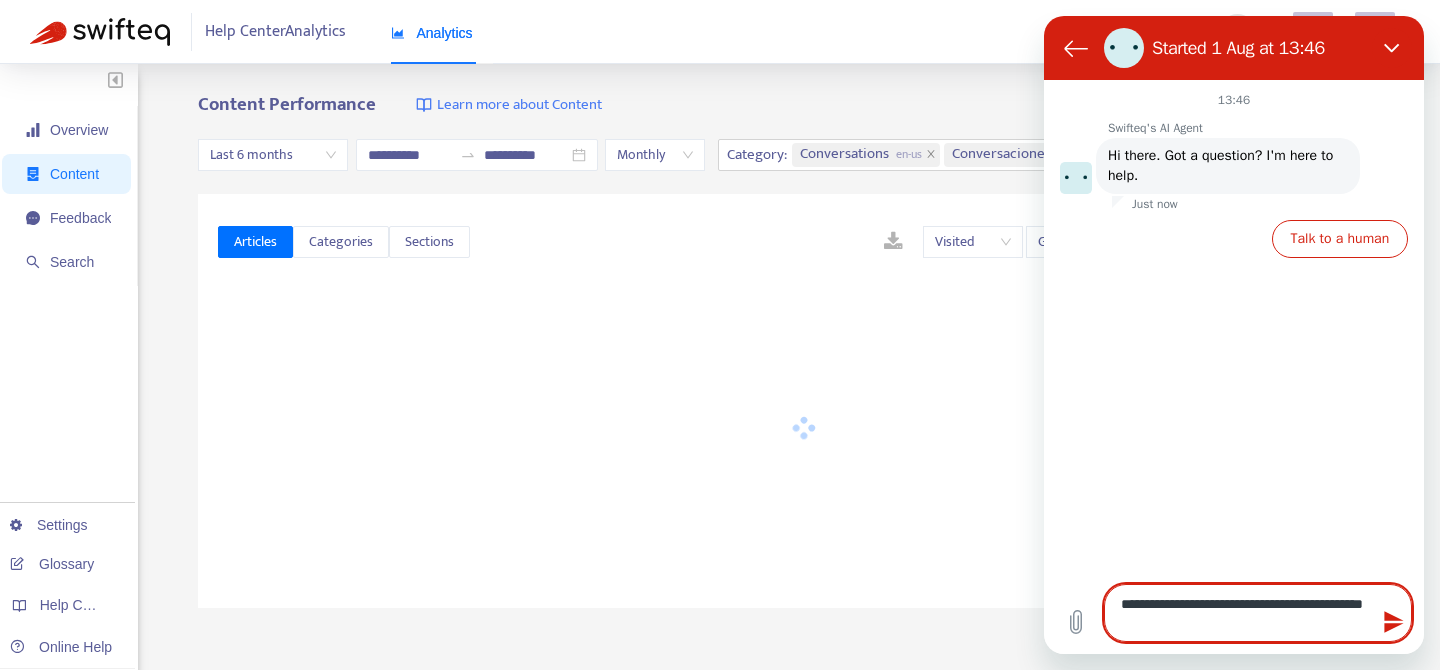 type on "**********" 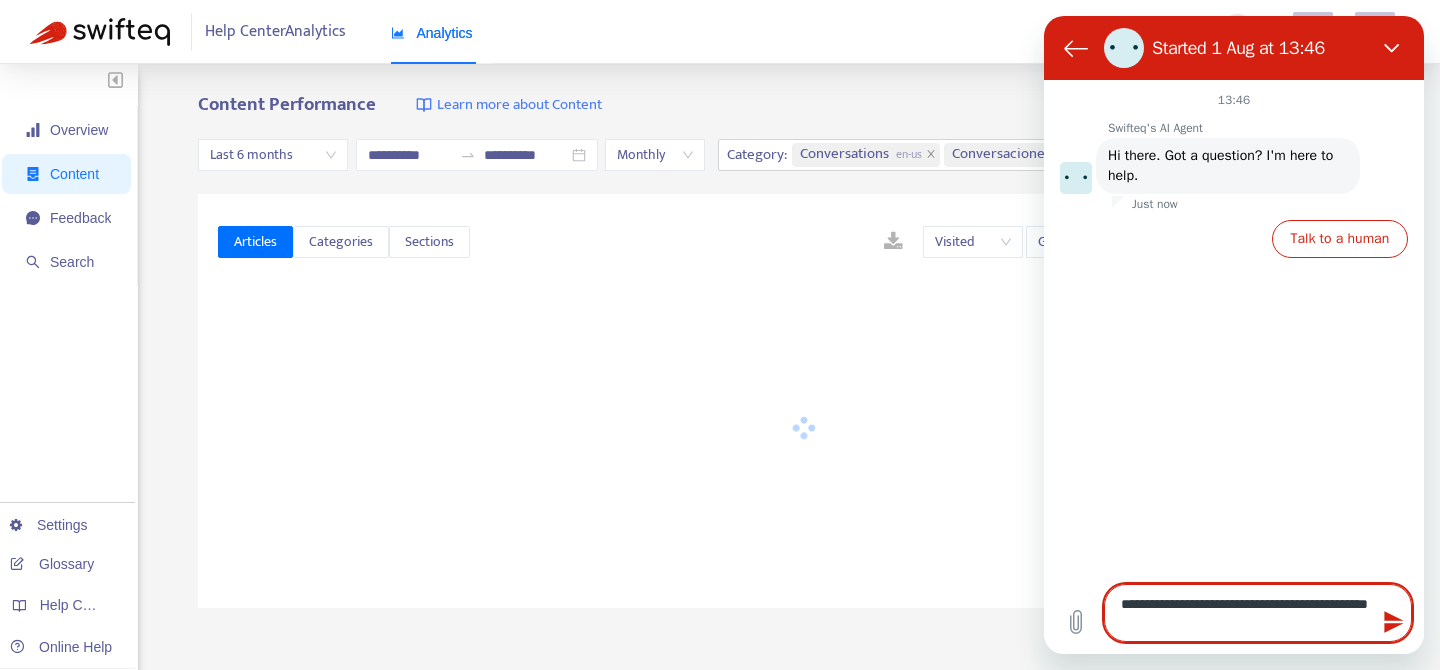 type on "**********" 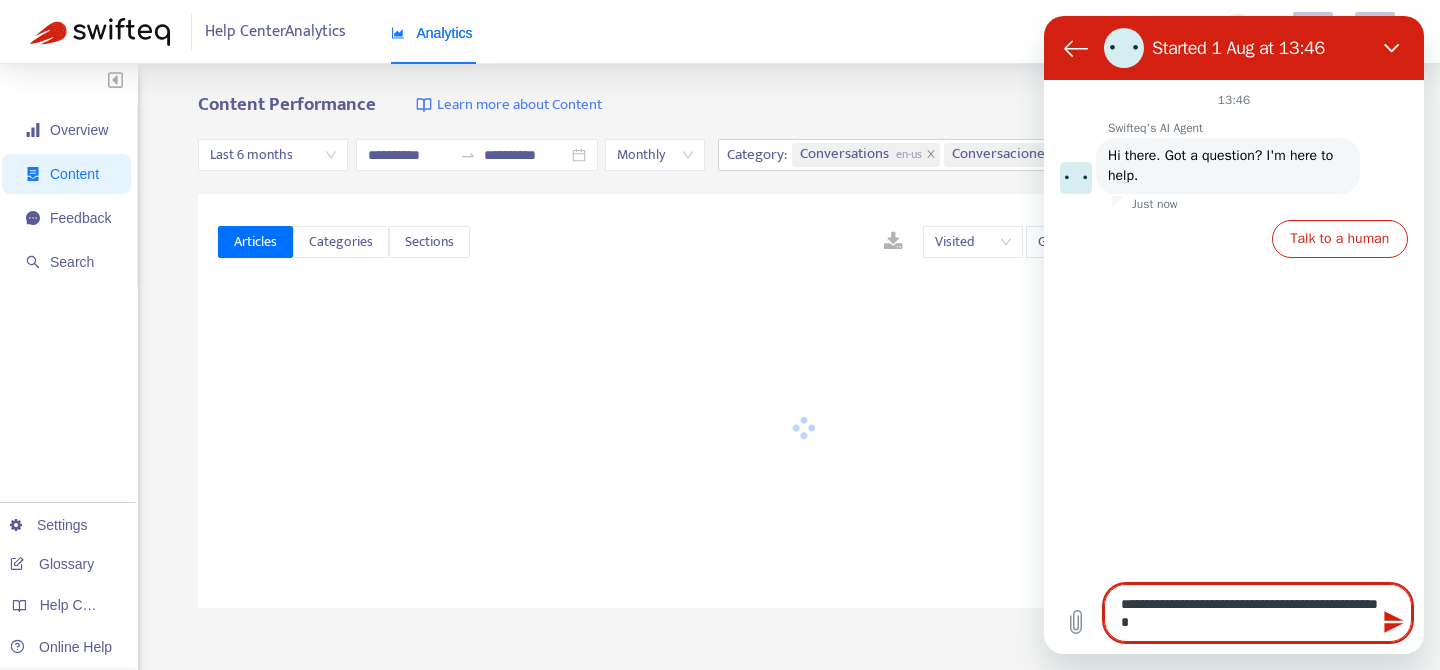 type on "*" 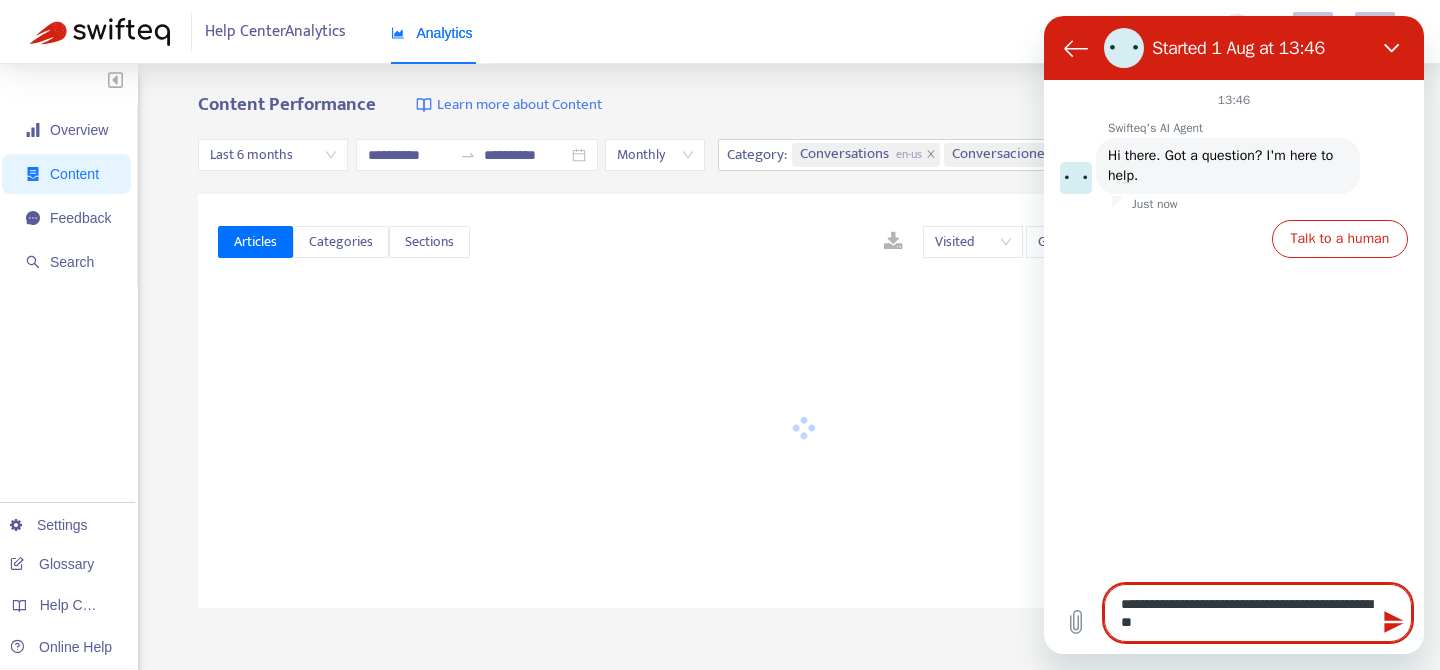 type on "**********" 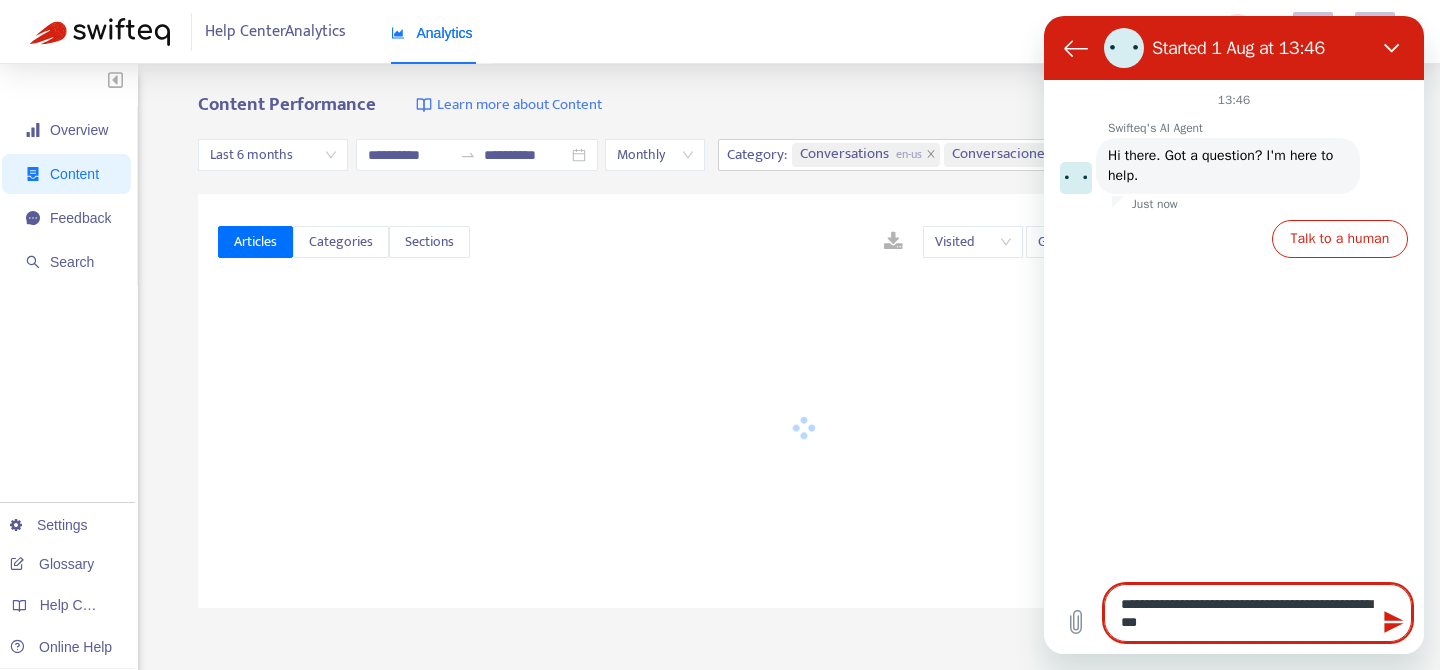 type on "**********" 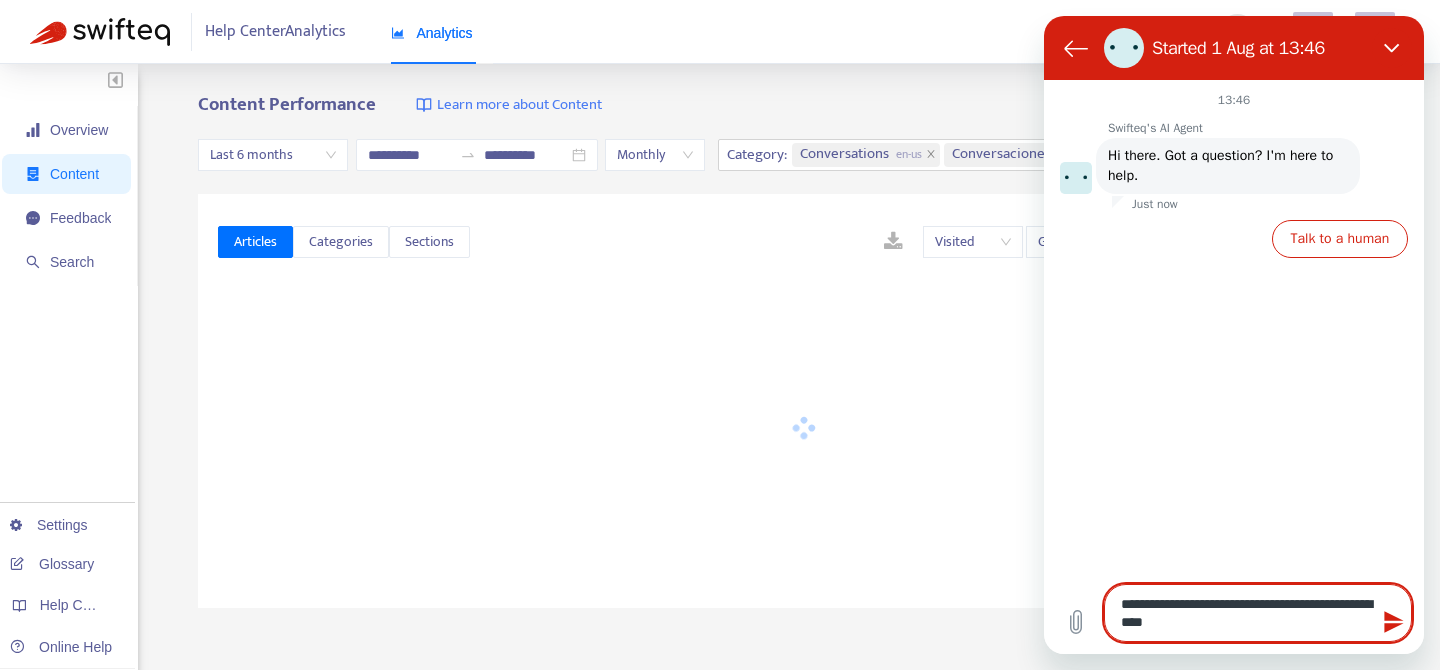type on "**********" 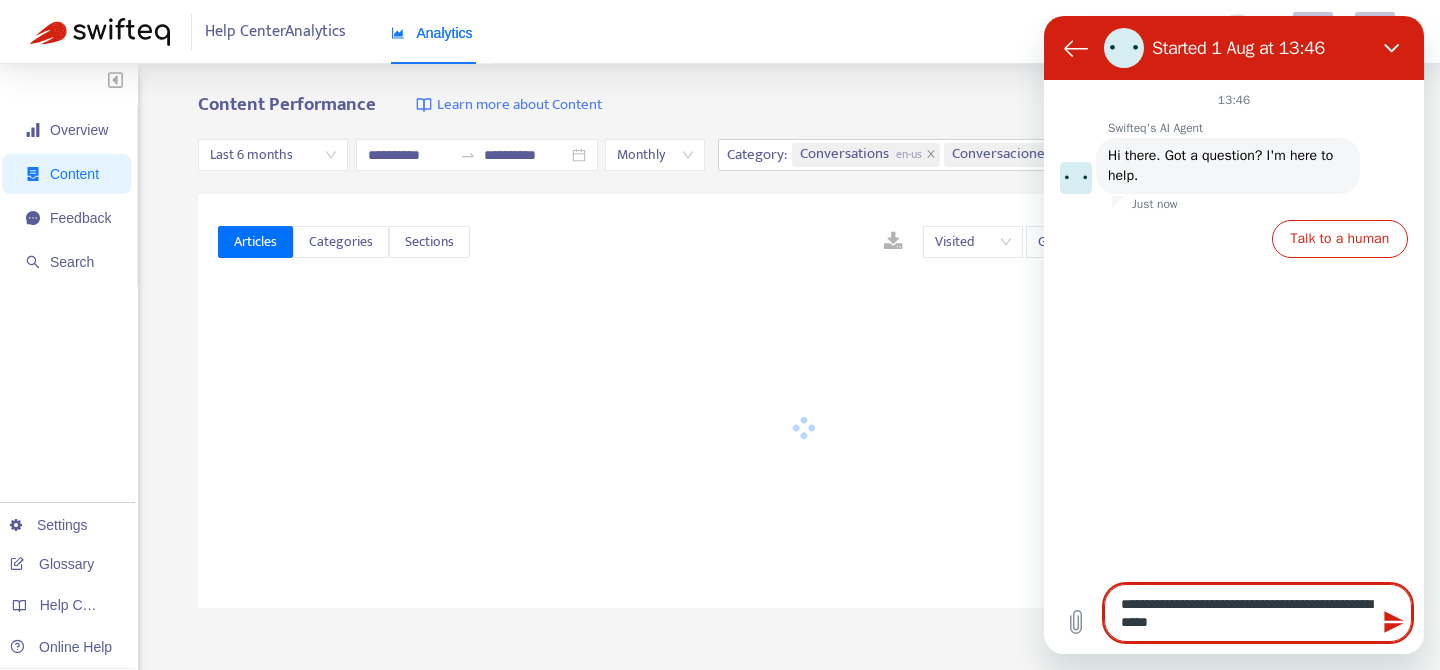 type on "**********" 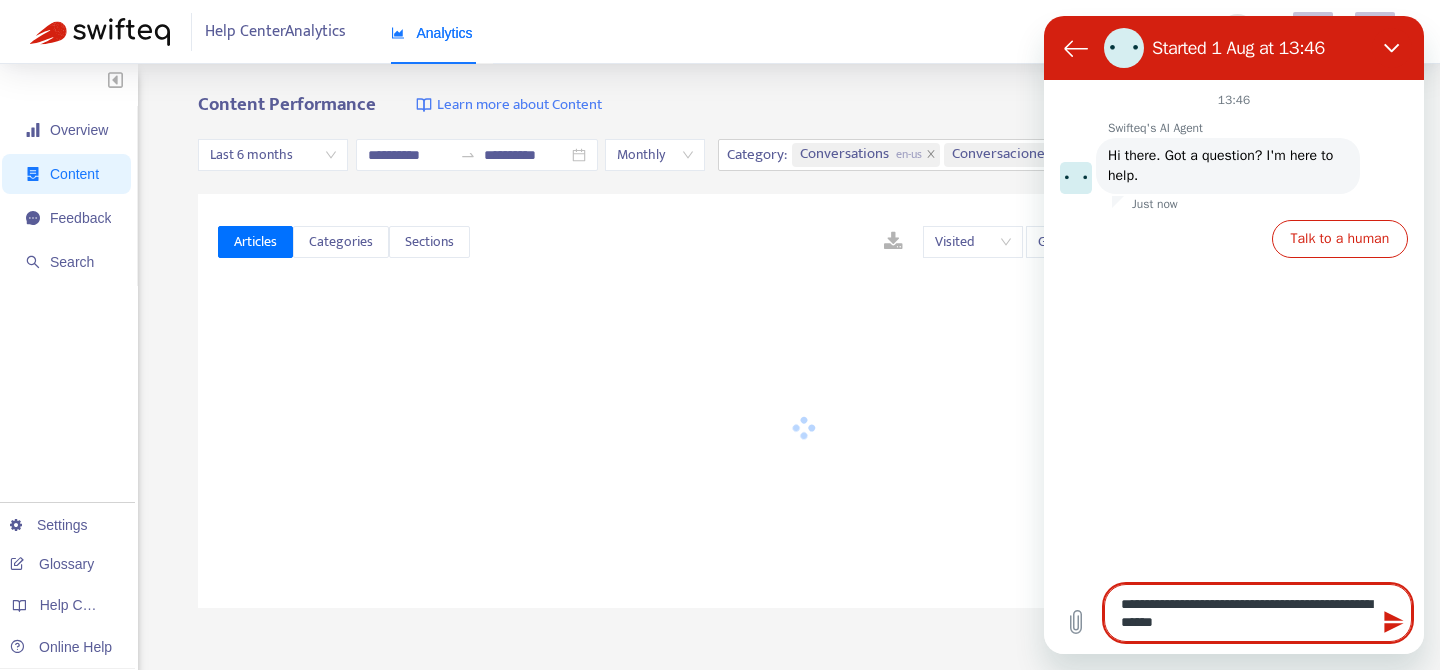 type on "*" 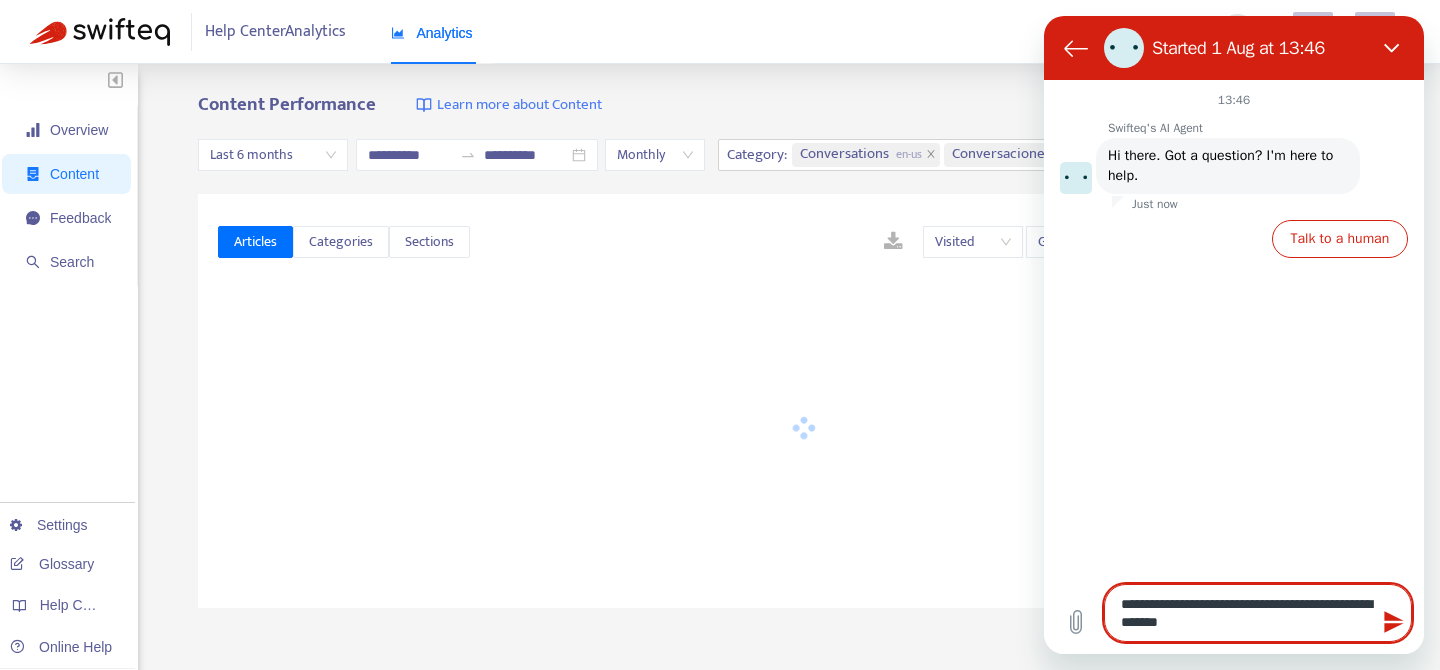 type on "**********" 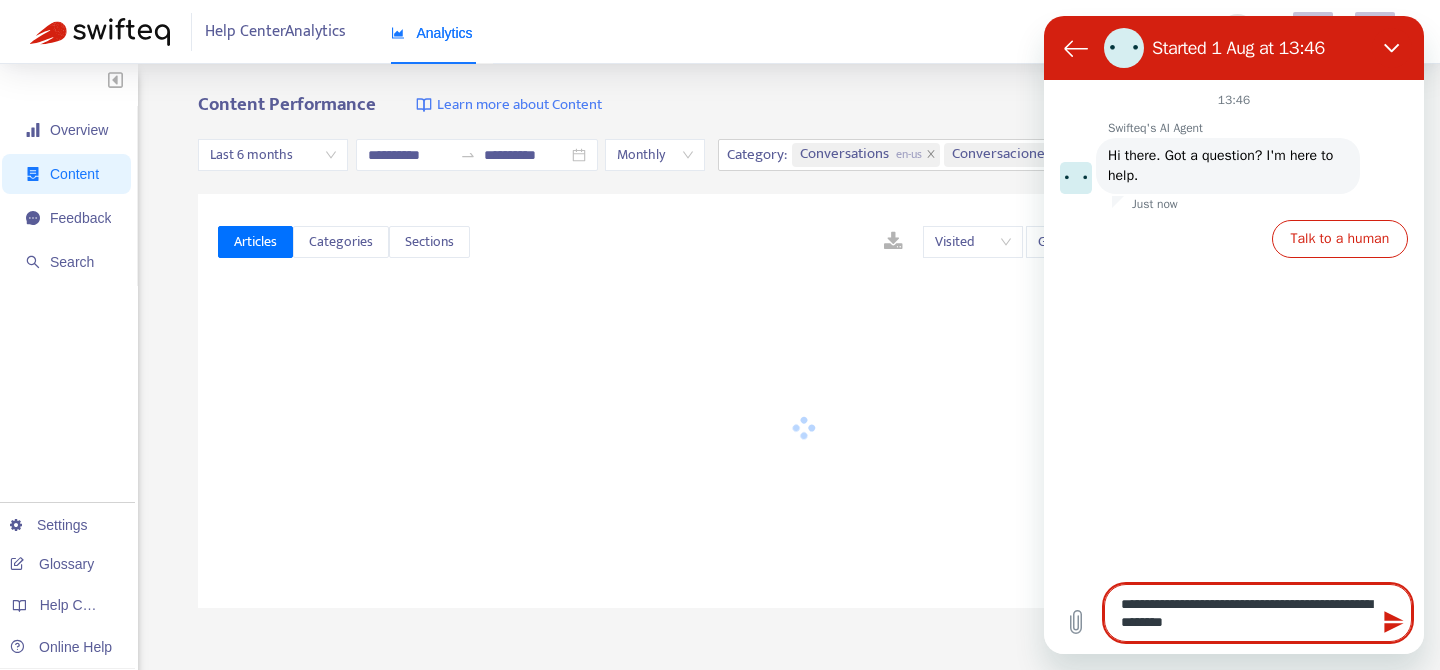 type on "**********" 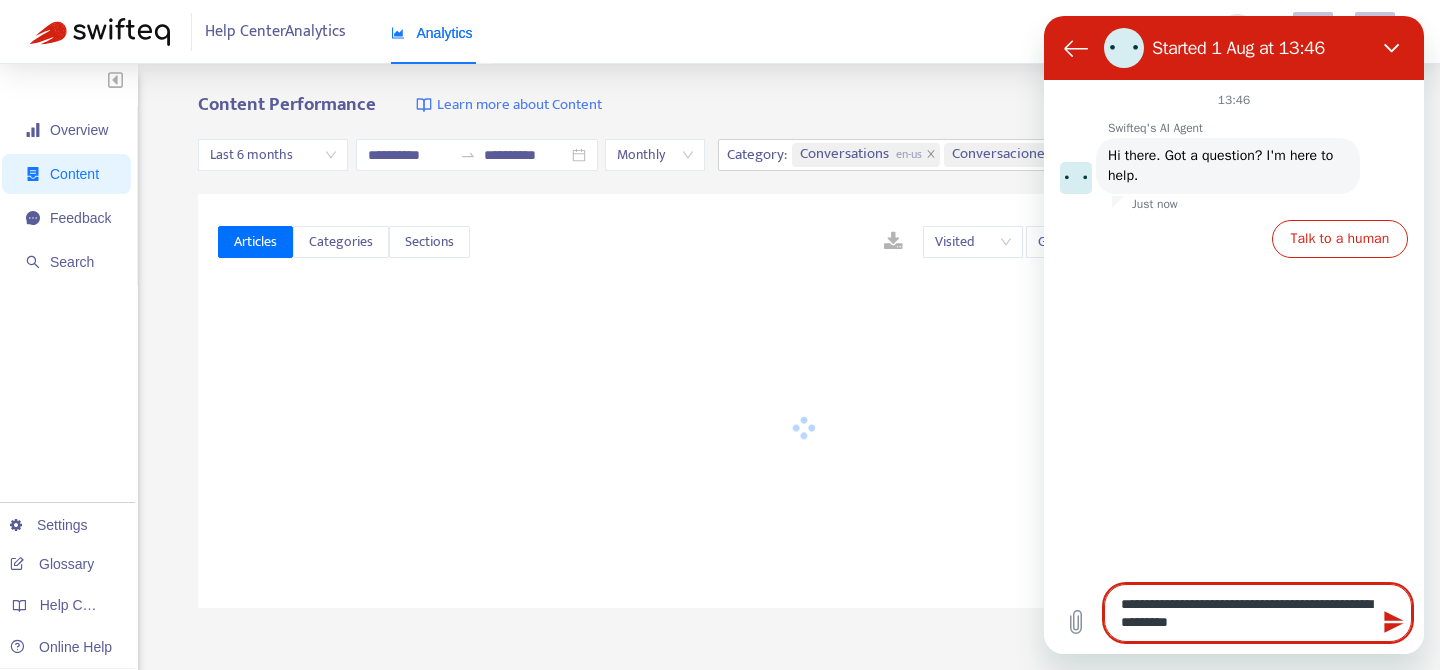 type on "**********" 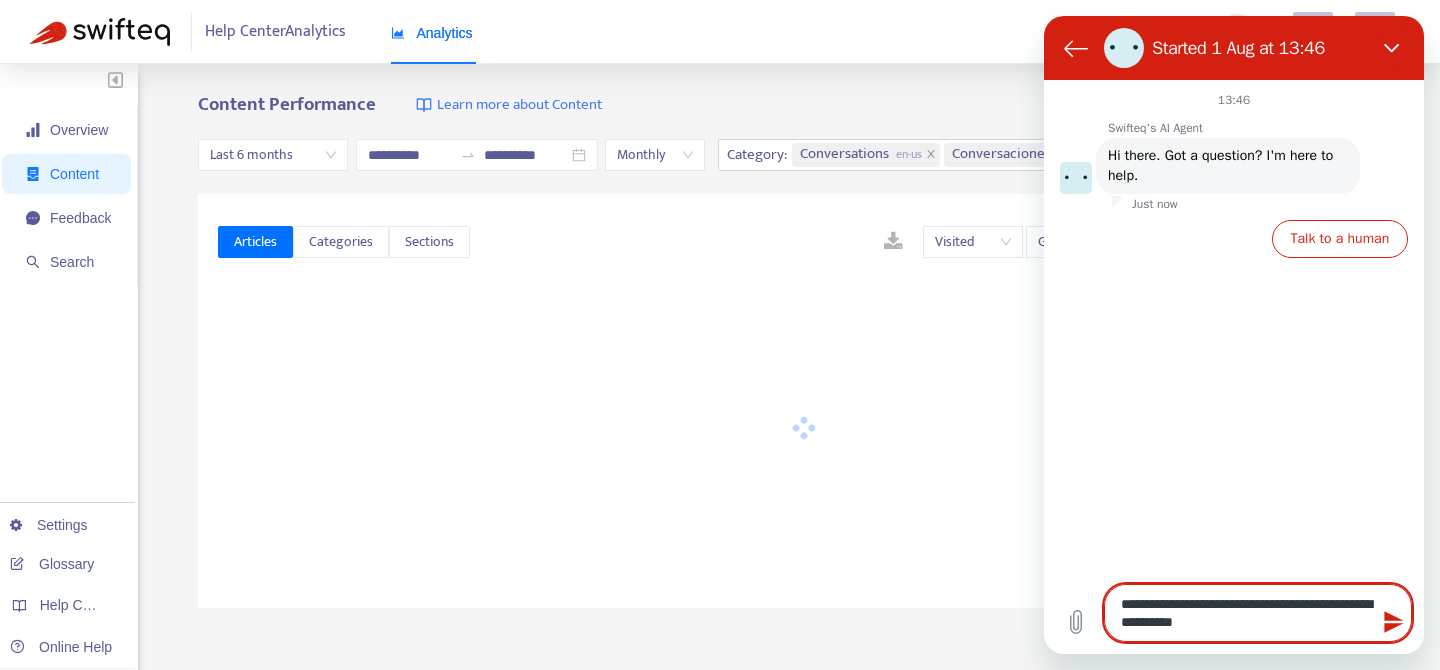 type on "**********" 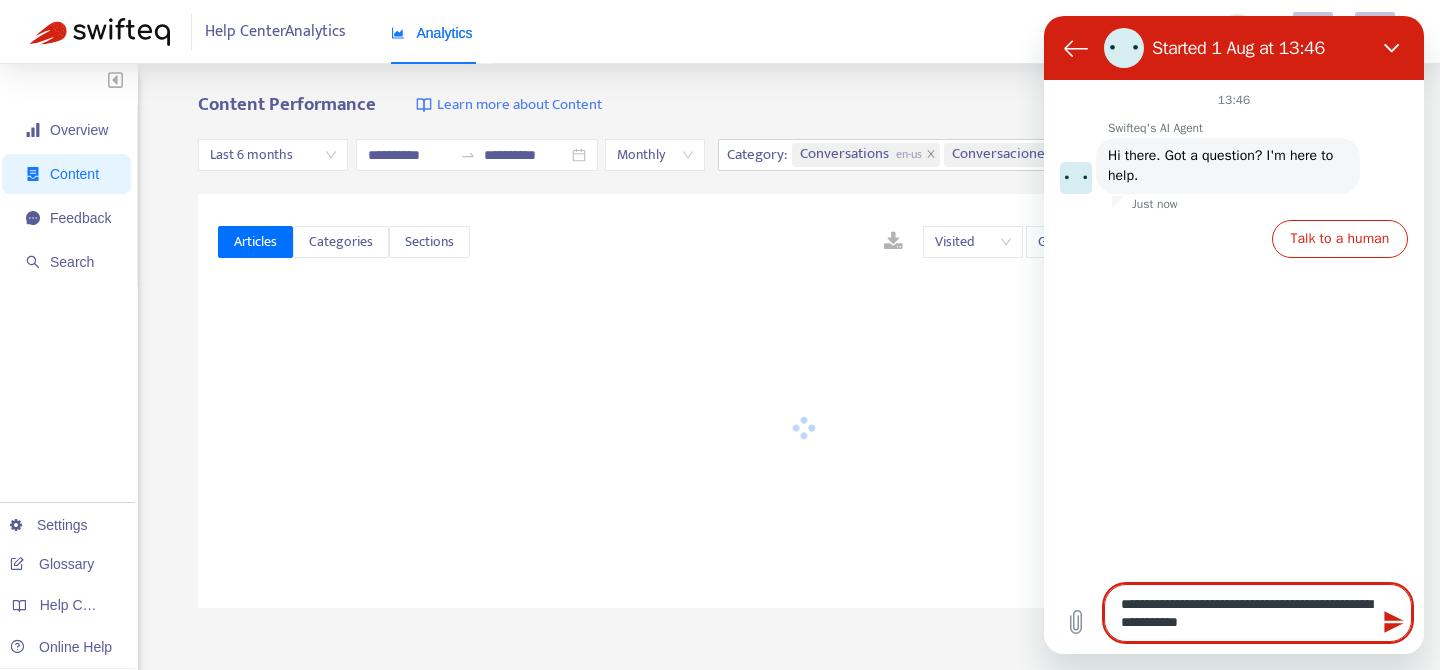 type on "**********" 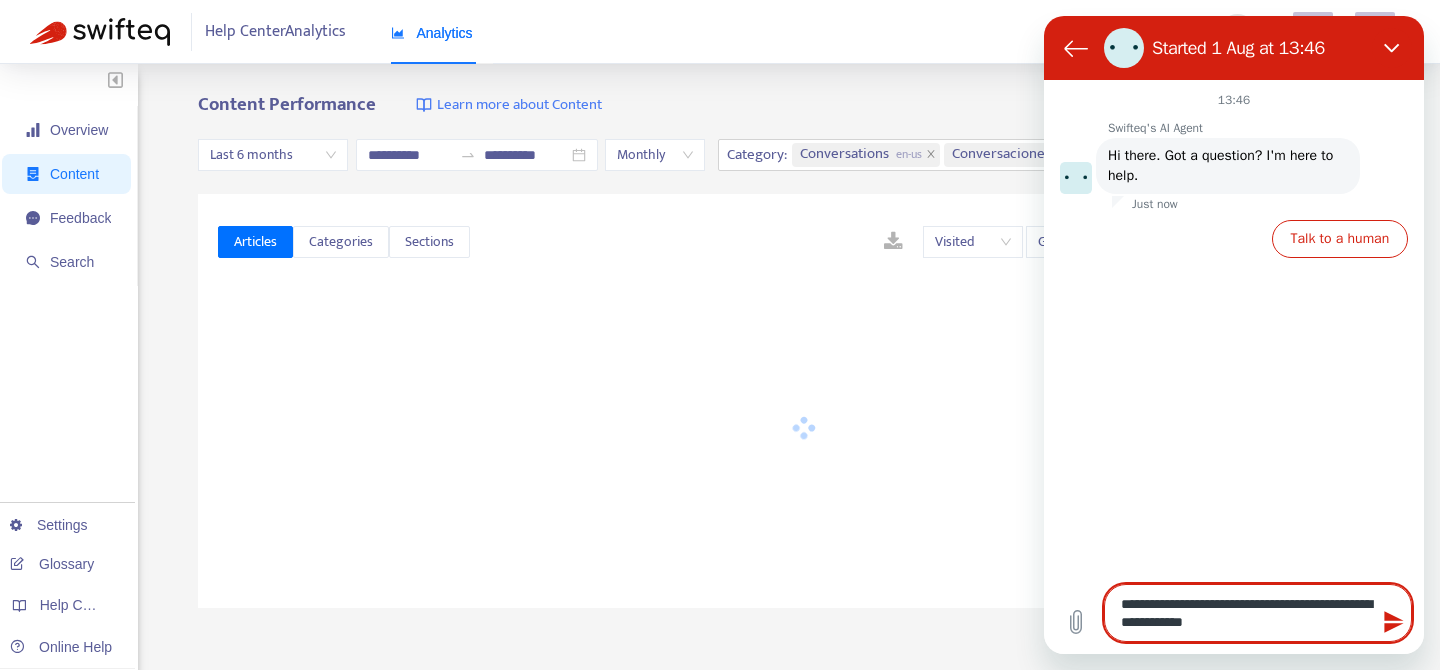 type on "**********" 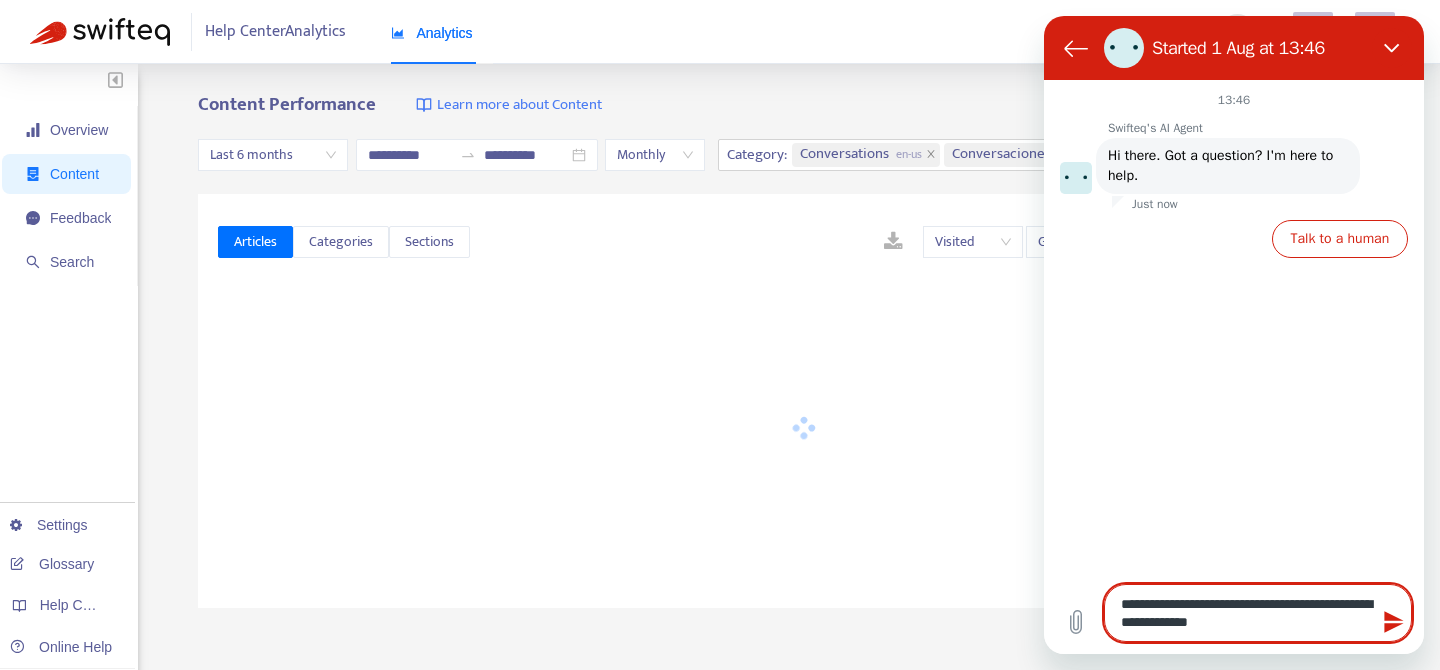 type on "**********" 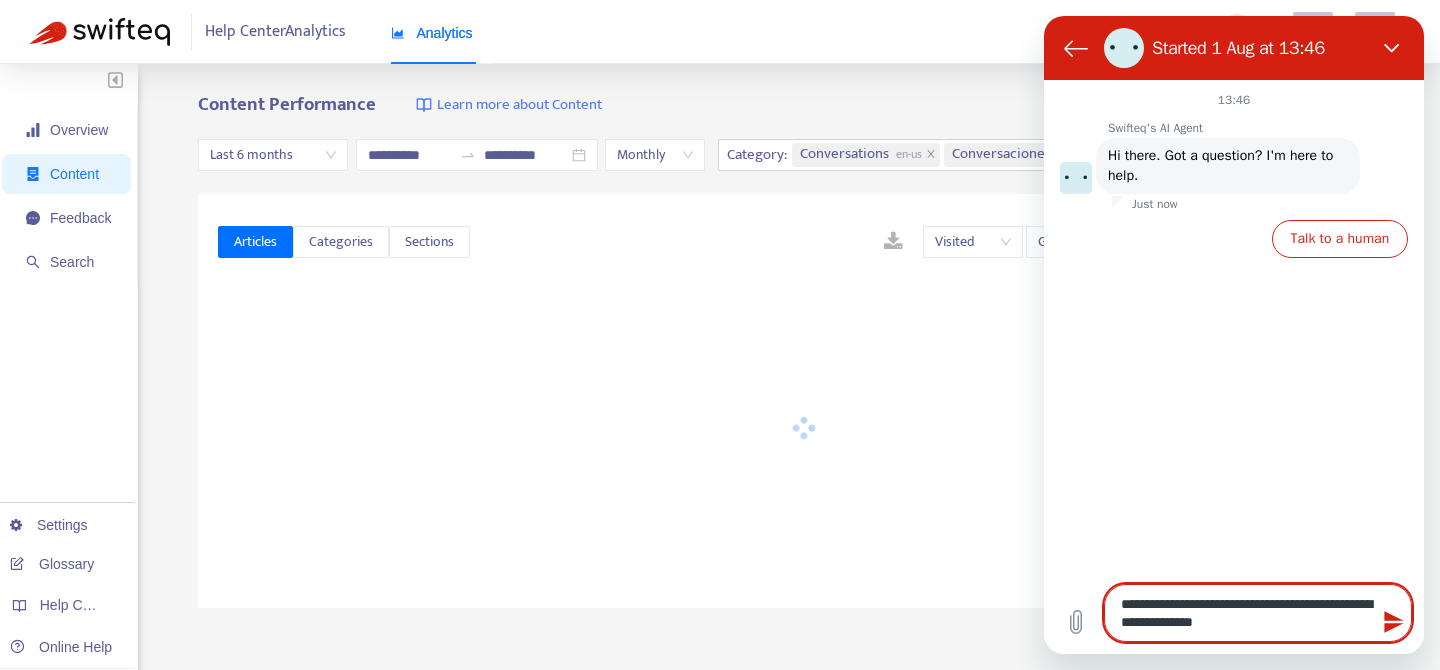 type on "**********" 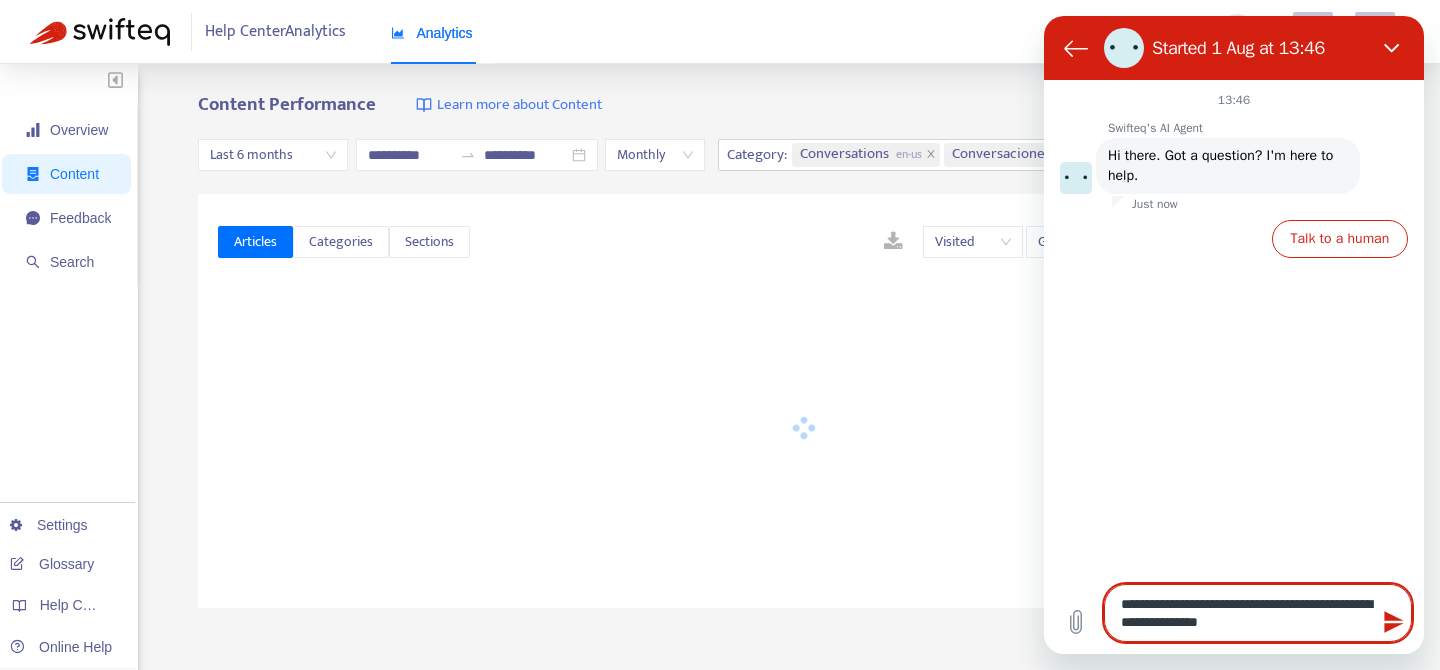 type on "**********" 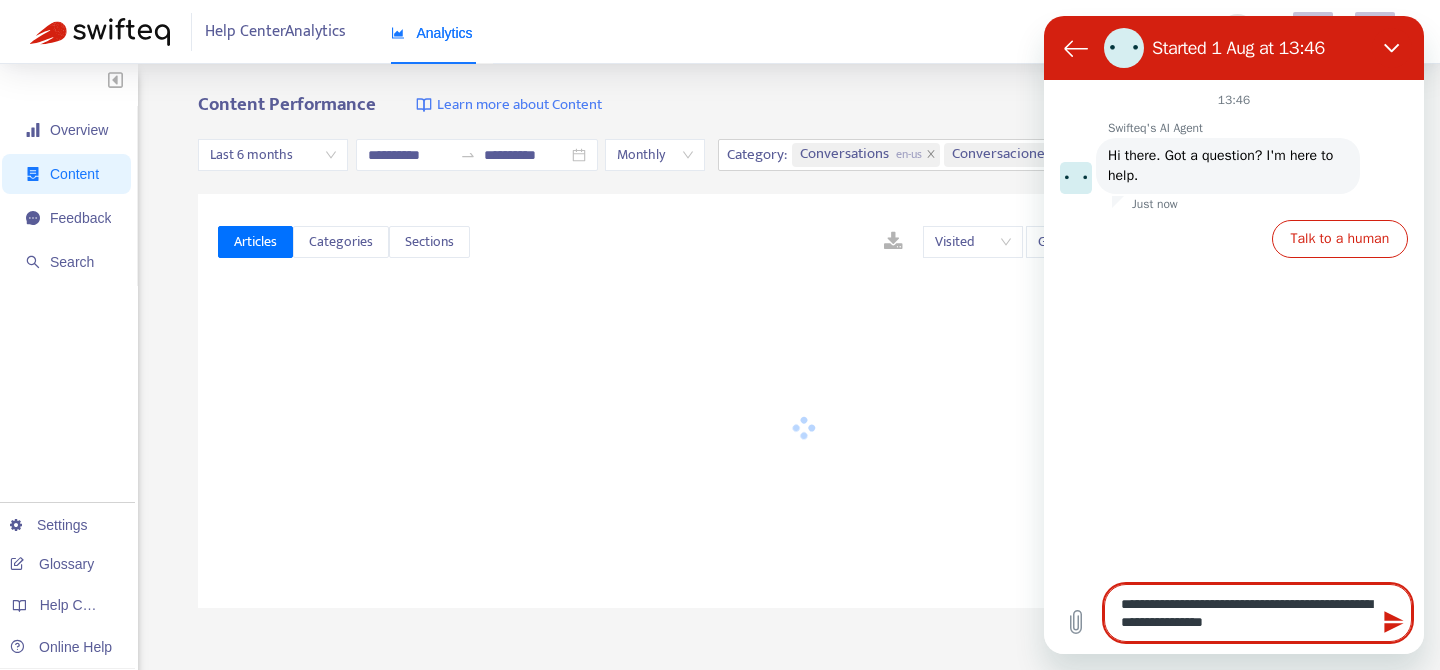 type on "**********" 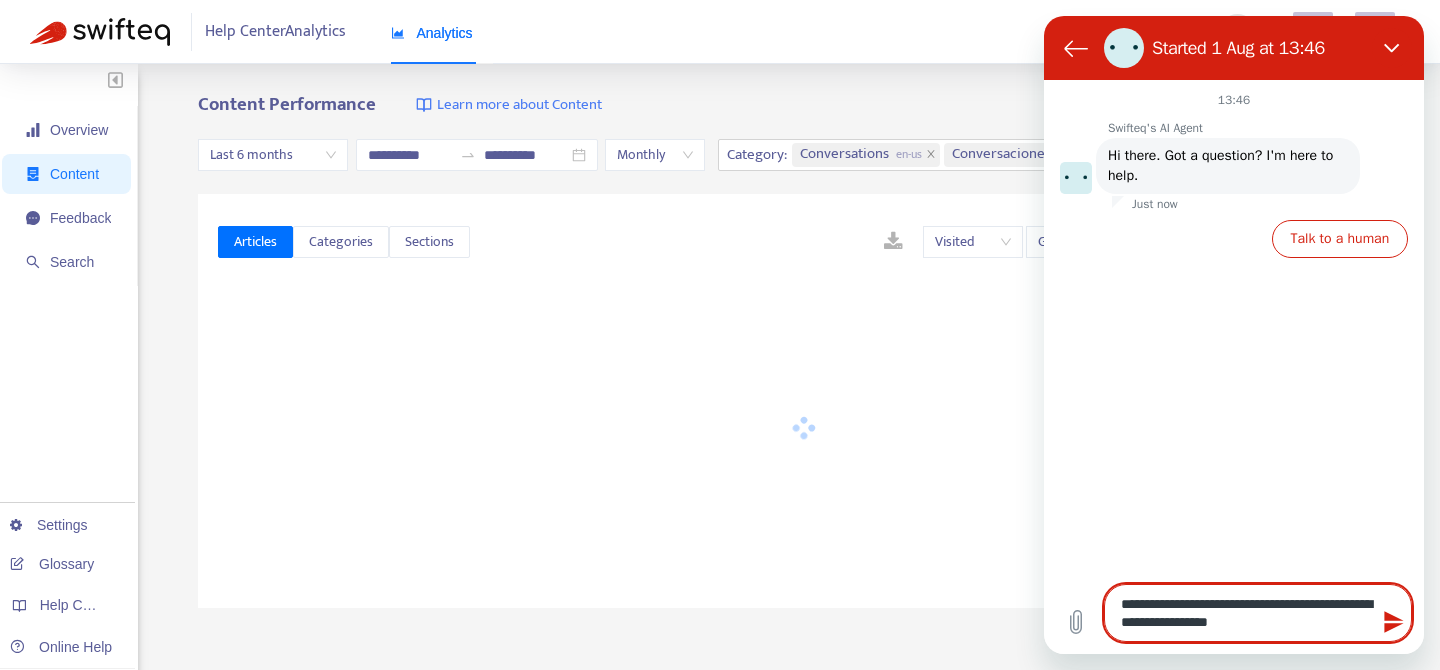 type on "**********" 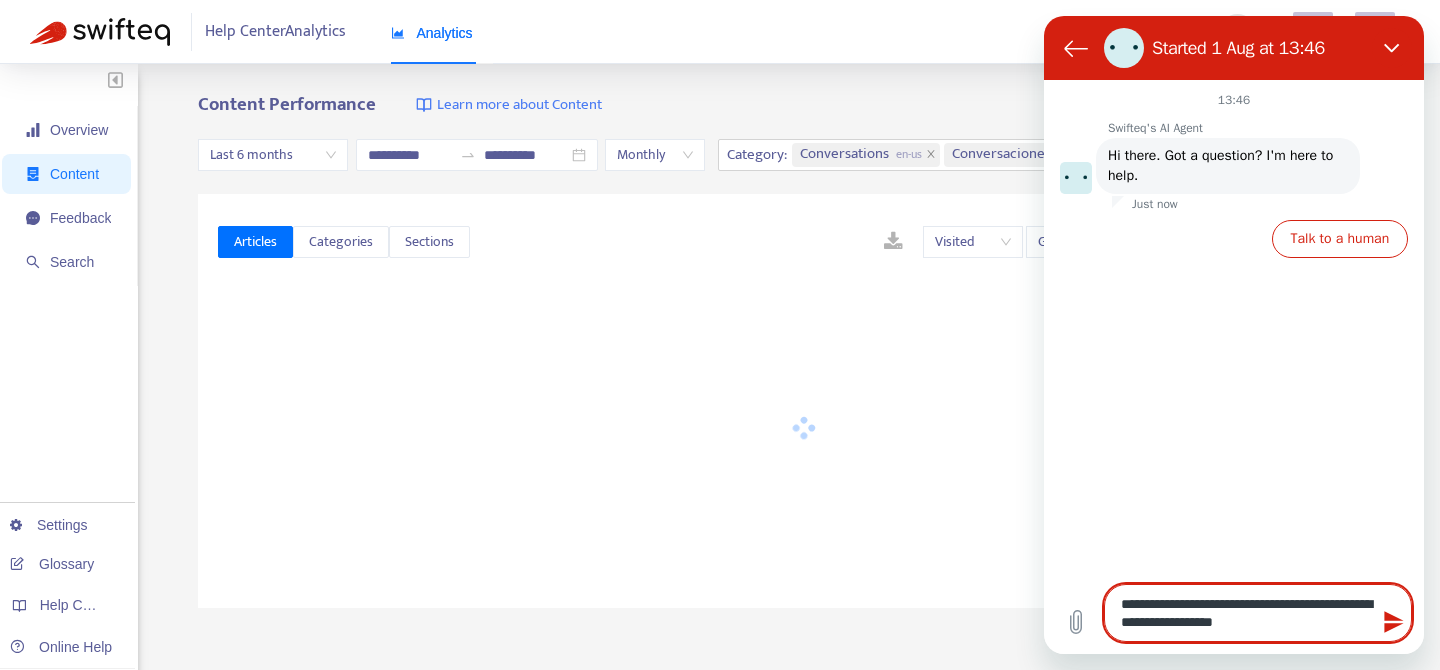 type on "**********" 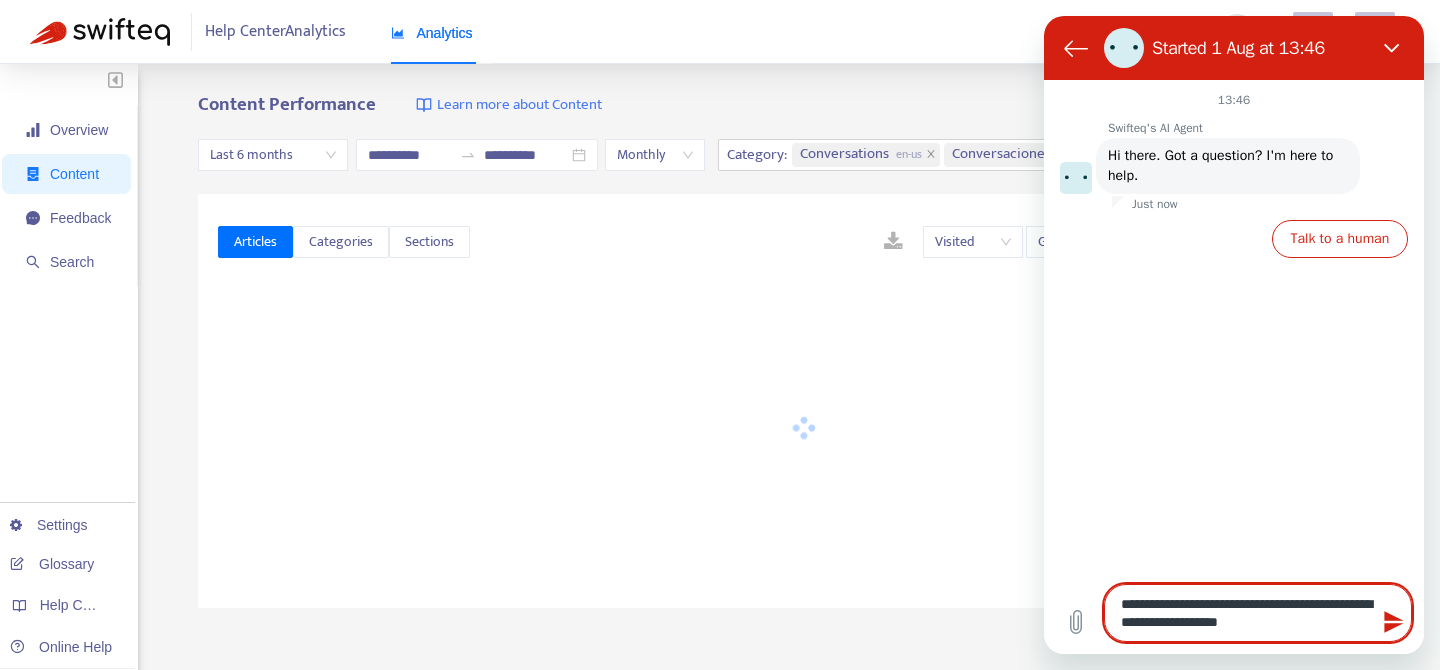 type on "**********" 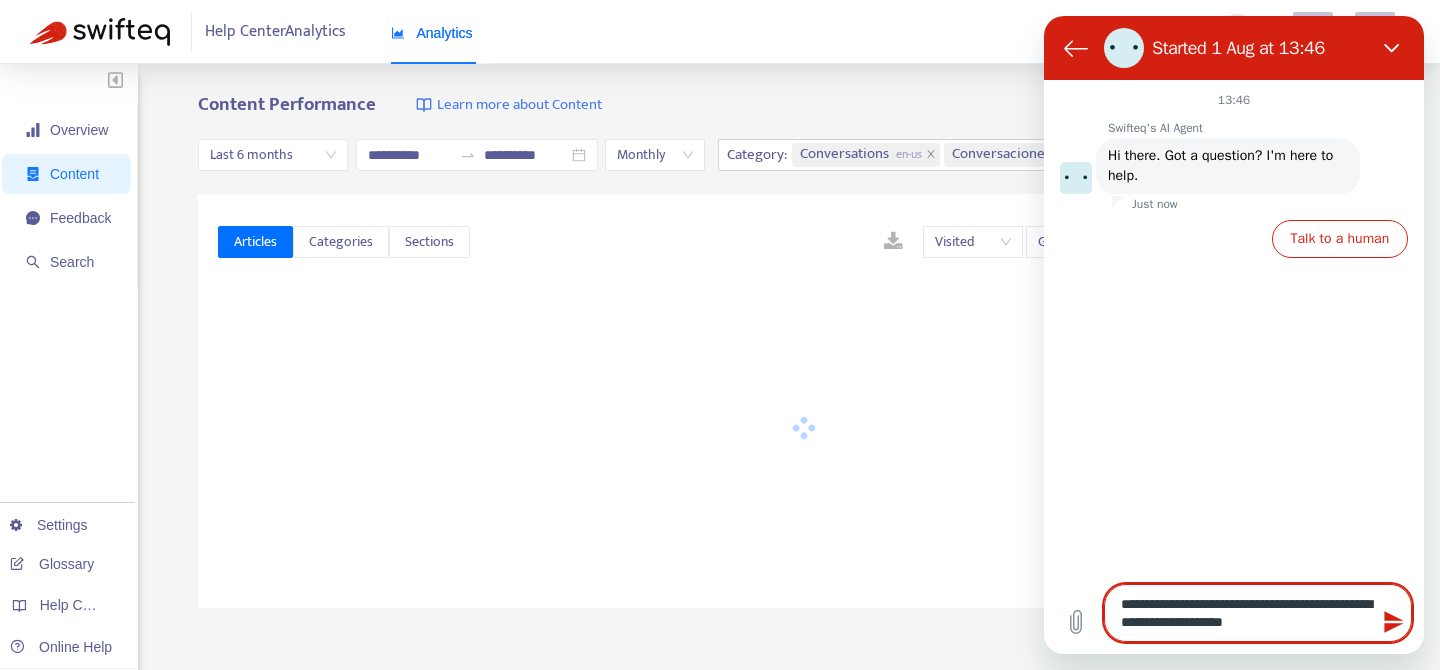 type on "**********" 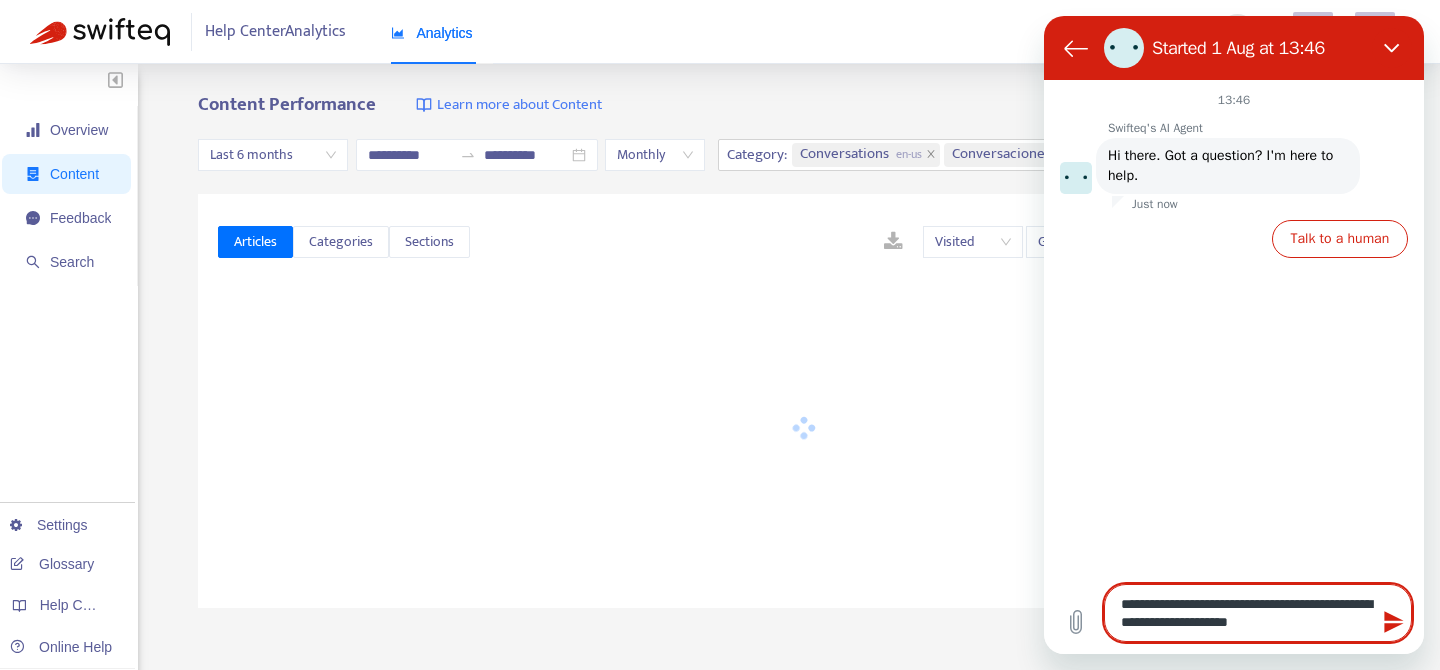 type on "**********" 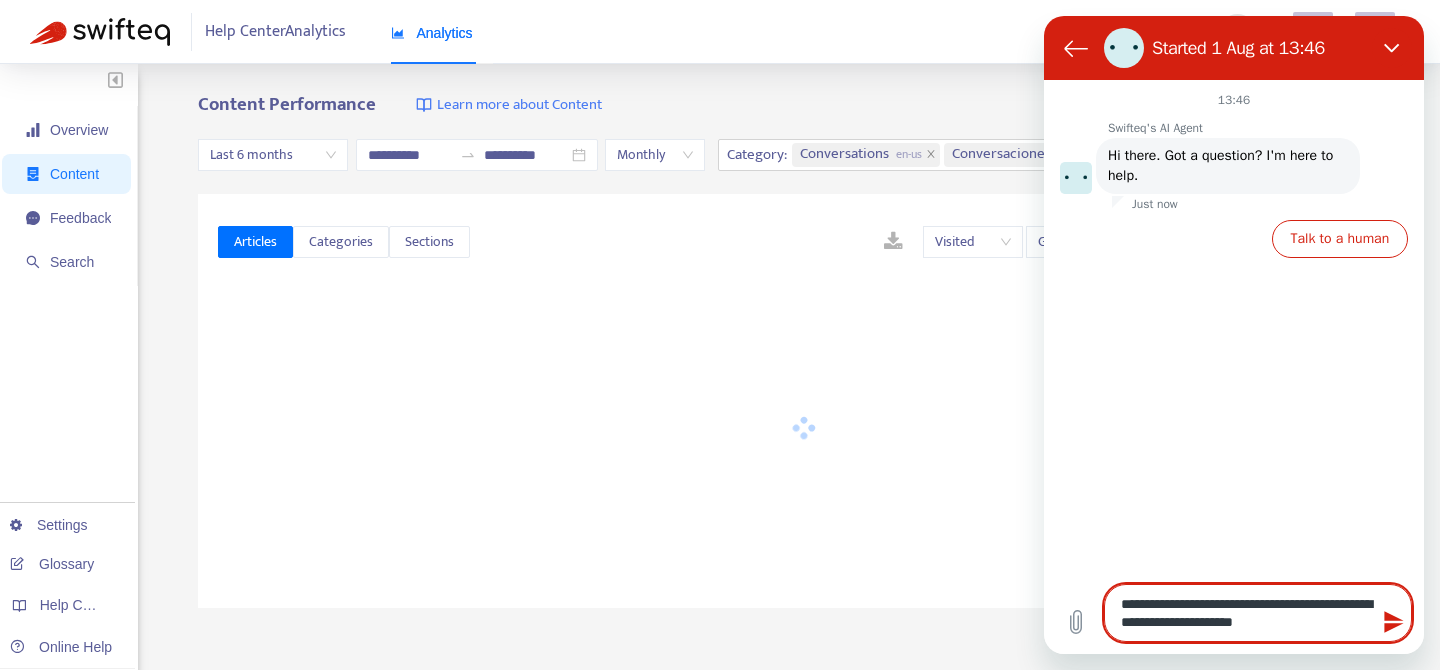type on "**********" 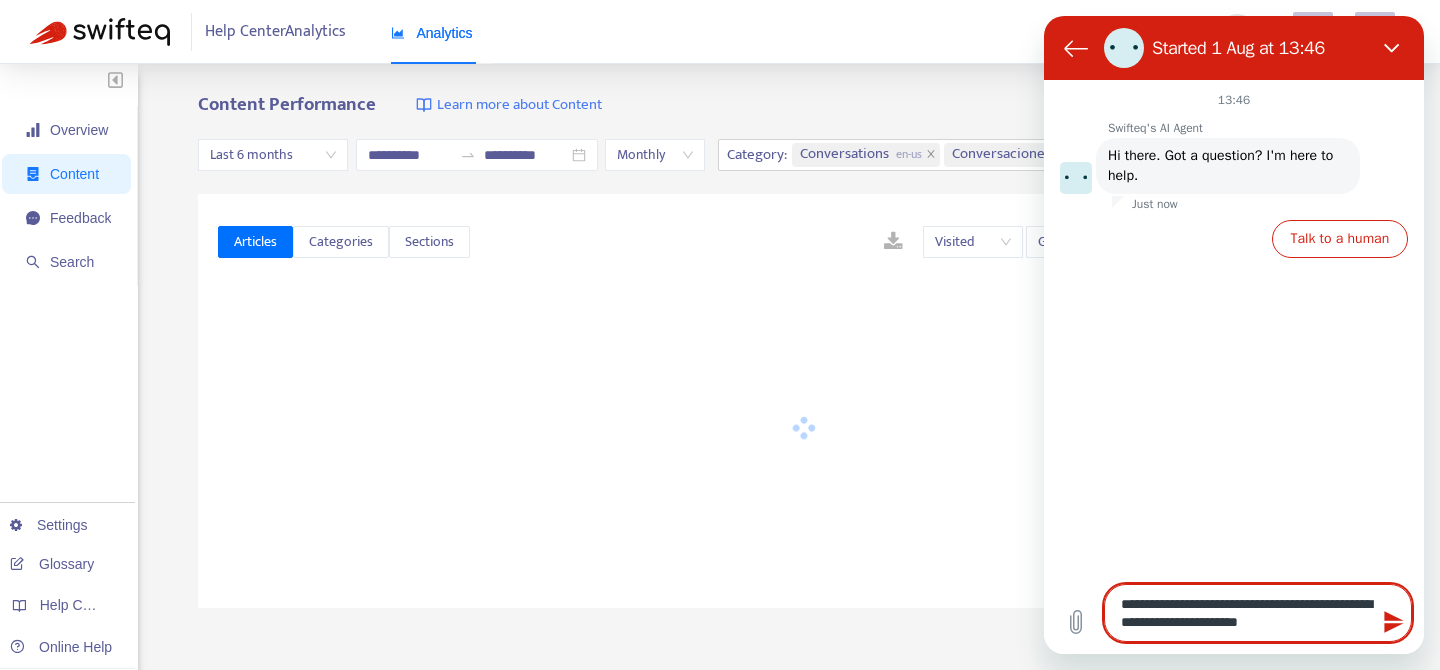 type on "**********" 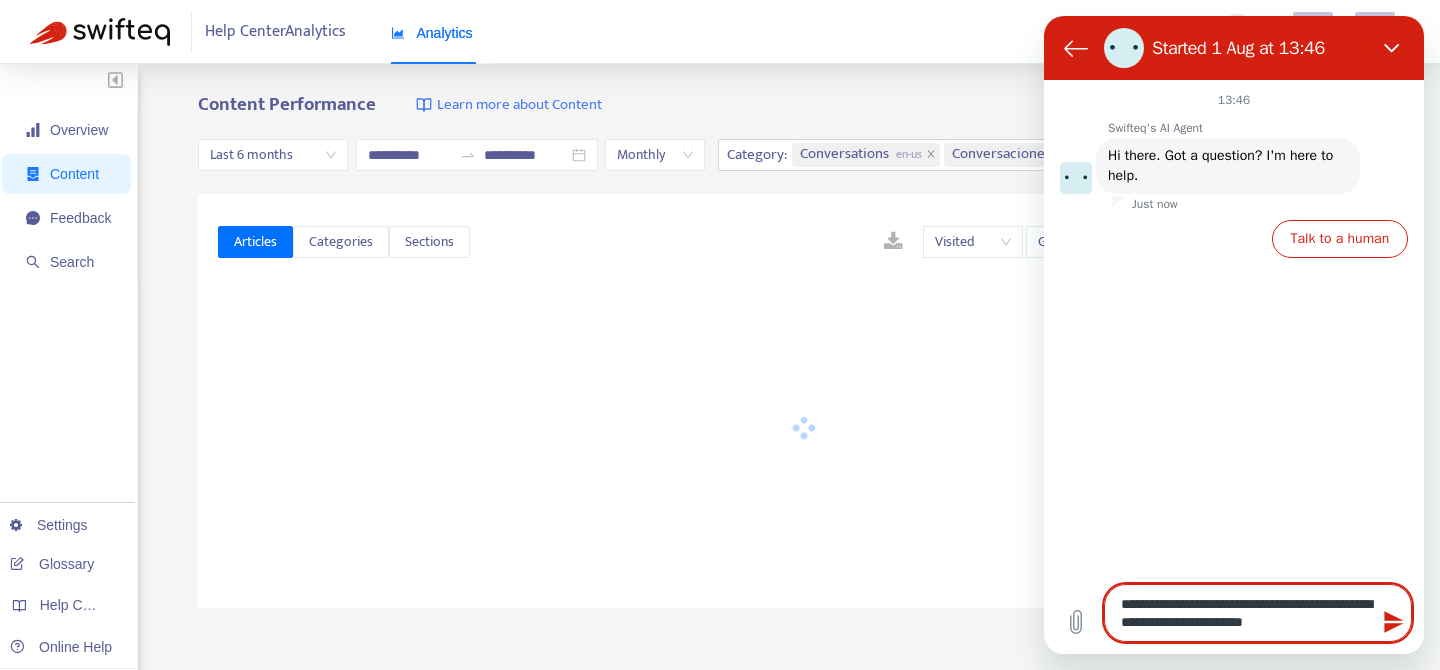 type on "**********" 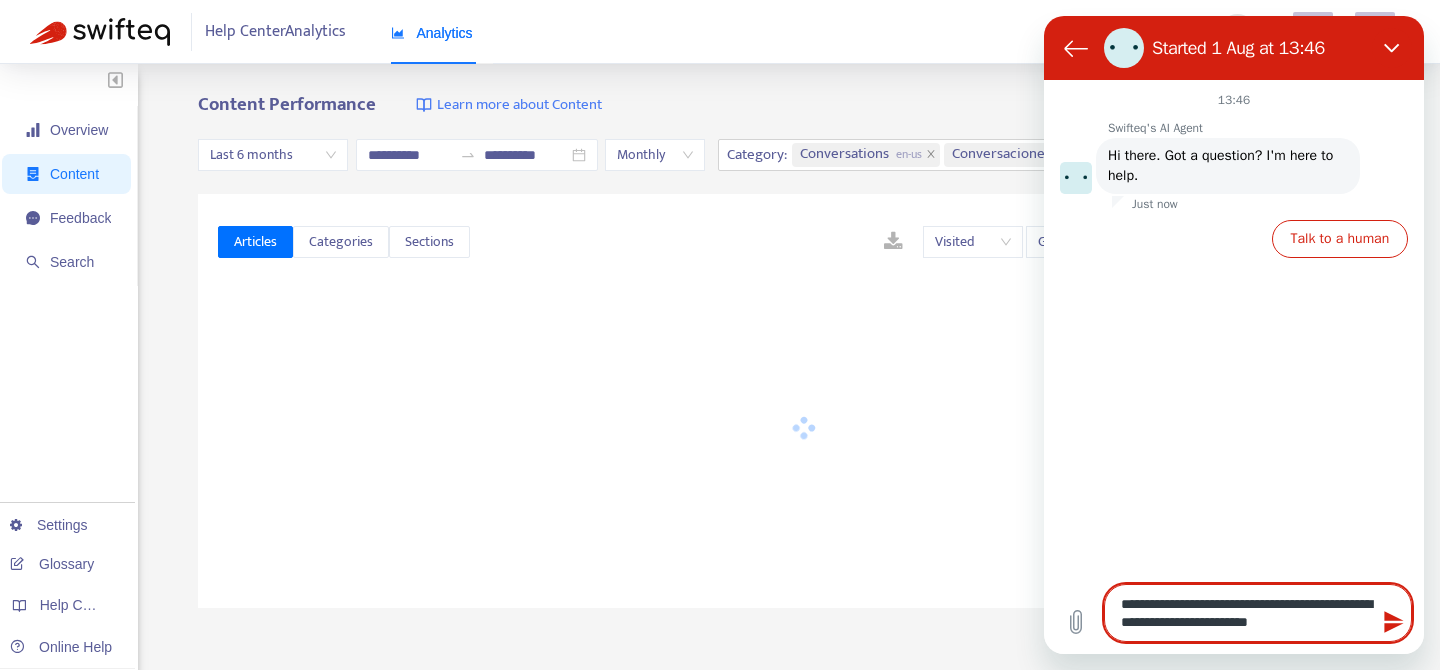 type on "**********" 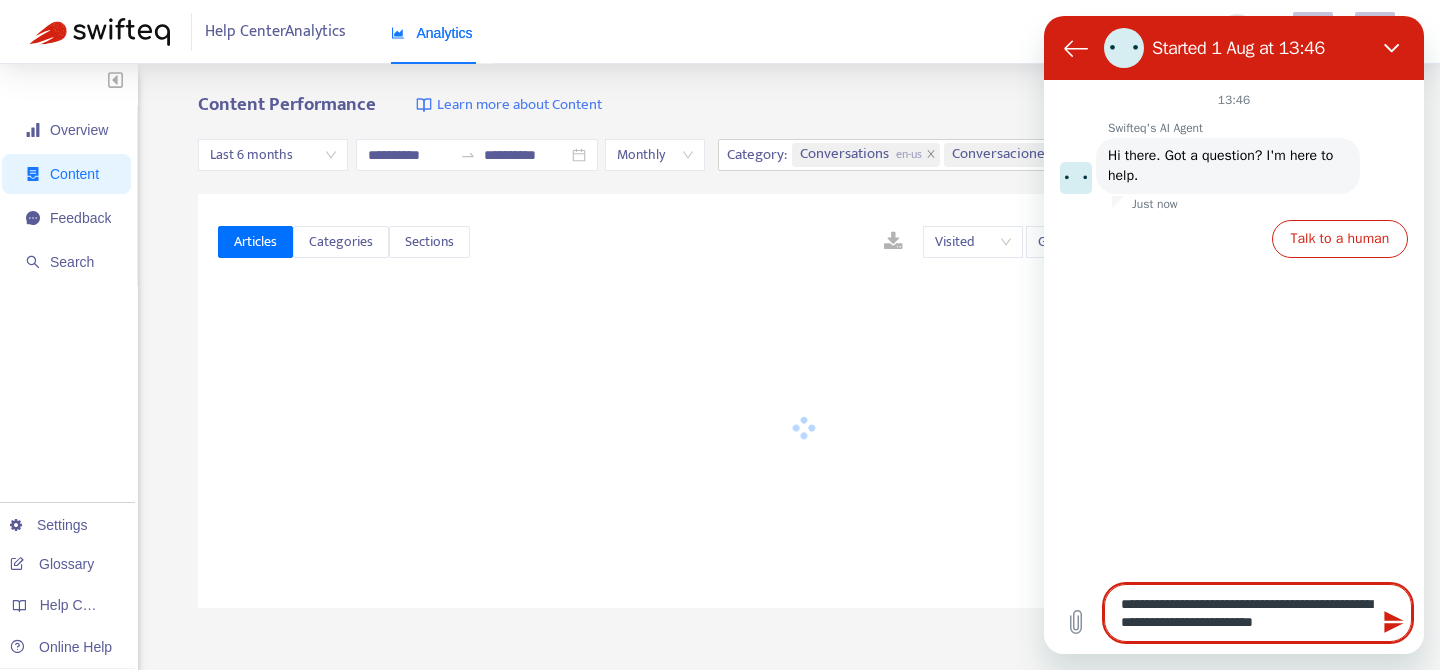 type on "**********" 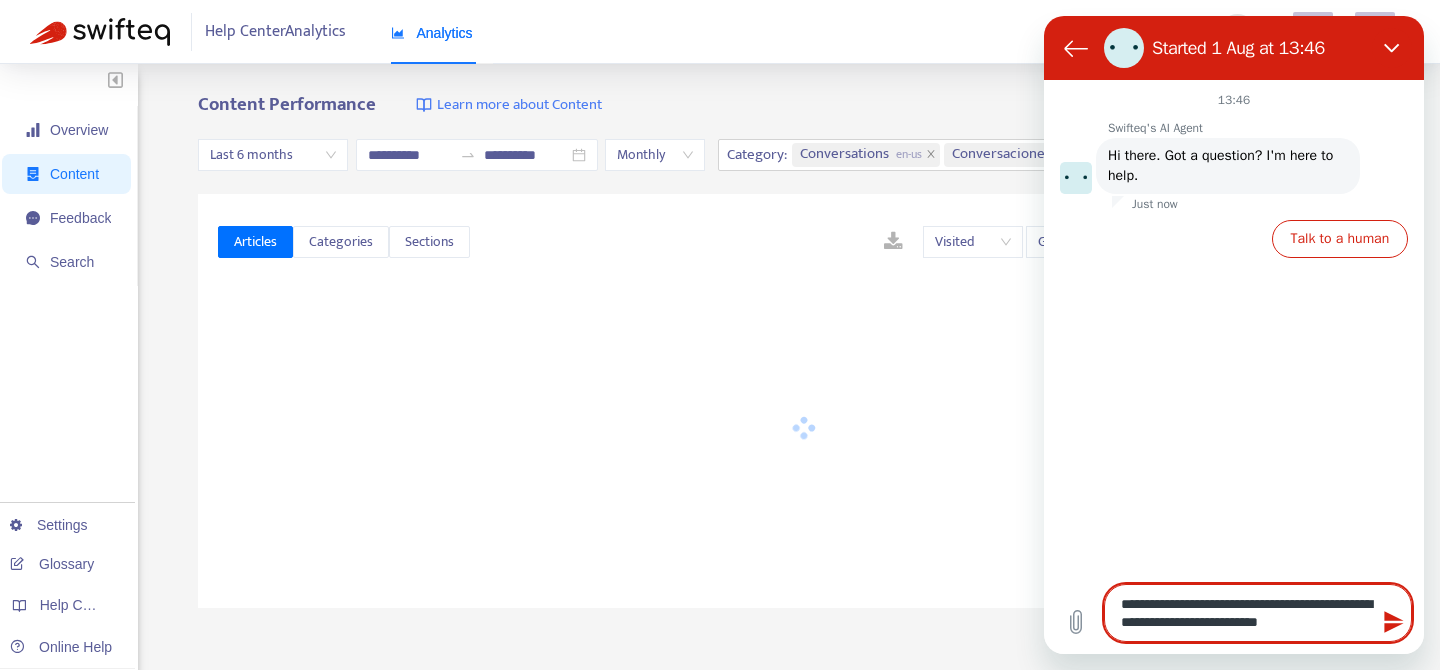 type on "**********" 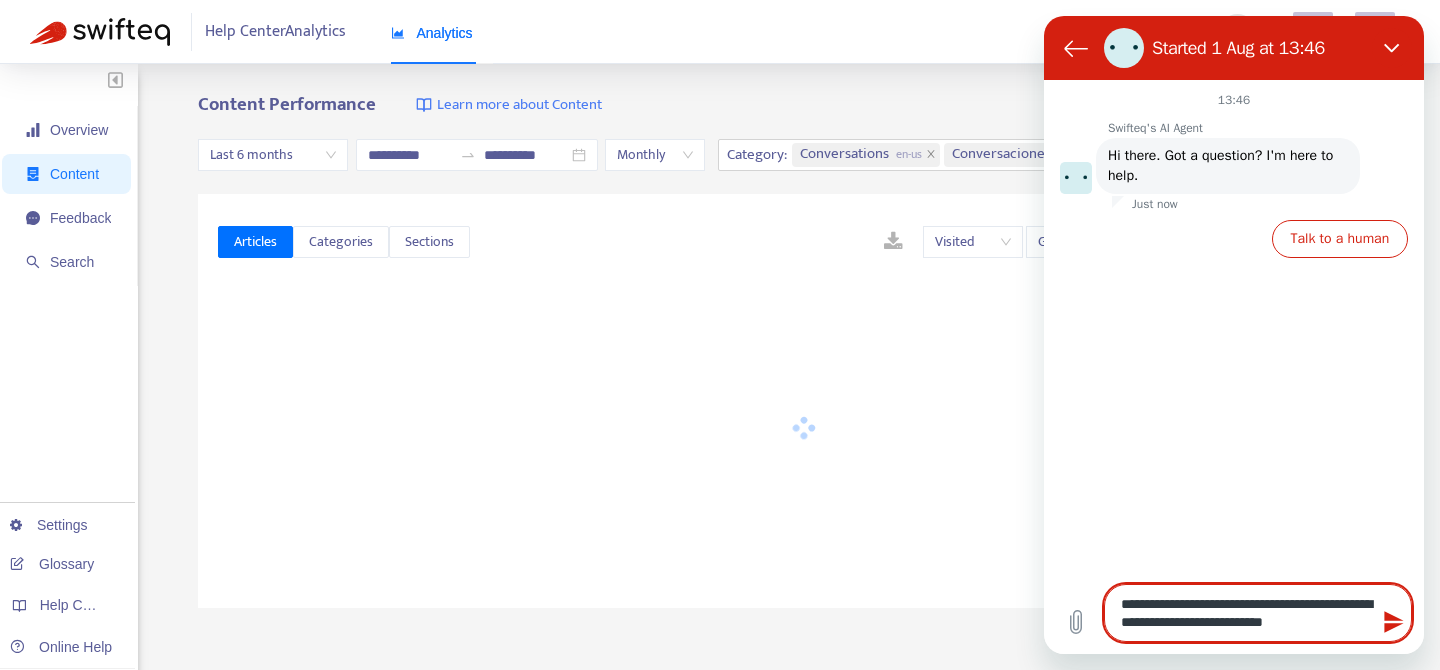 type on "**********" 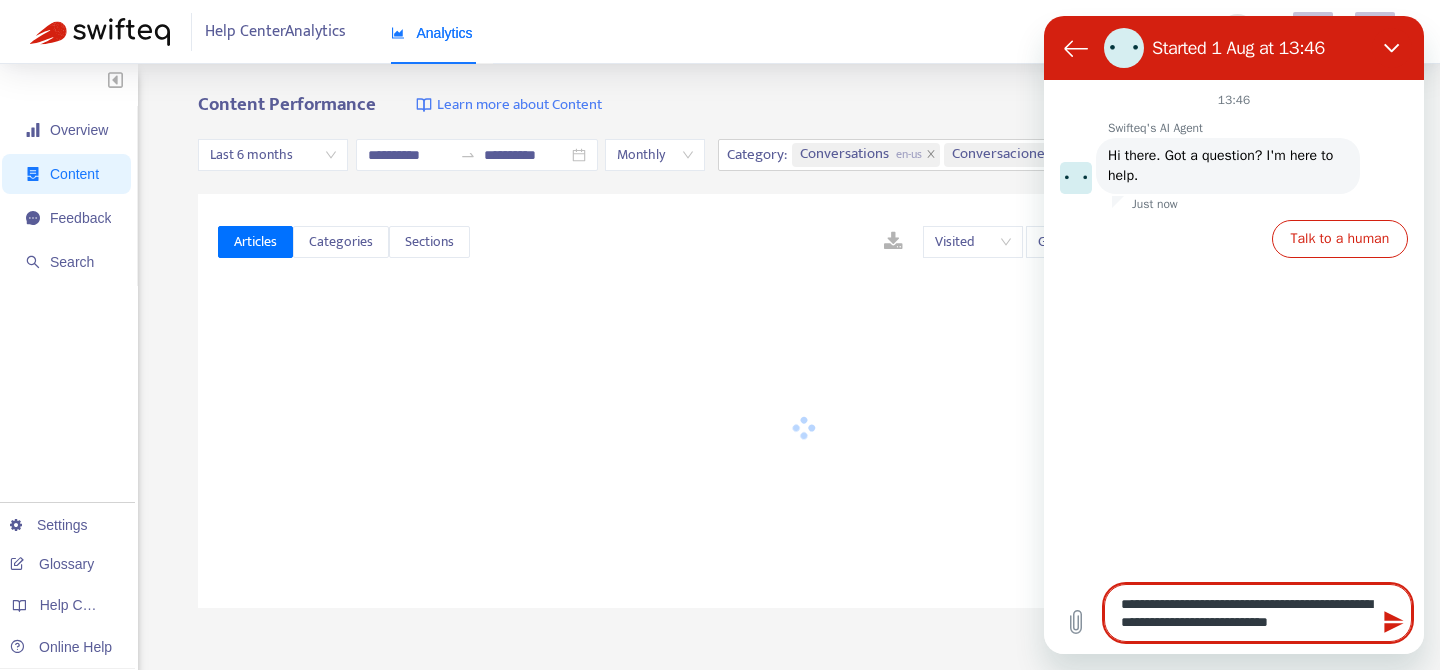 type on "**********" 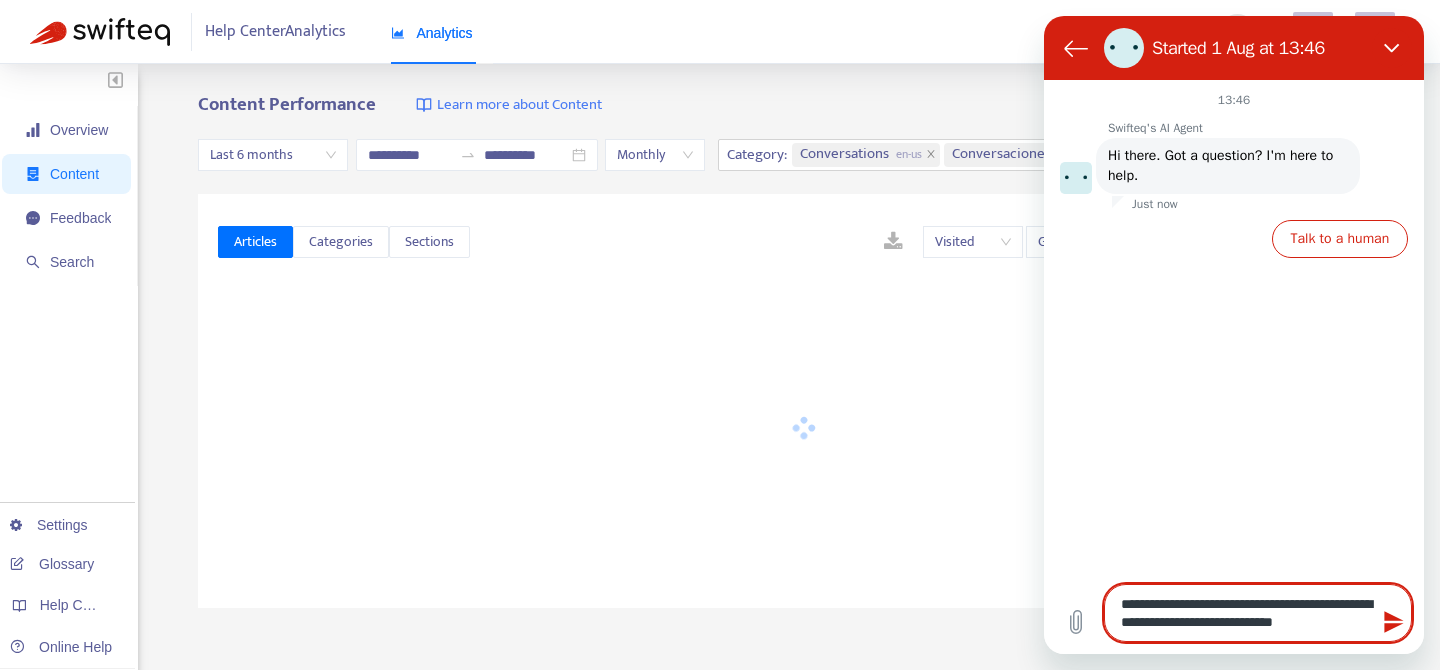 type on "**********" 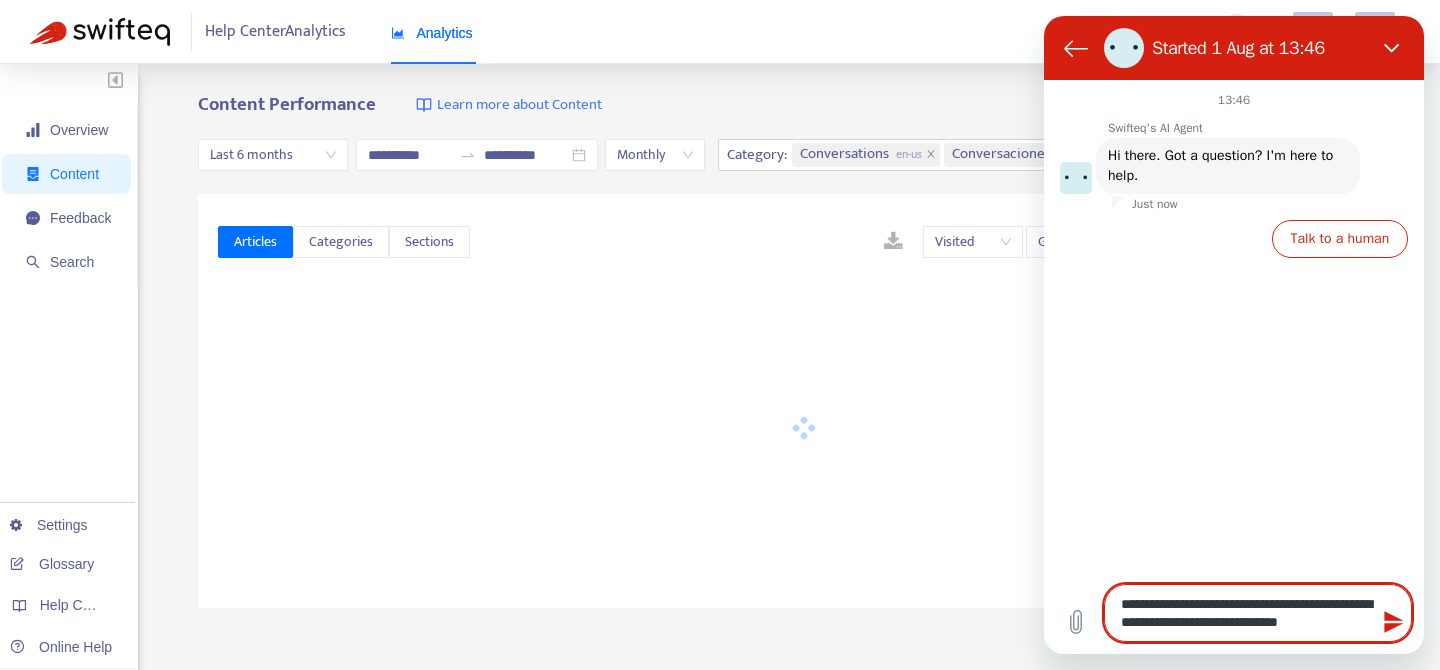 type on "**********" 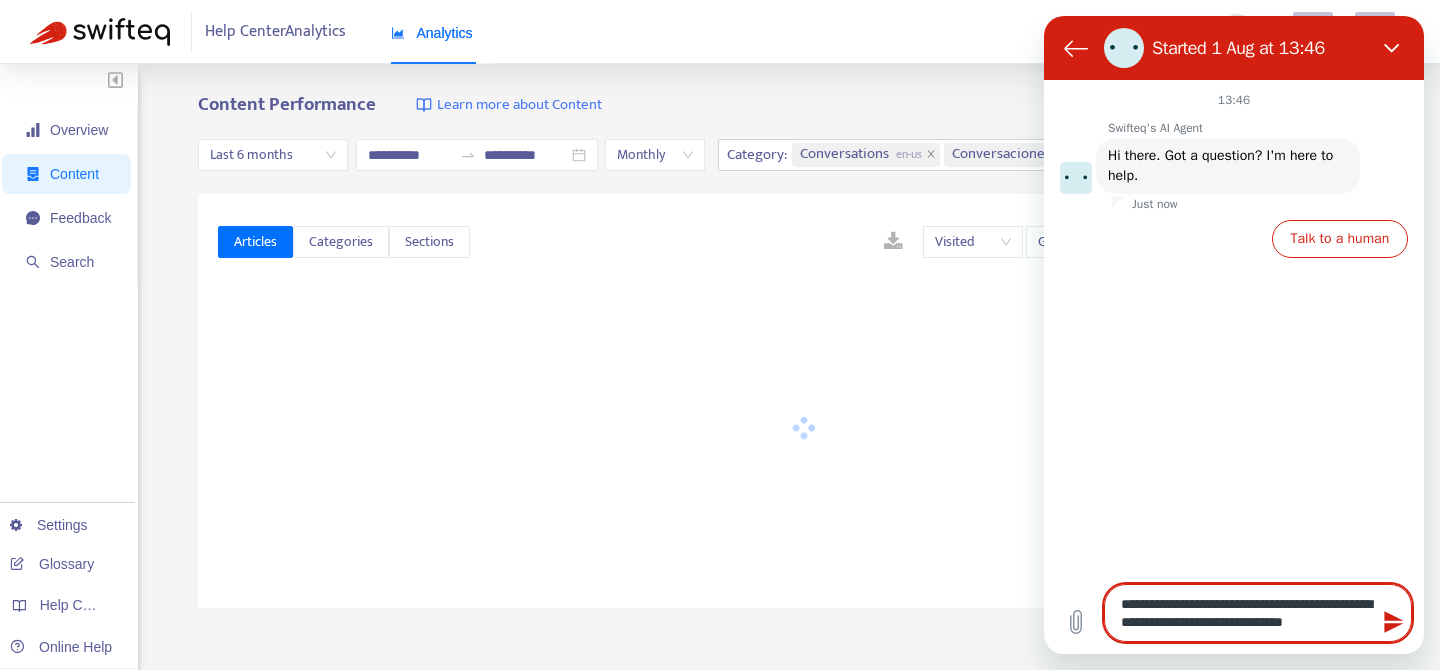 type on "**********" 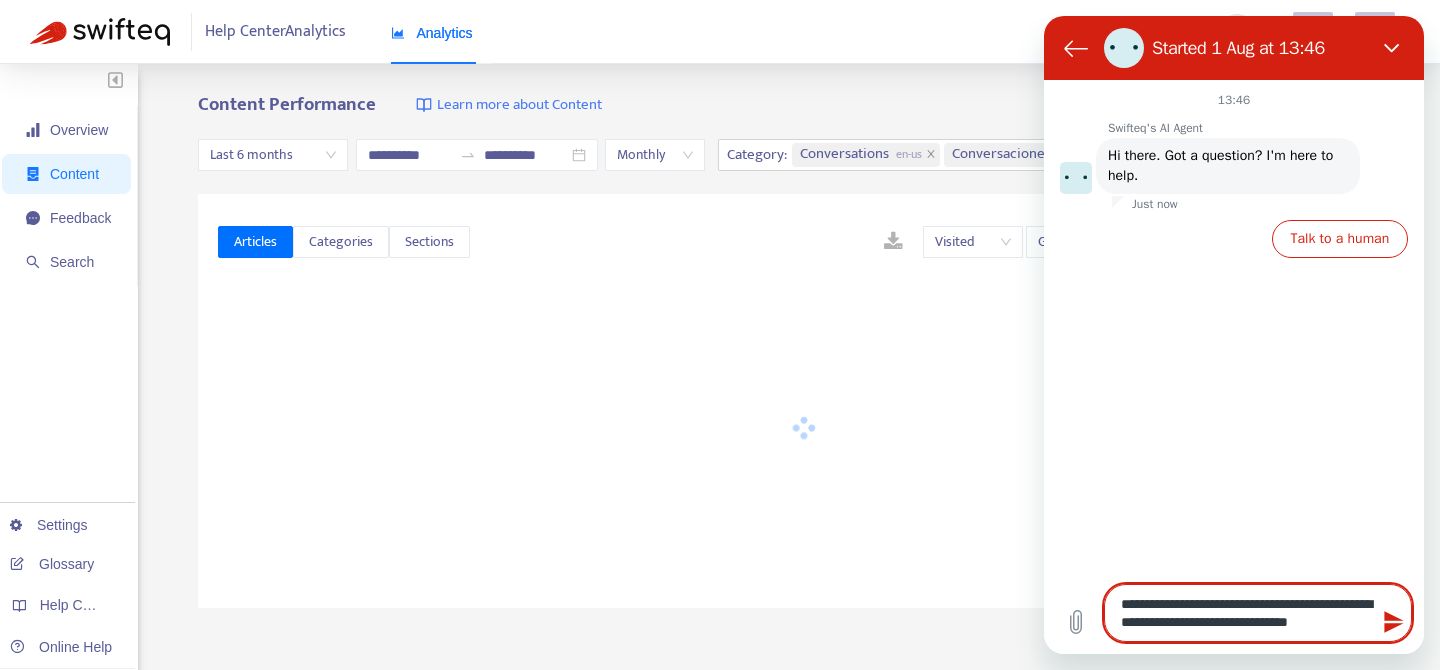 type on "**********" 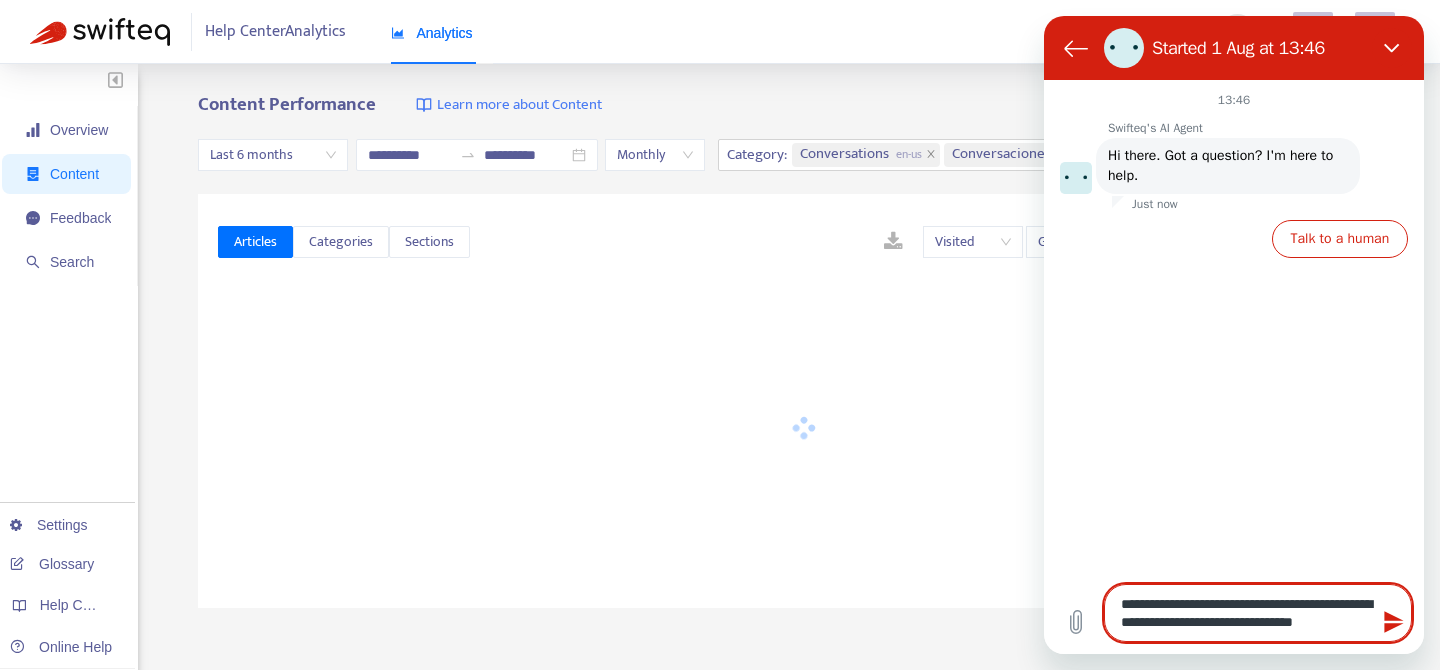 type on "**********" 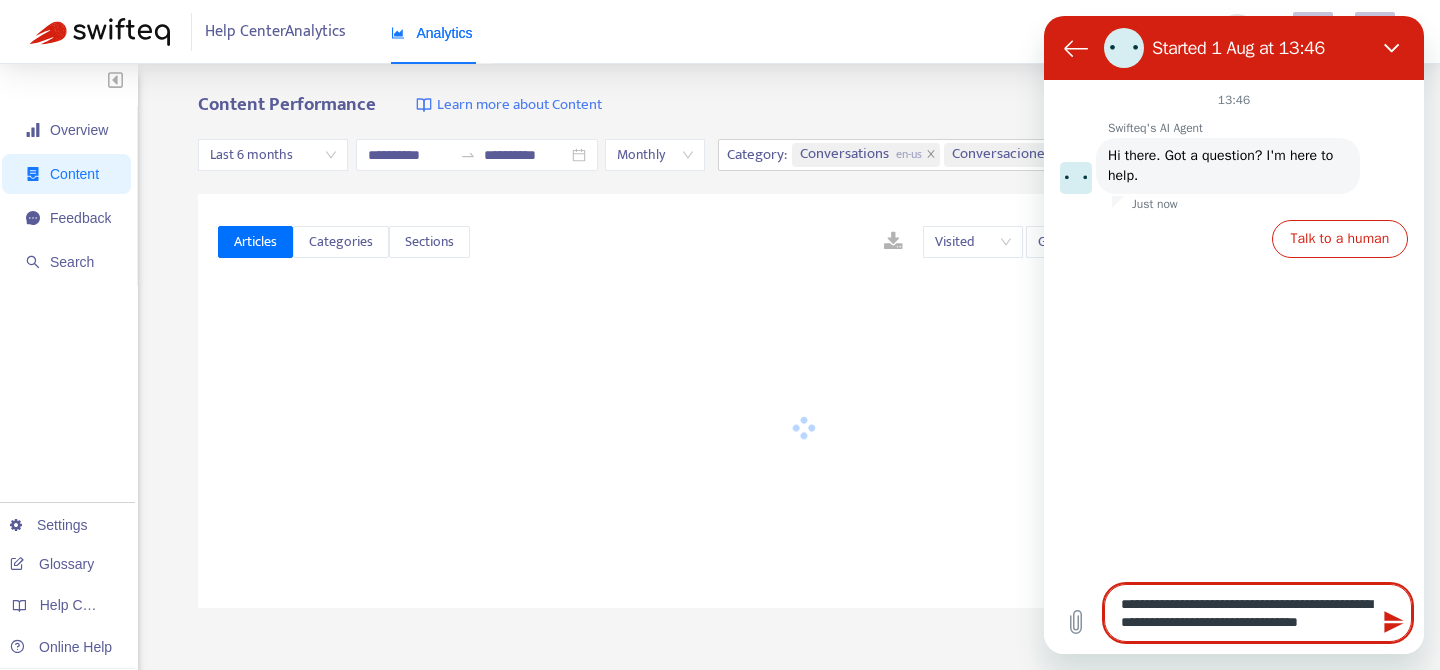 type on "**********" 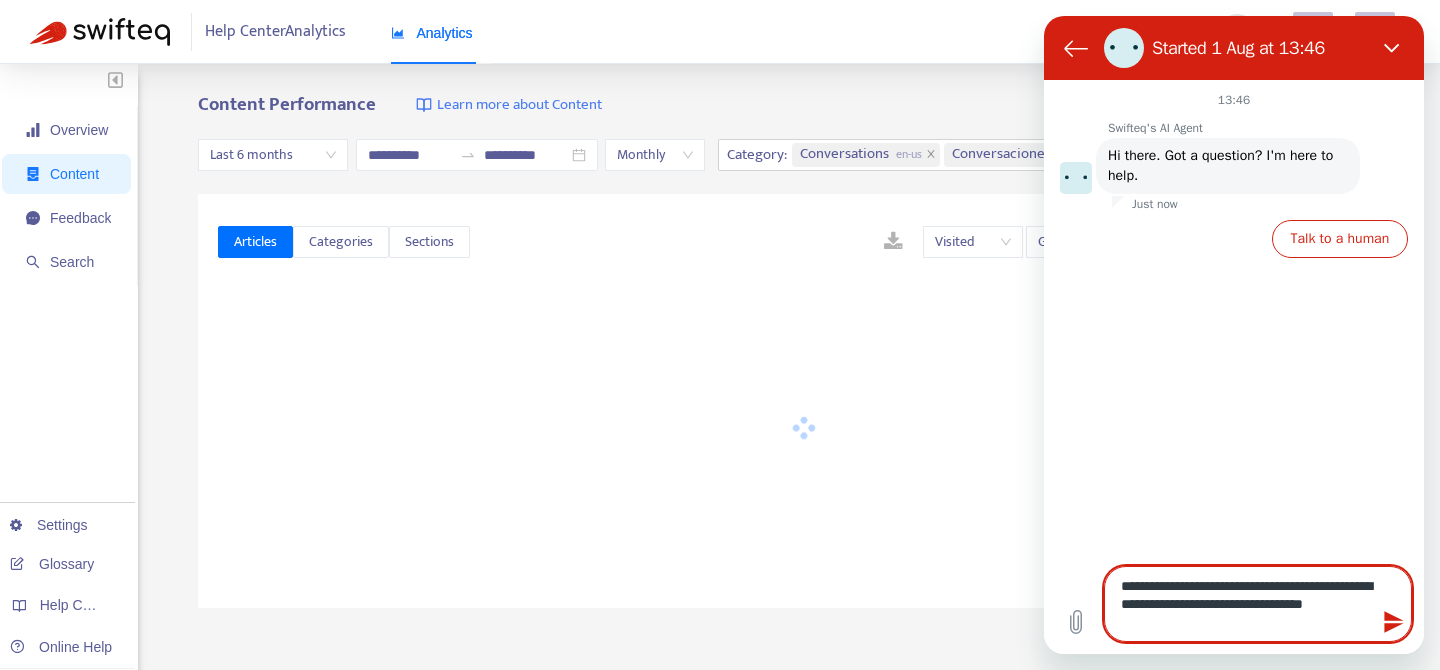 type on "**********" 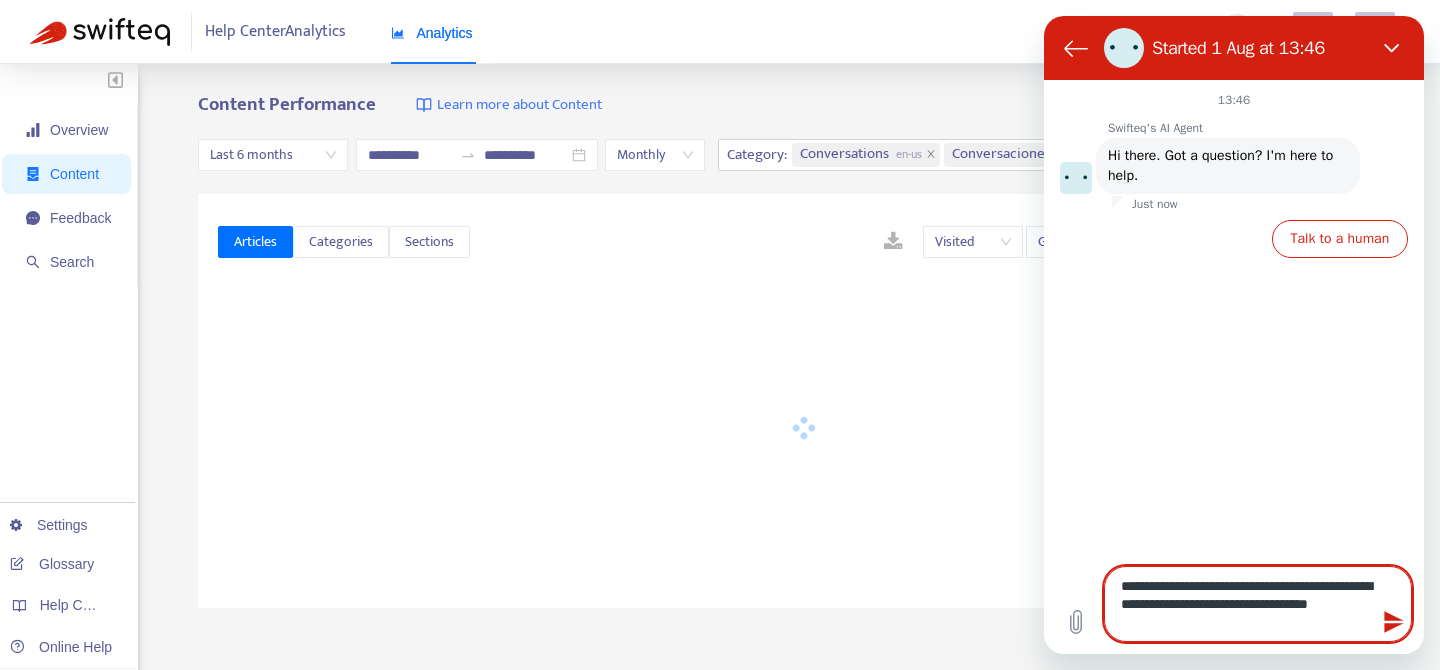 type on "**********" 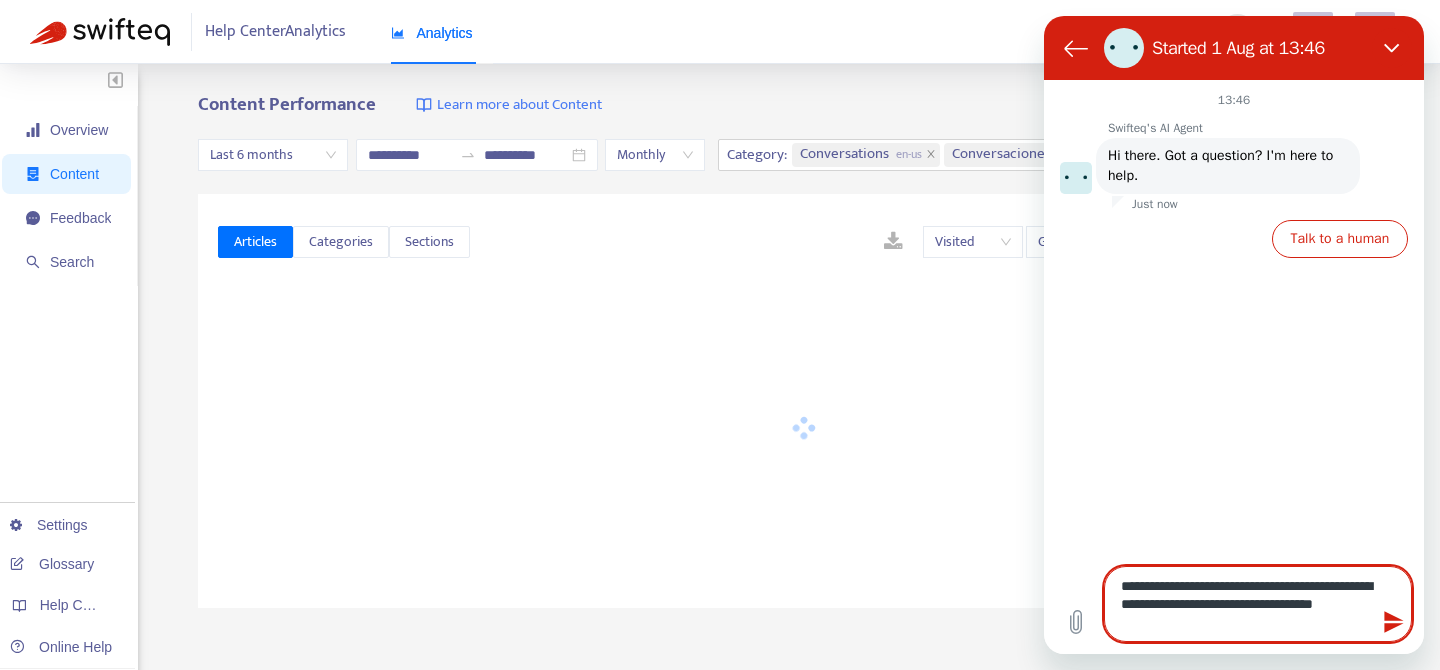 type on "**********" 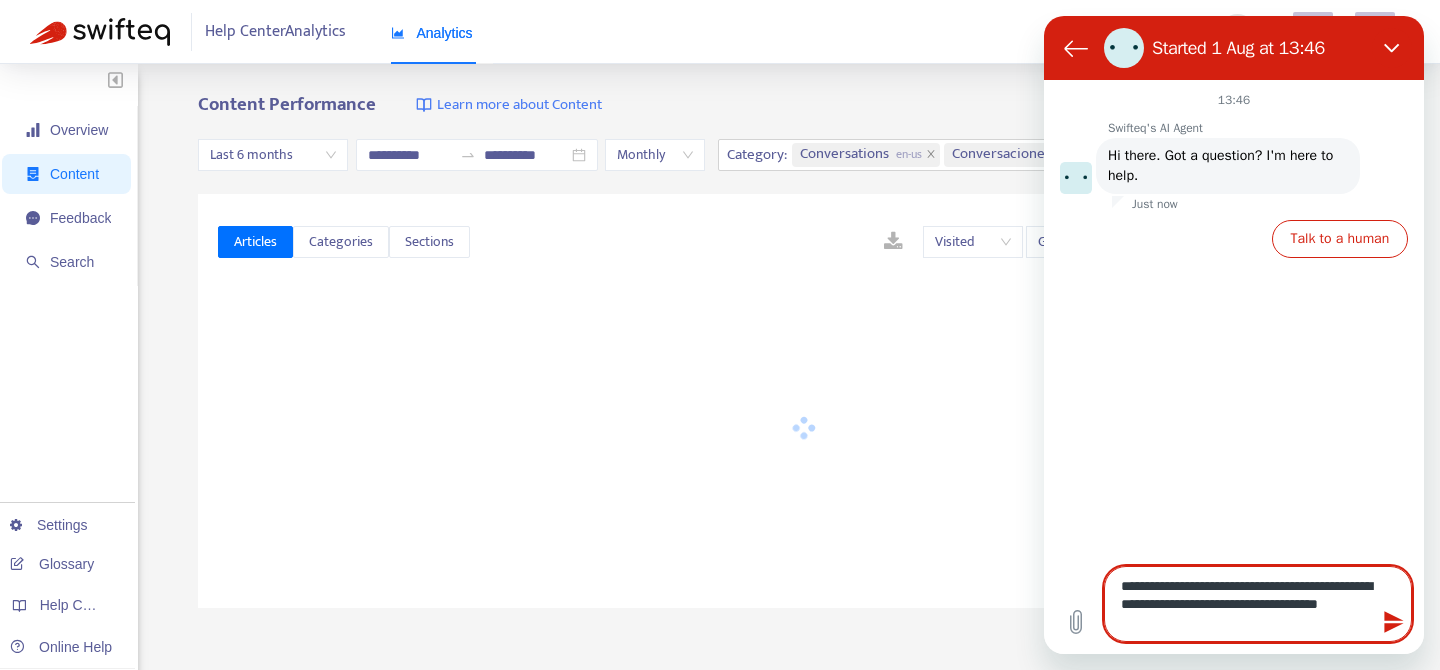 type on "**********" 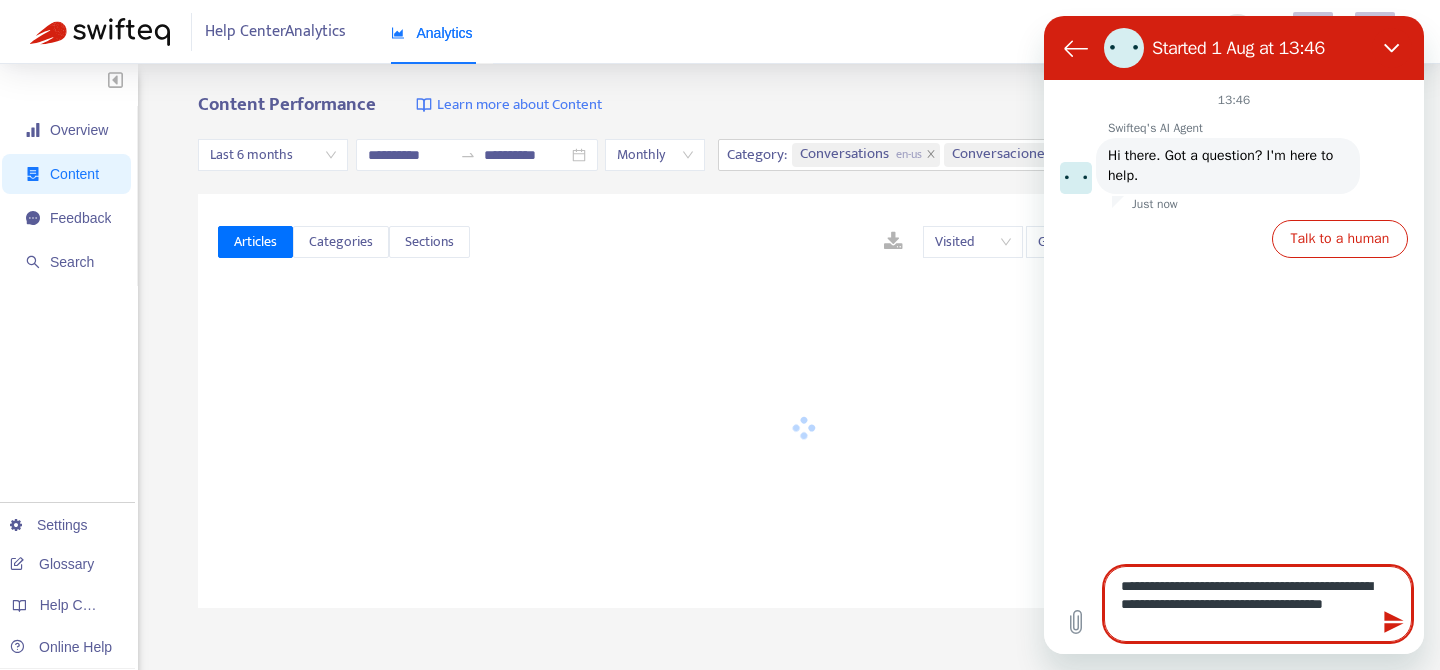 type on "**********" 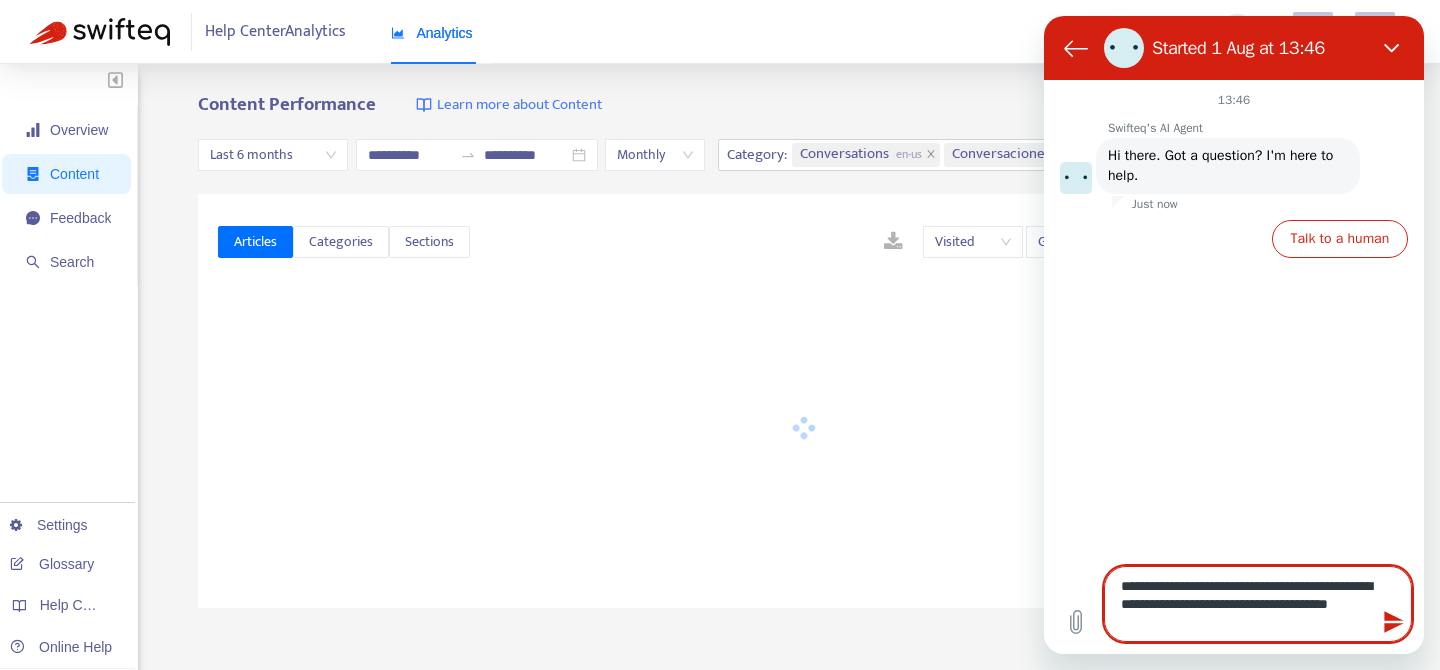 type on "*" 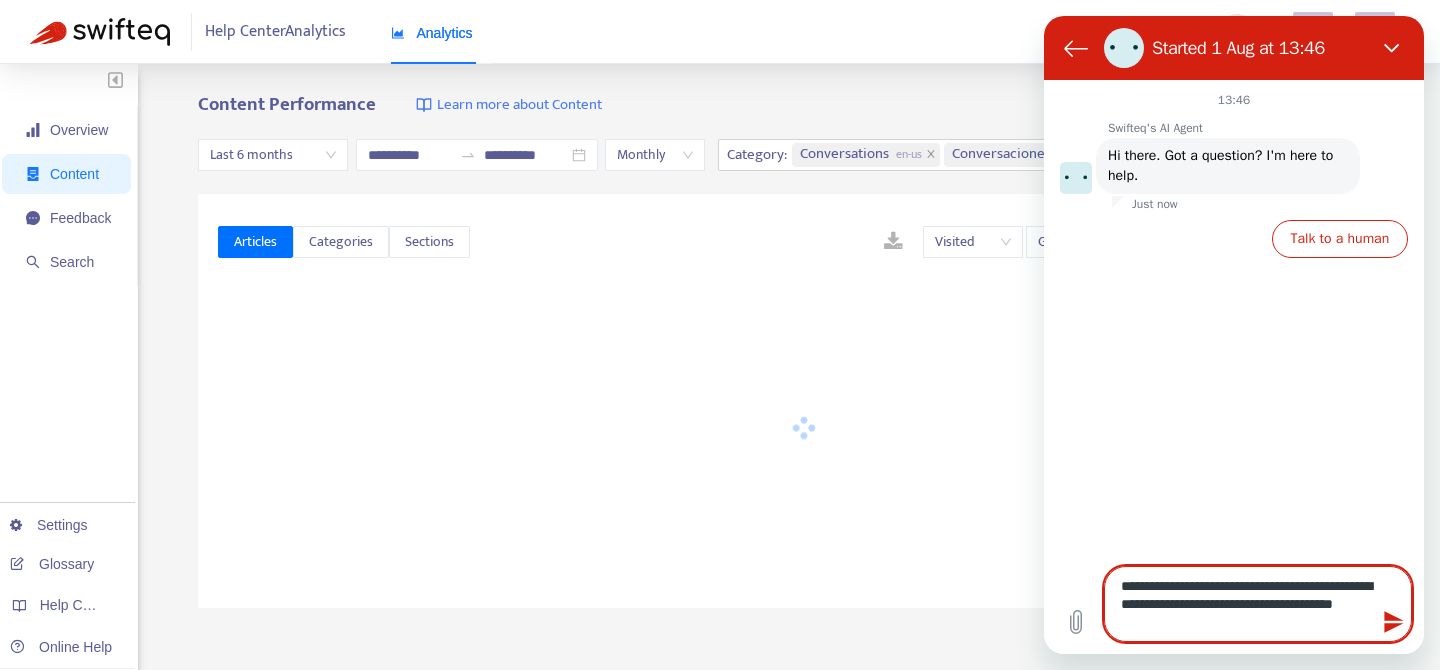 type 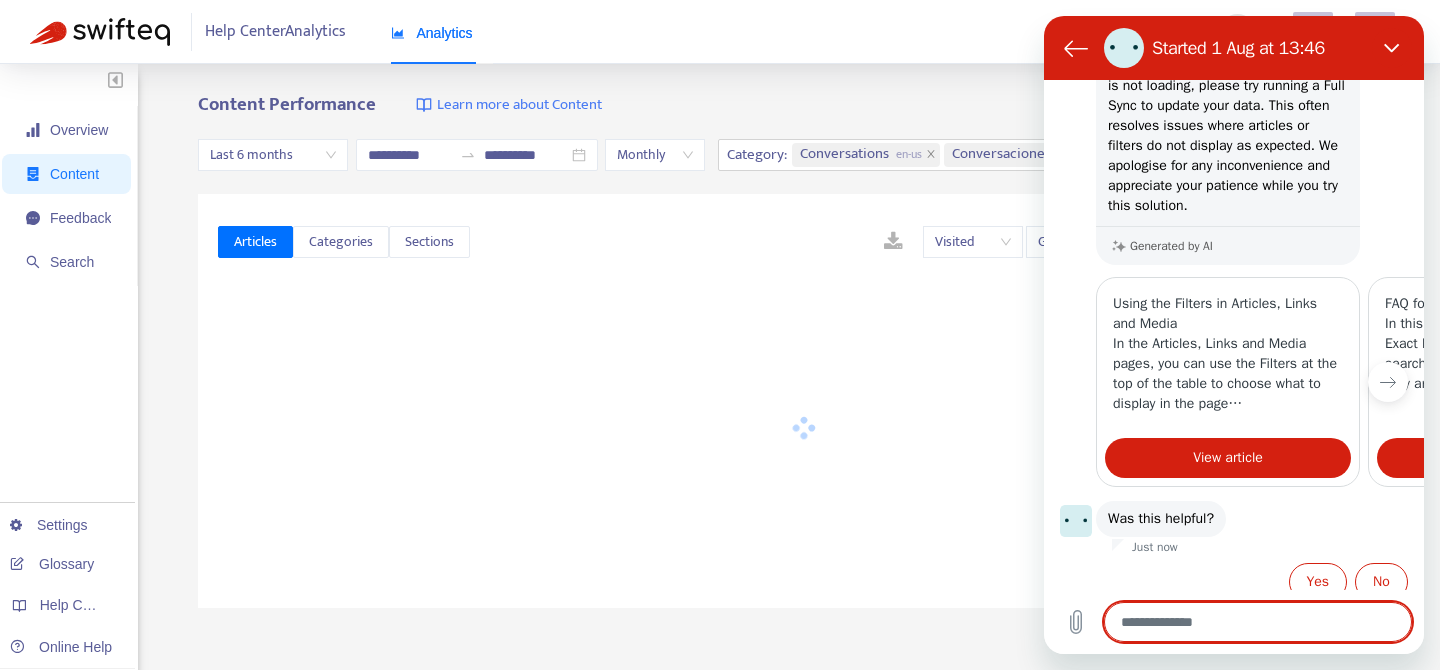scroll, scrollTop: 248, scrollLeft: 0, axis: vertical 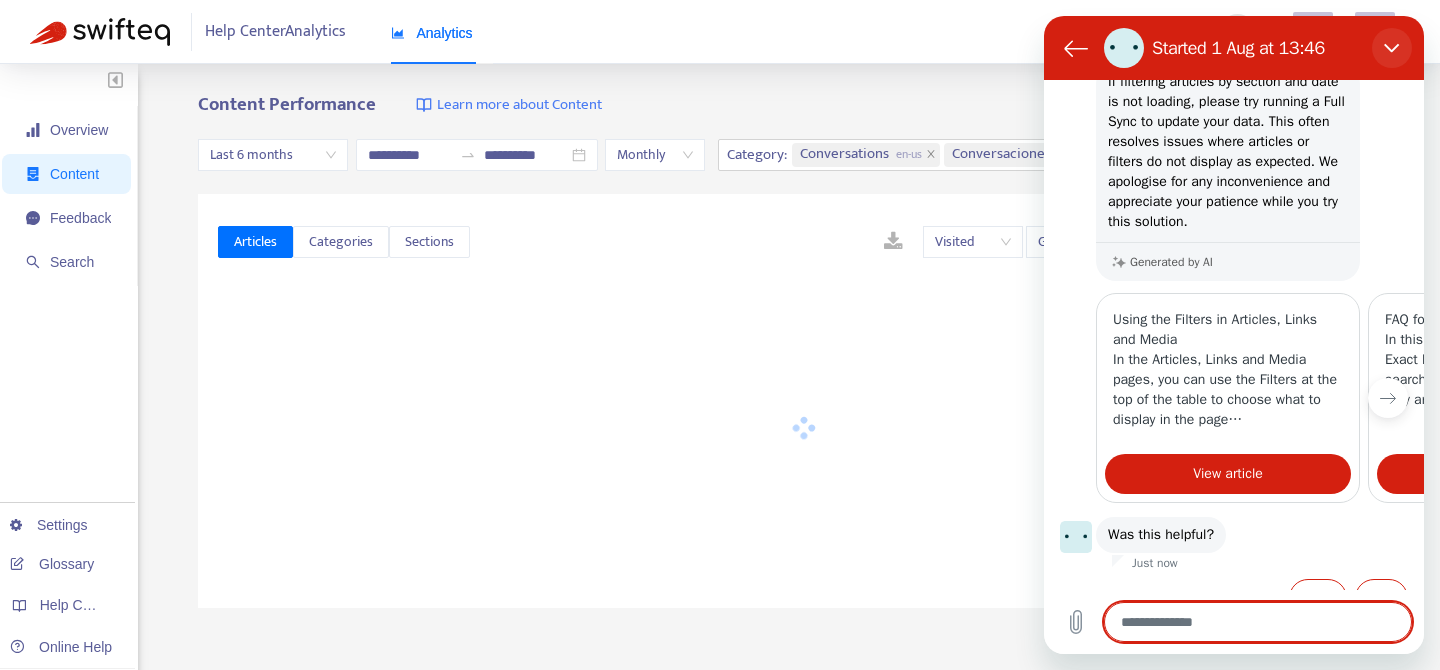 click at bounding box center [1392, 48] 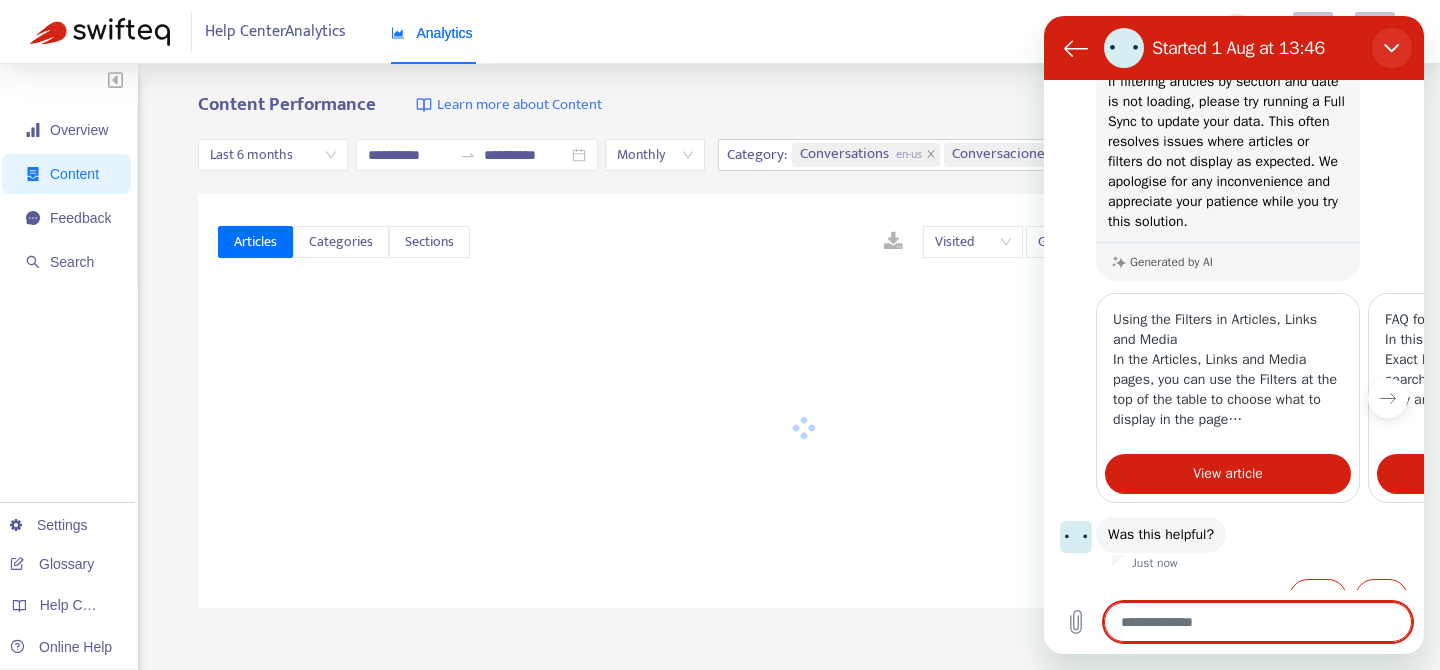 type on "*" 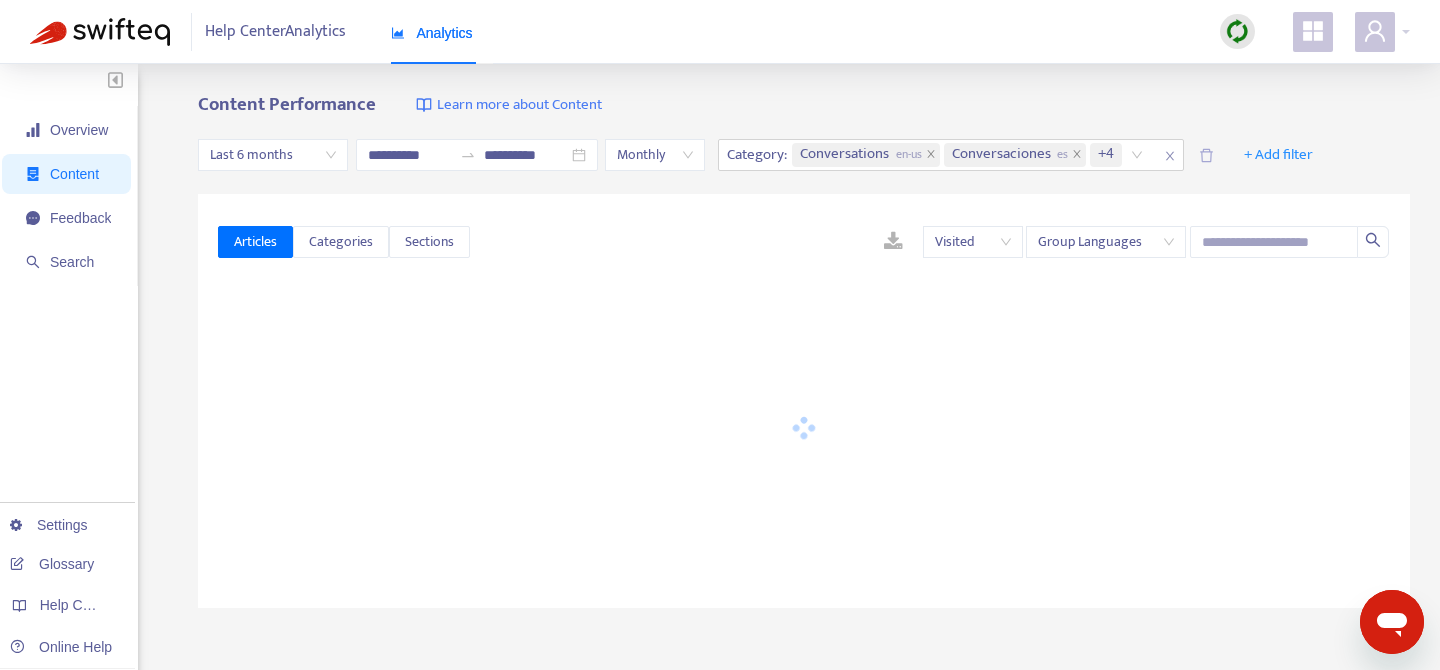 click at bounding box center [1237, 31] 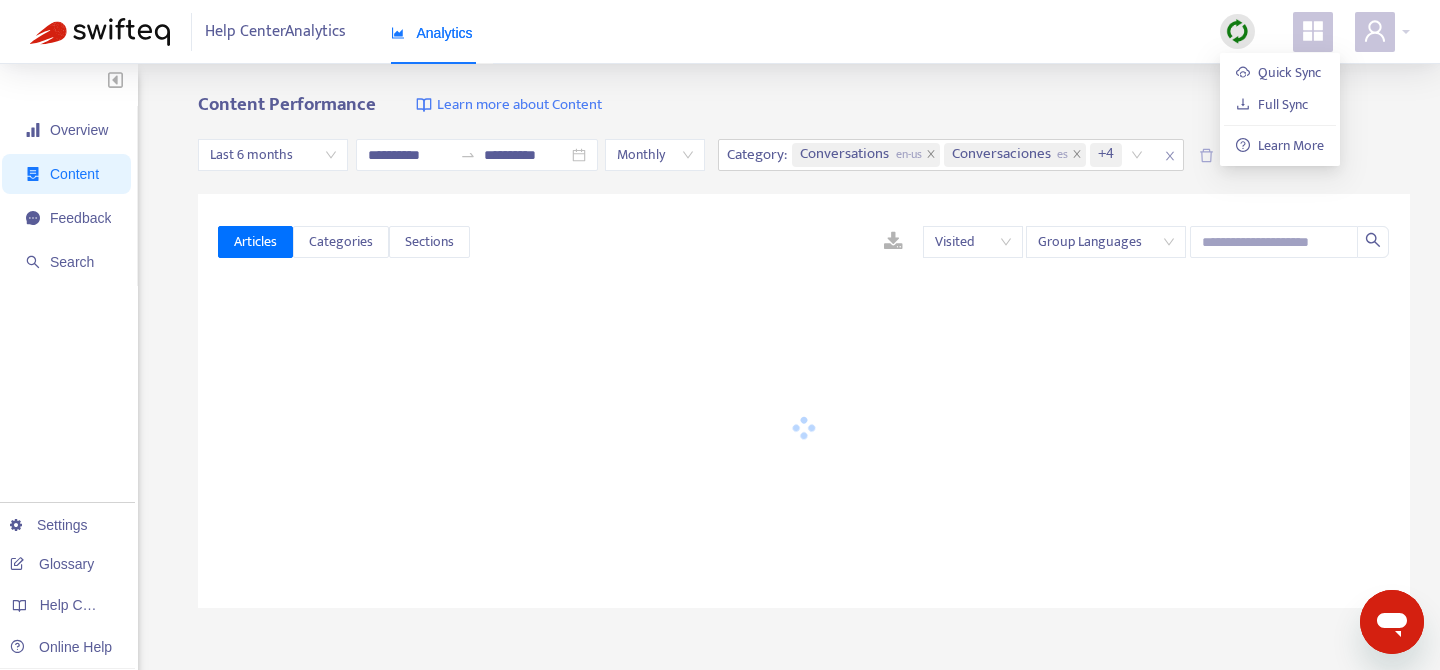 click on "Content Performance Learn more about Content" at bounding box center [804, 105] 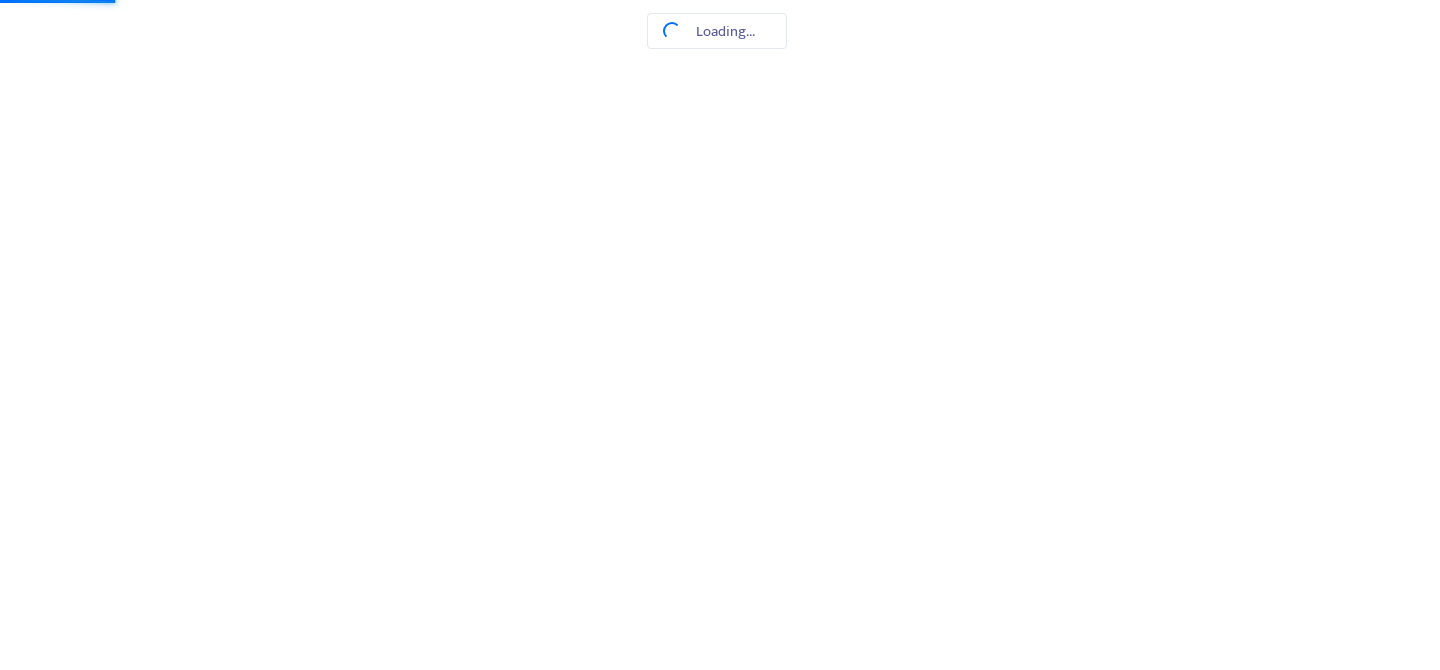 scroll, scrollTop: 0, scrollLeft: 0, axis: both 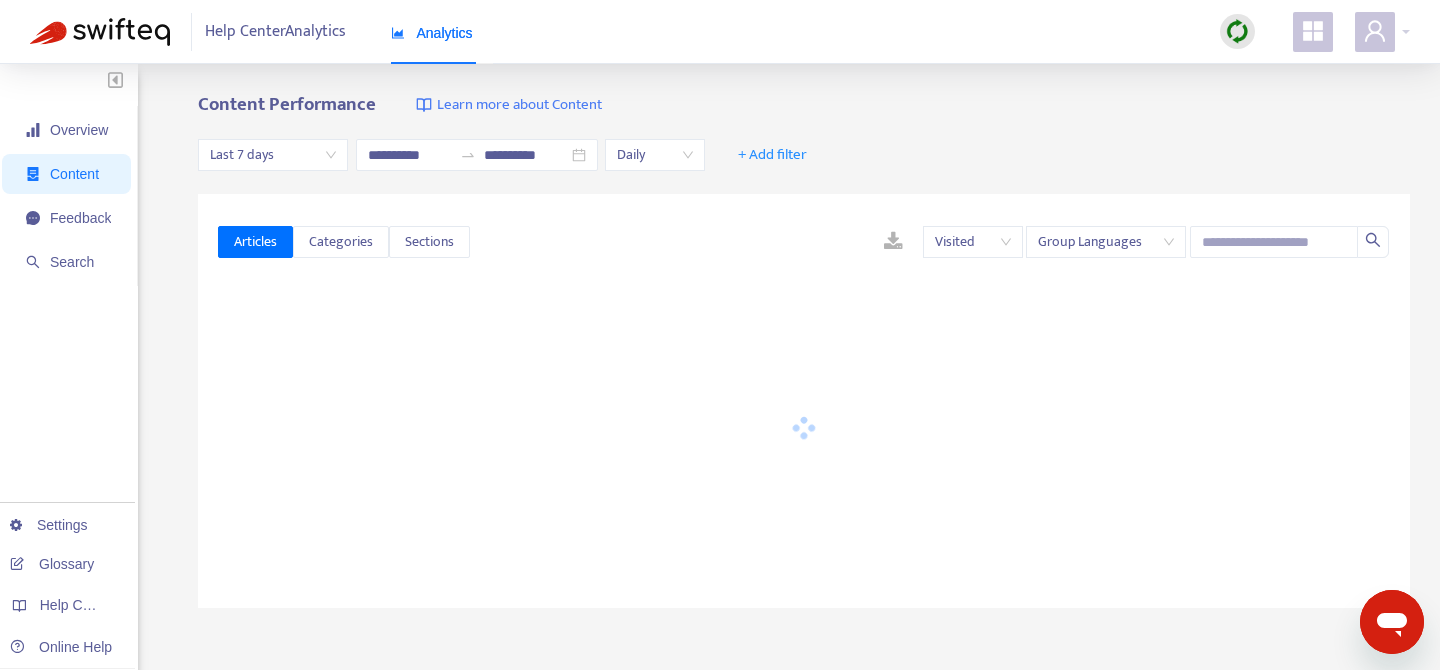 type on "**********" 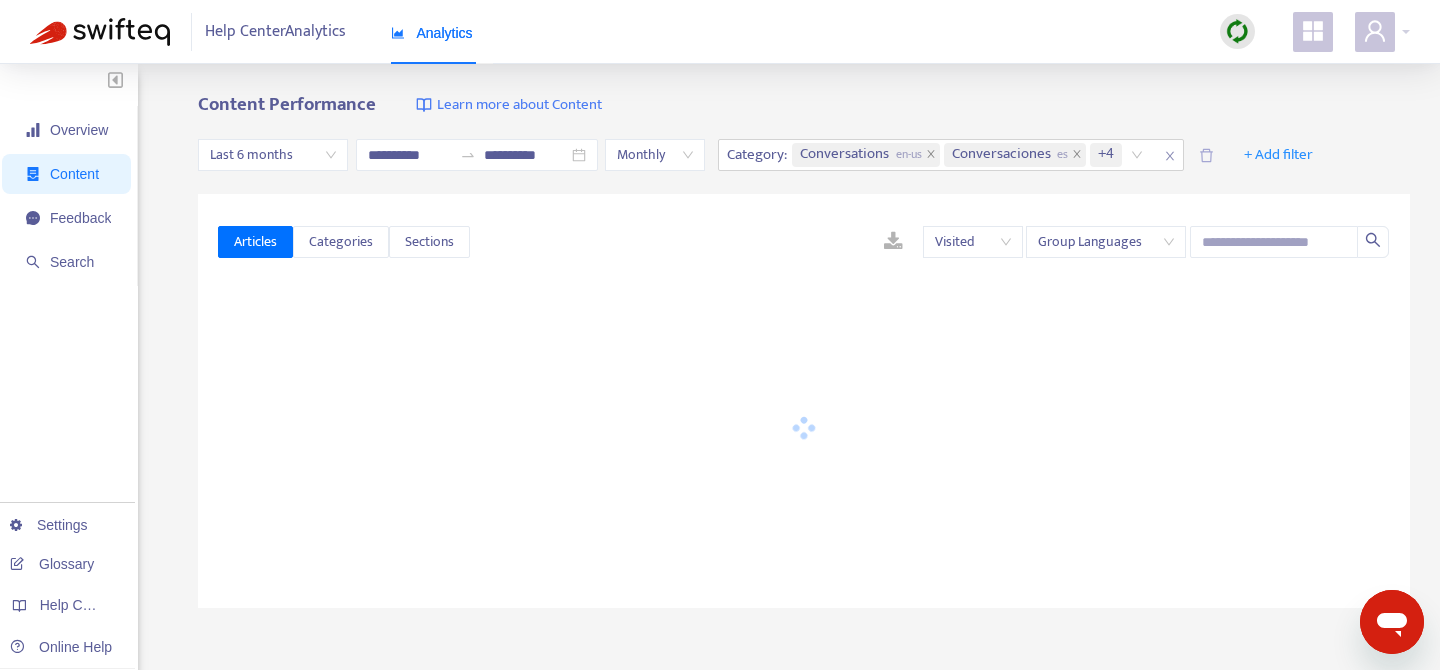 click at bounding box center (1237, 31) 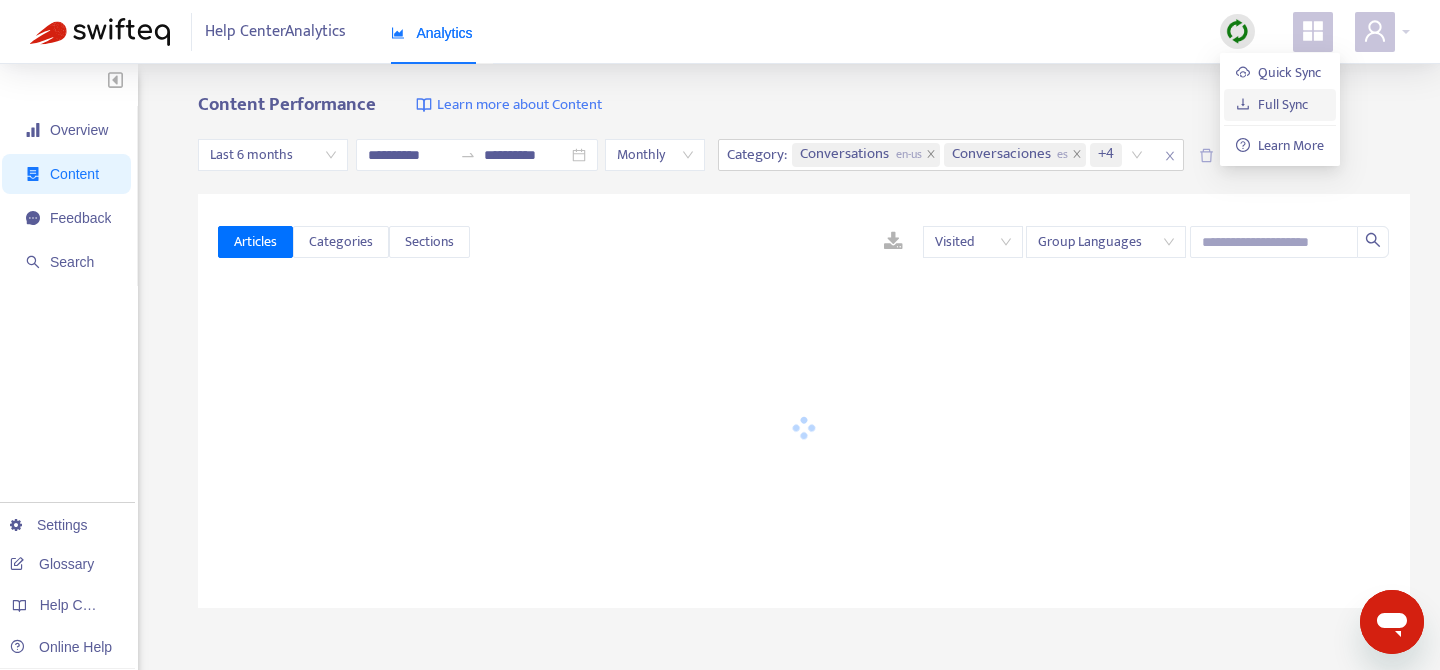 click on "Full Sync" at bounding box center [1272, 104] 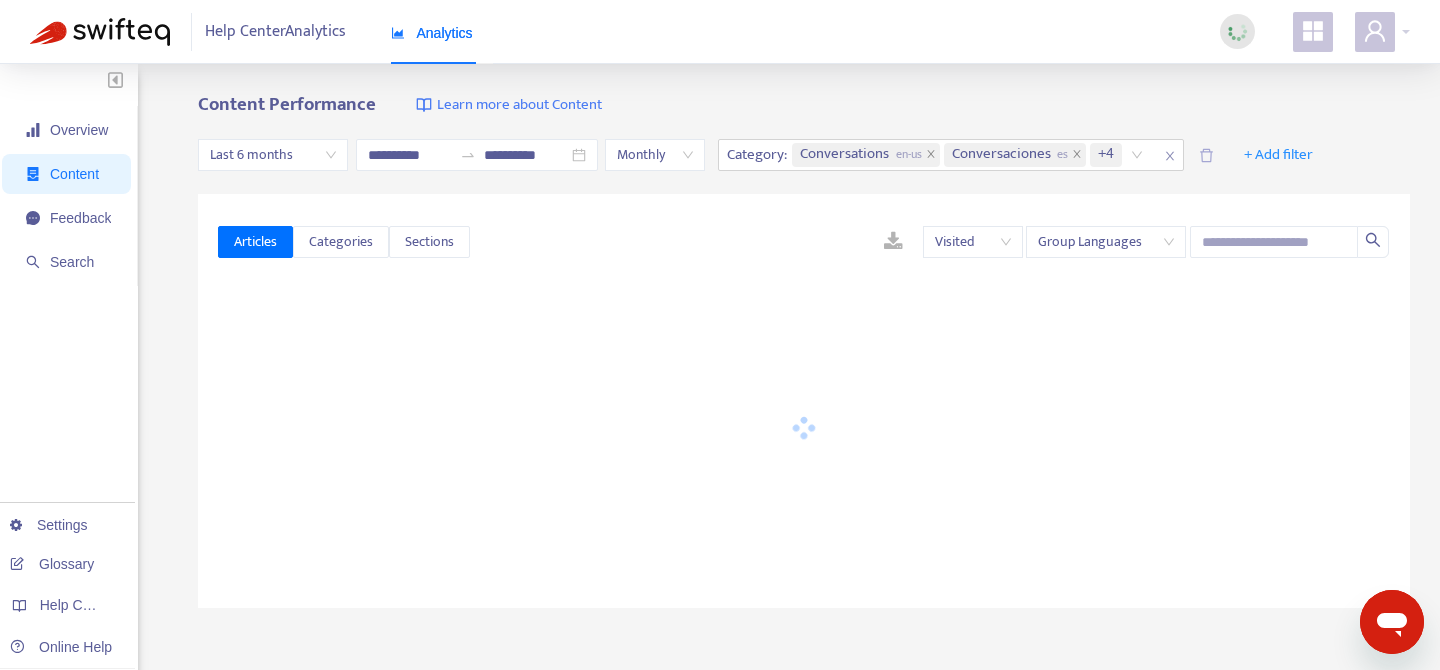 click at bounding box center (1237, 31) 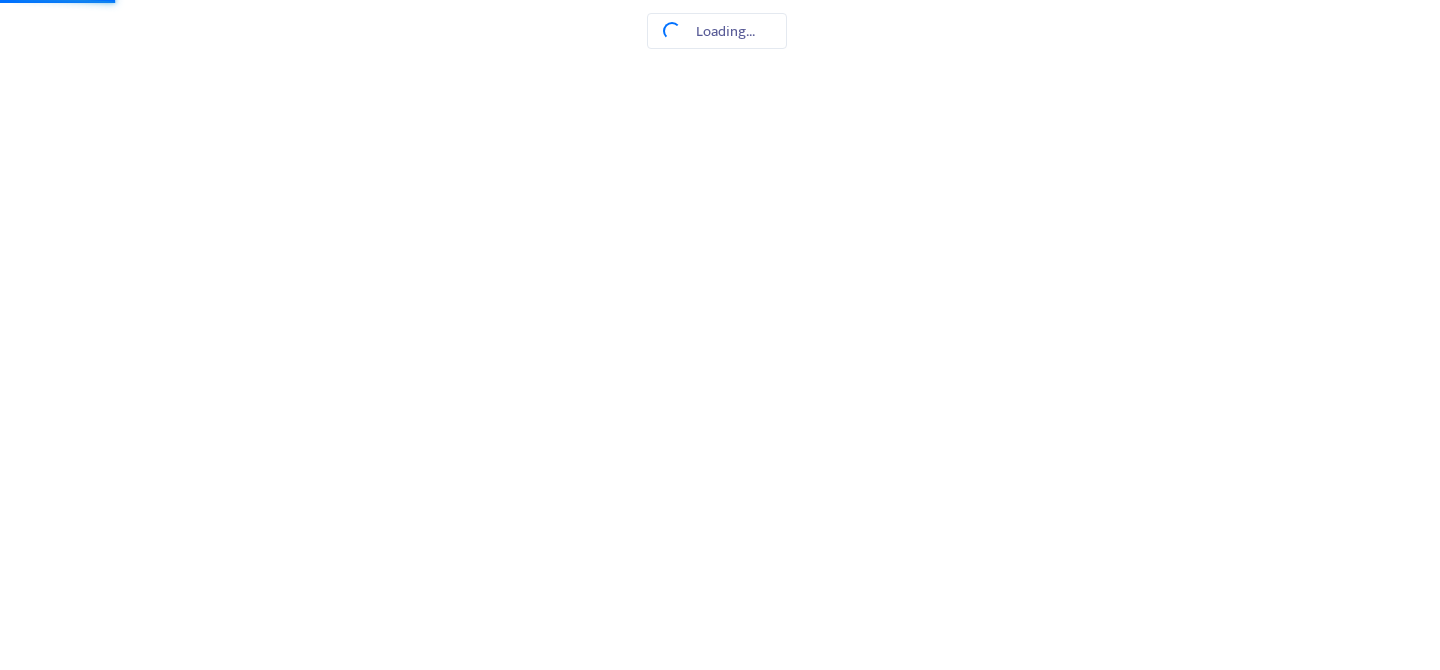 scroll, scrollTop: 0, scrollLeft: 0, axis: both 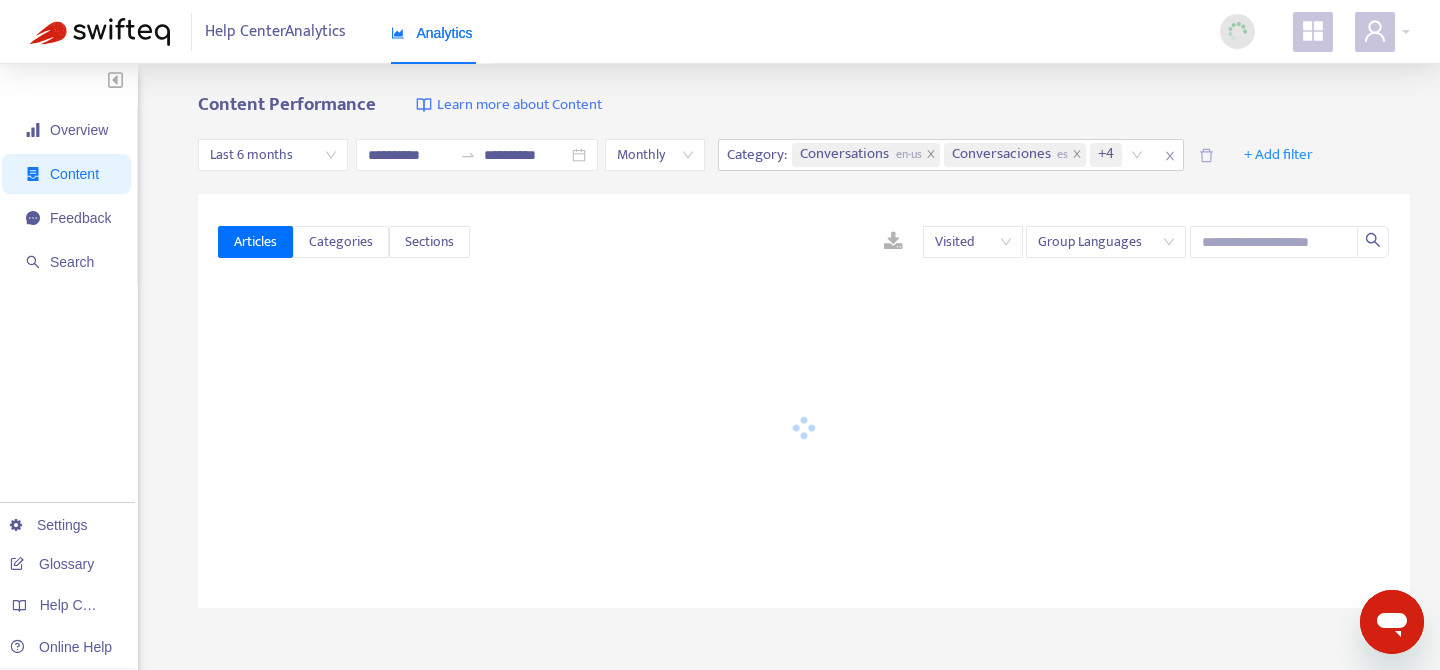 click at bounding box center [1237, 31] 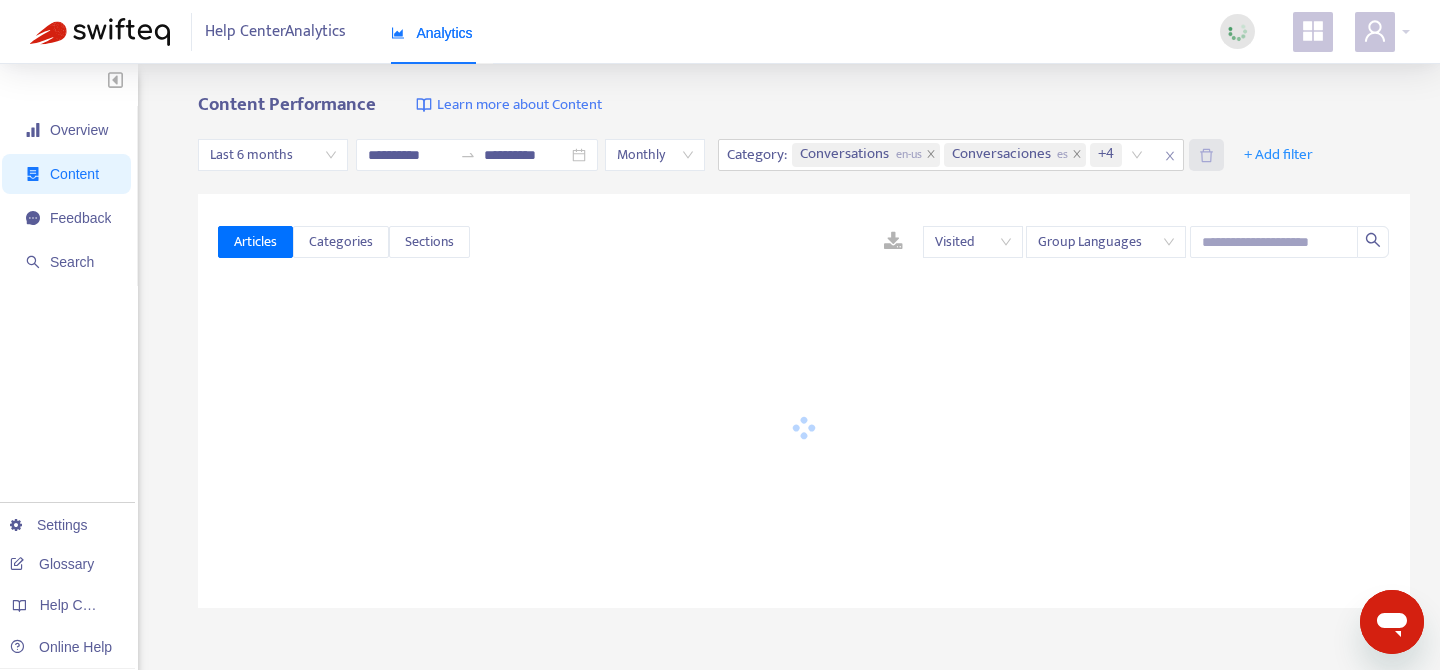click 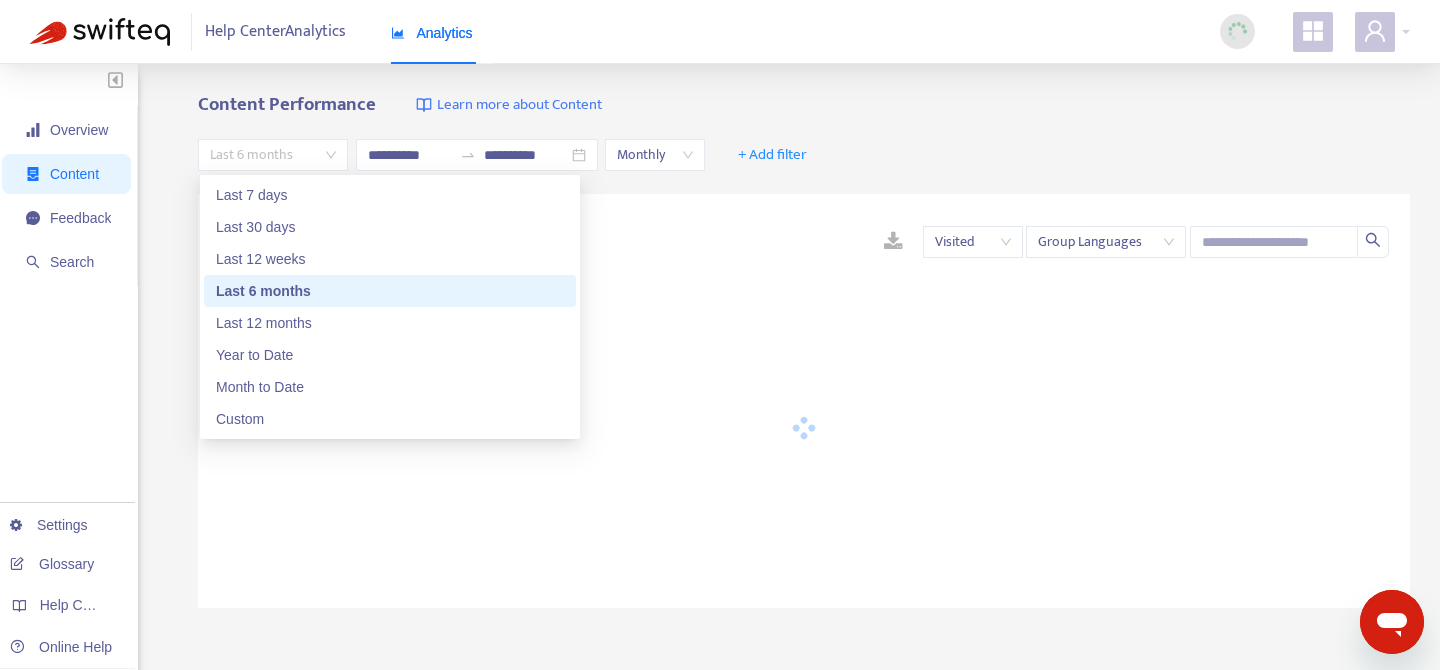click on "Last 6 months" at bounding box center [273, 155] 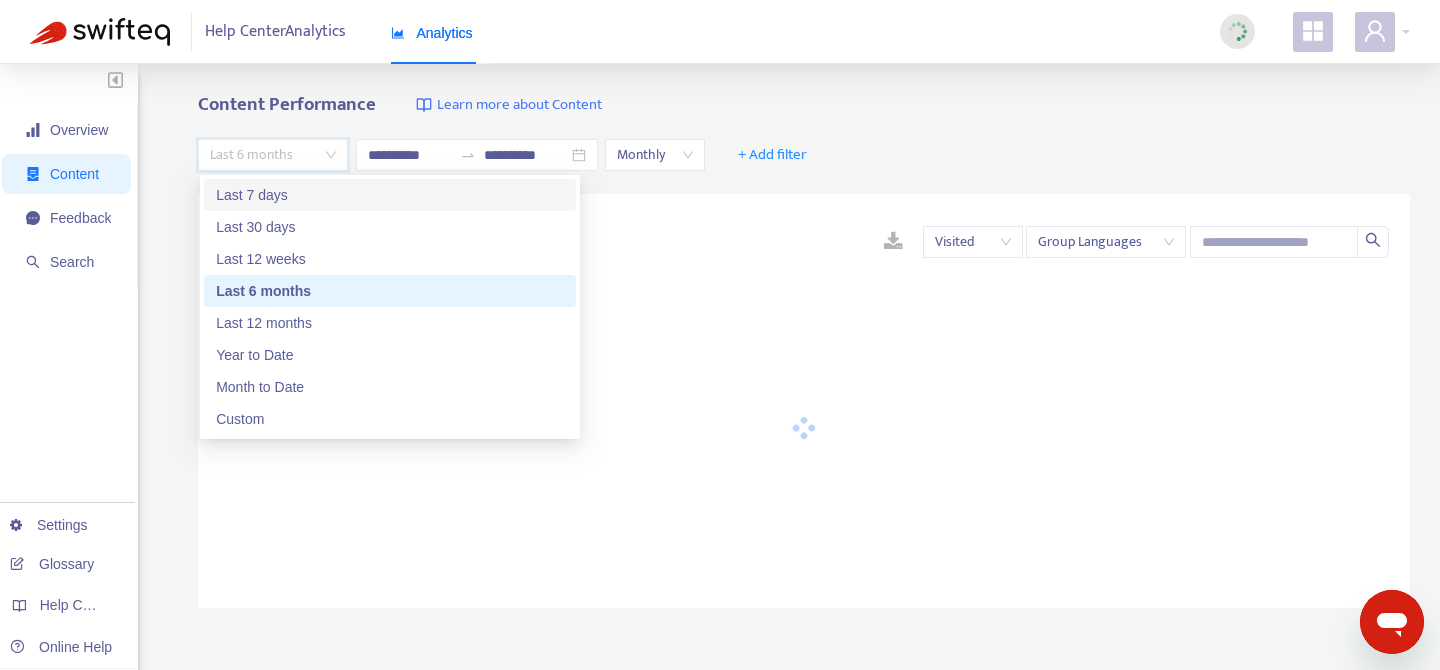 click on "Last 7 days" at bounding box center [390, 195] 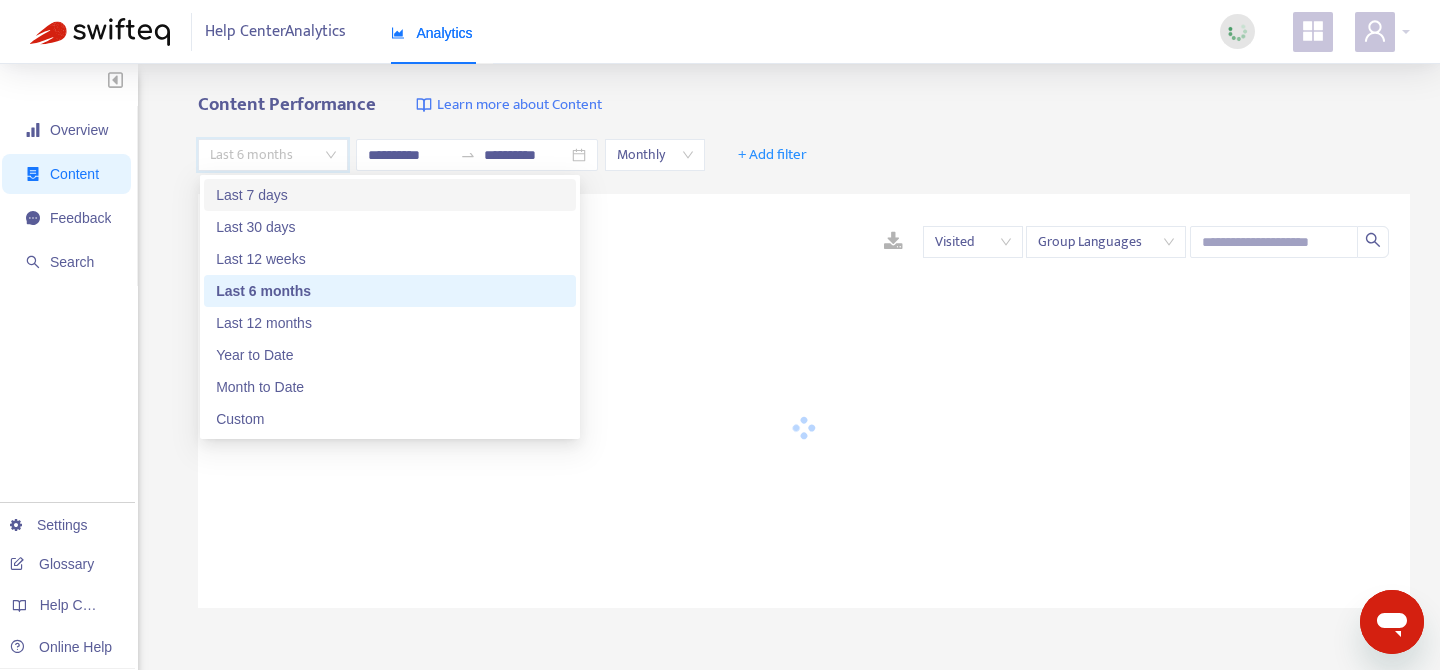 type on "**********" 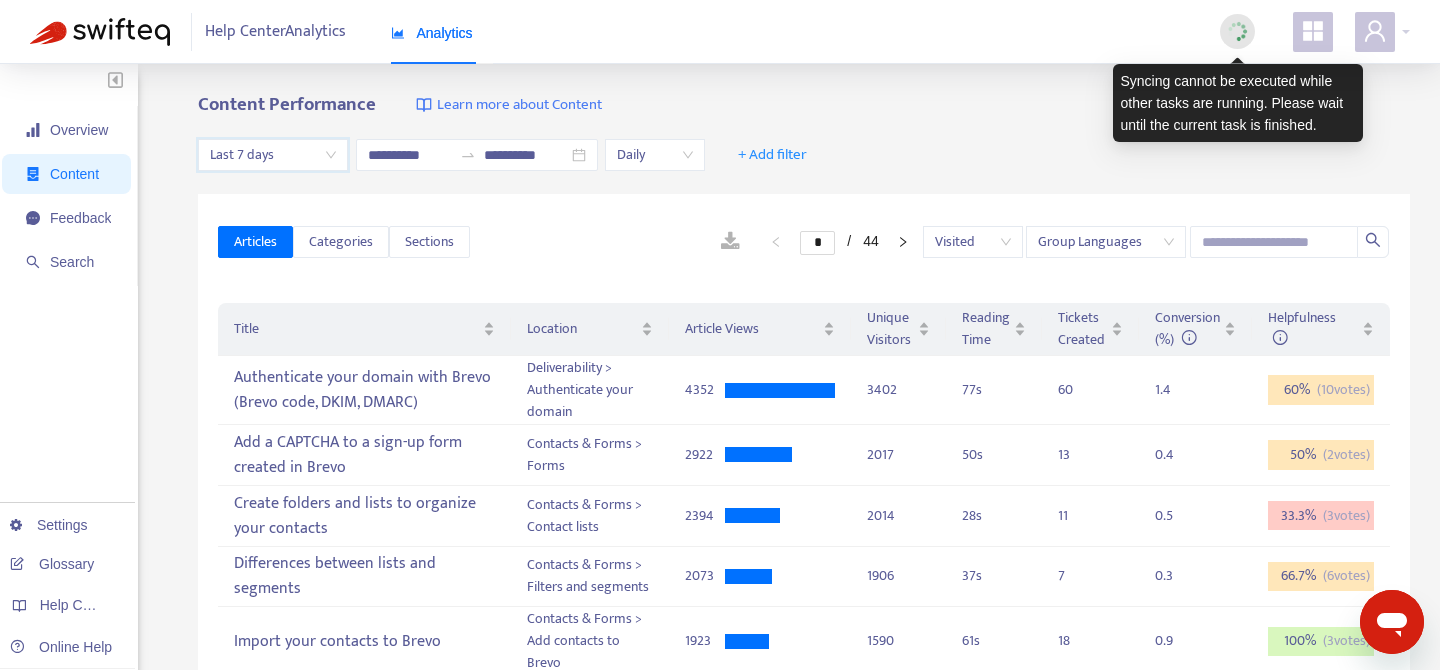 click at bounding box center [1237, 31] 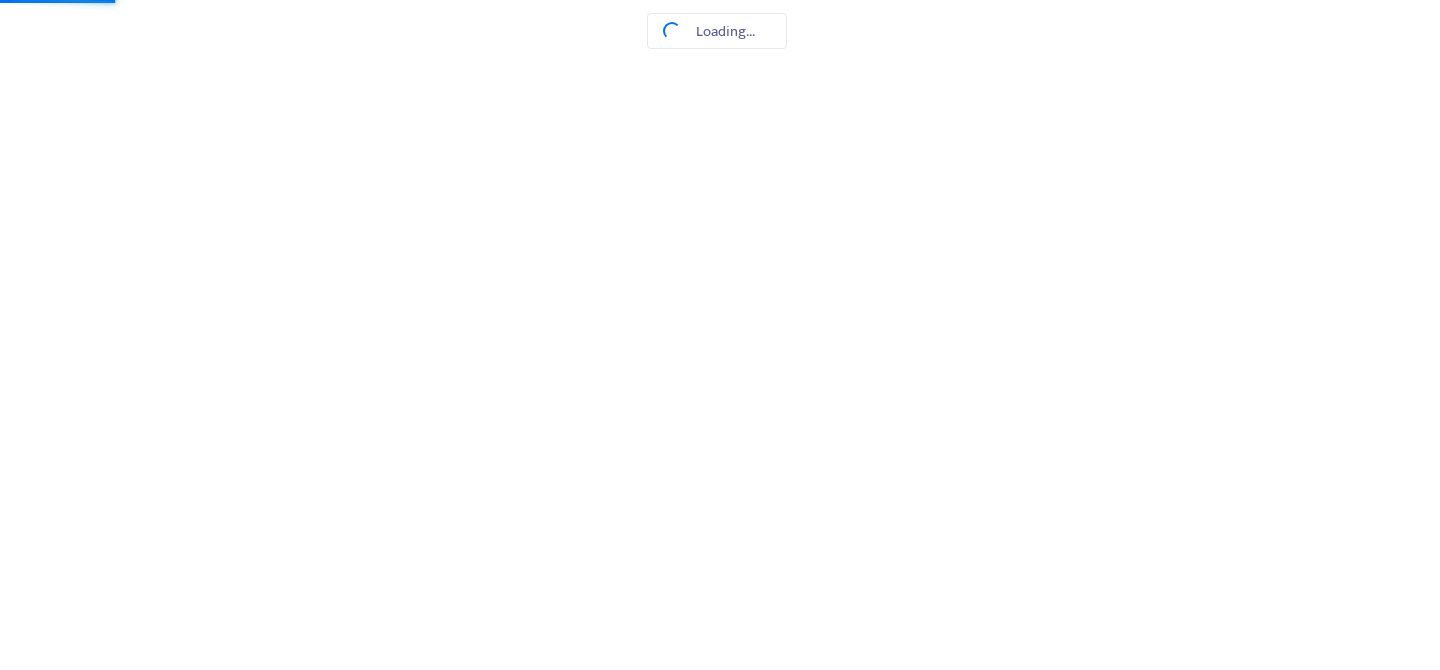 scroll, scrollTop: 0, scrollLeft: 0, axis: both 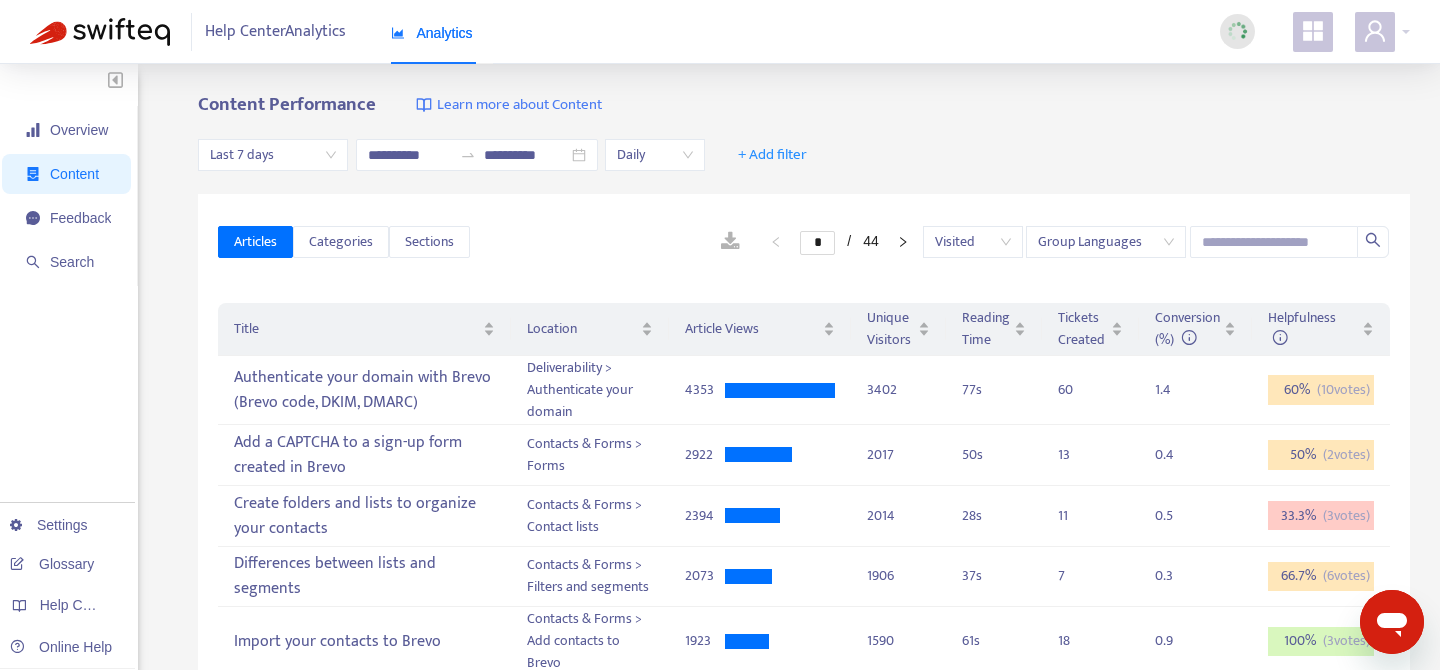 click on "Help Center  Analytics Analytics" at bounding box center [720, 32] 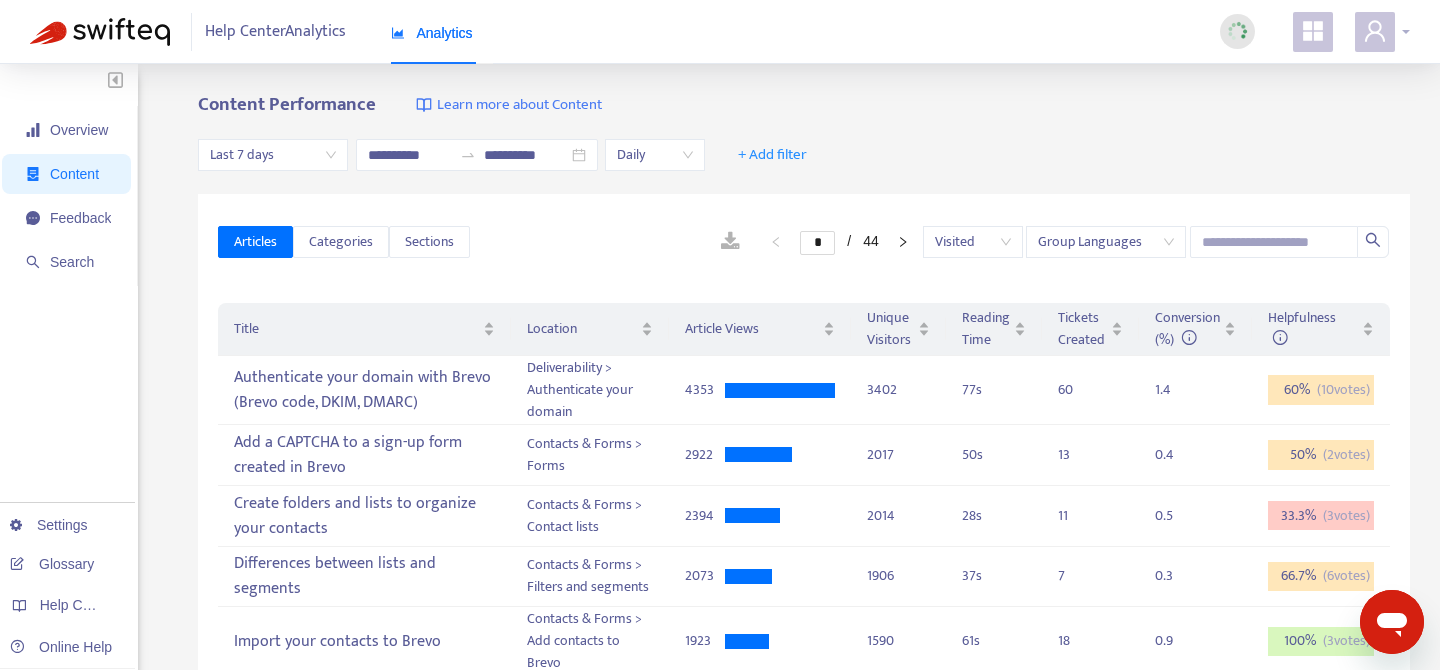 click at bounding box center (1382, 32) 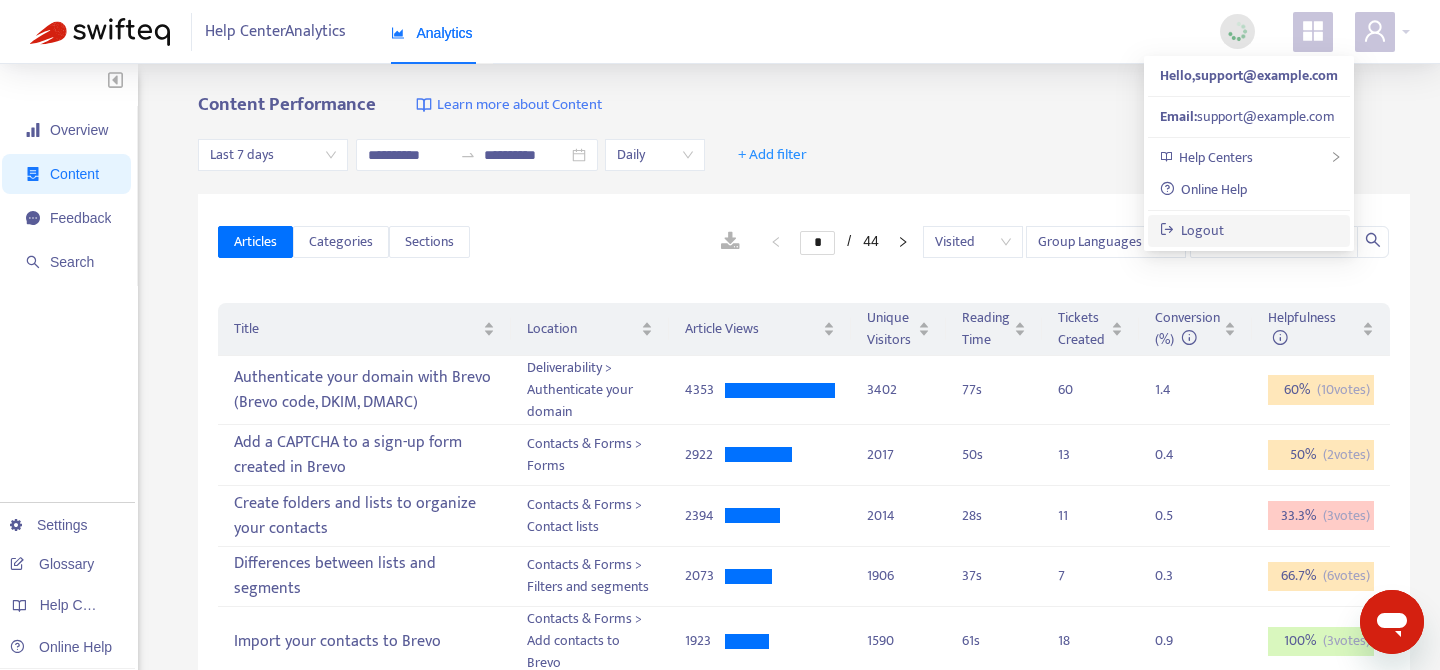 click on "Logout" at bounding box center (1192, 230) 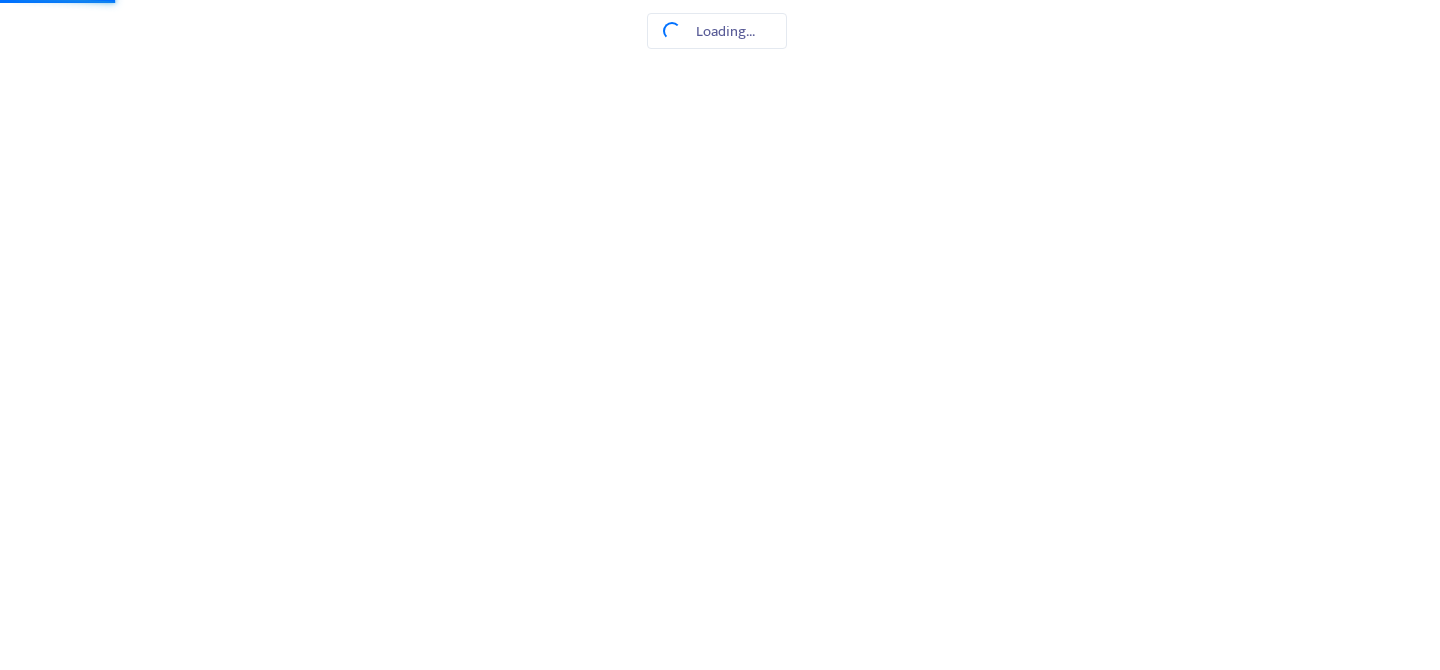 scroll, scrollTop: 0, scrollLeft: 0, axis: both 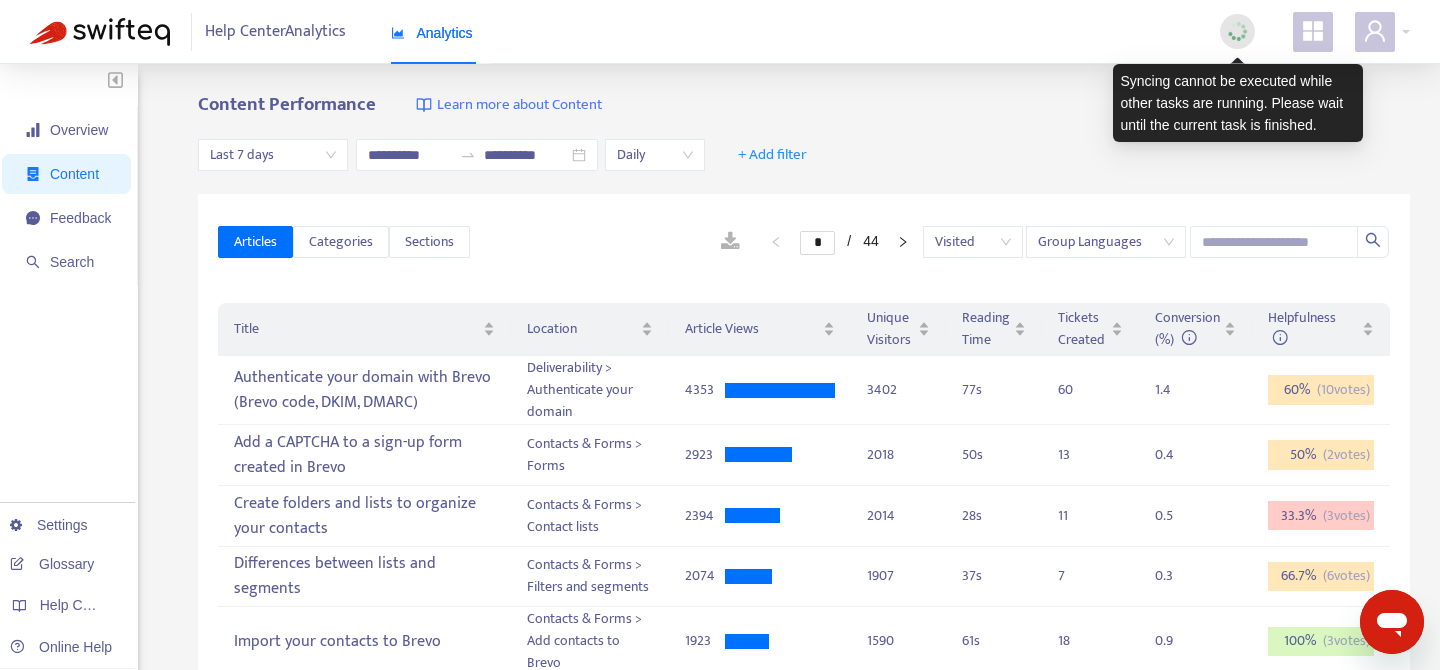click at bounding box center (1237, 31) 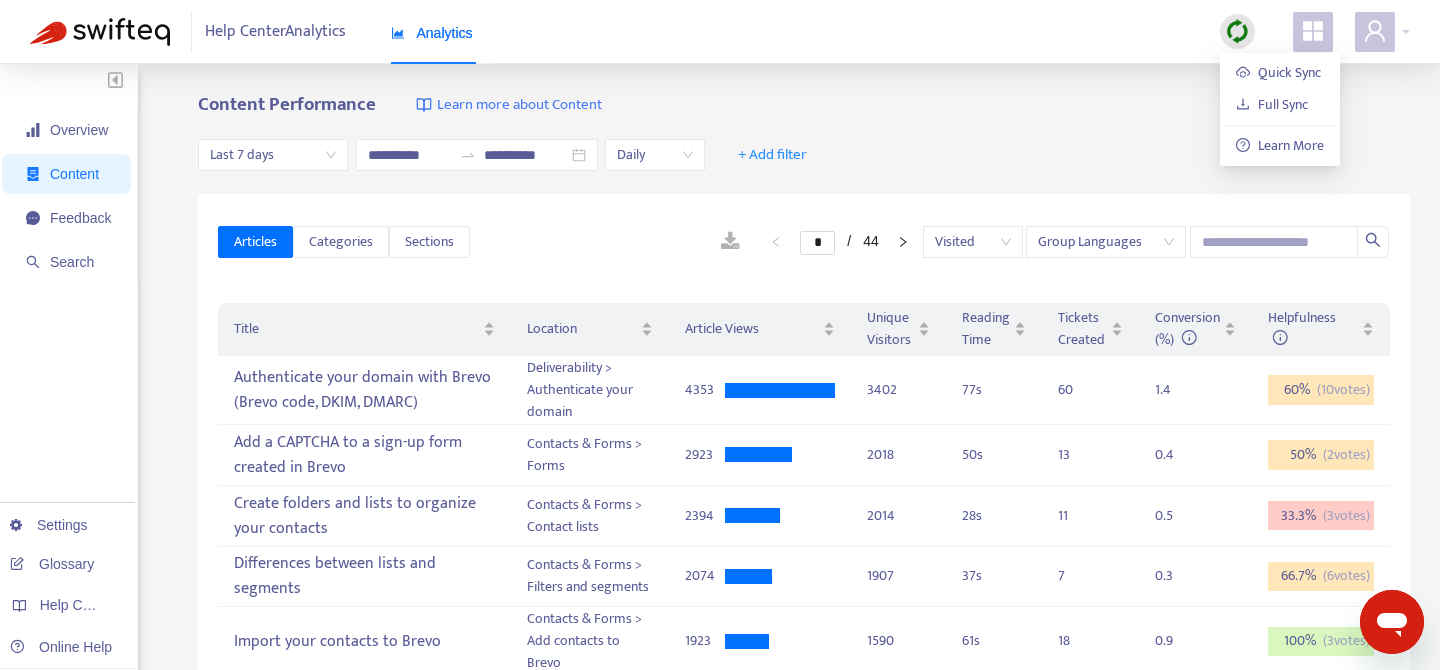 click on "**********" at bounding box center (804, 155) 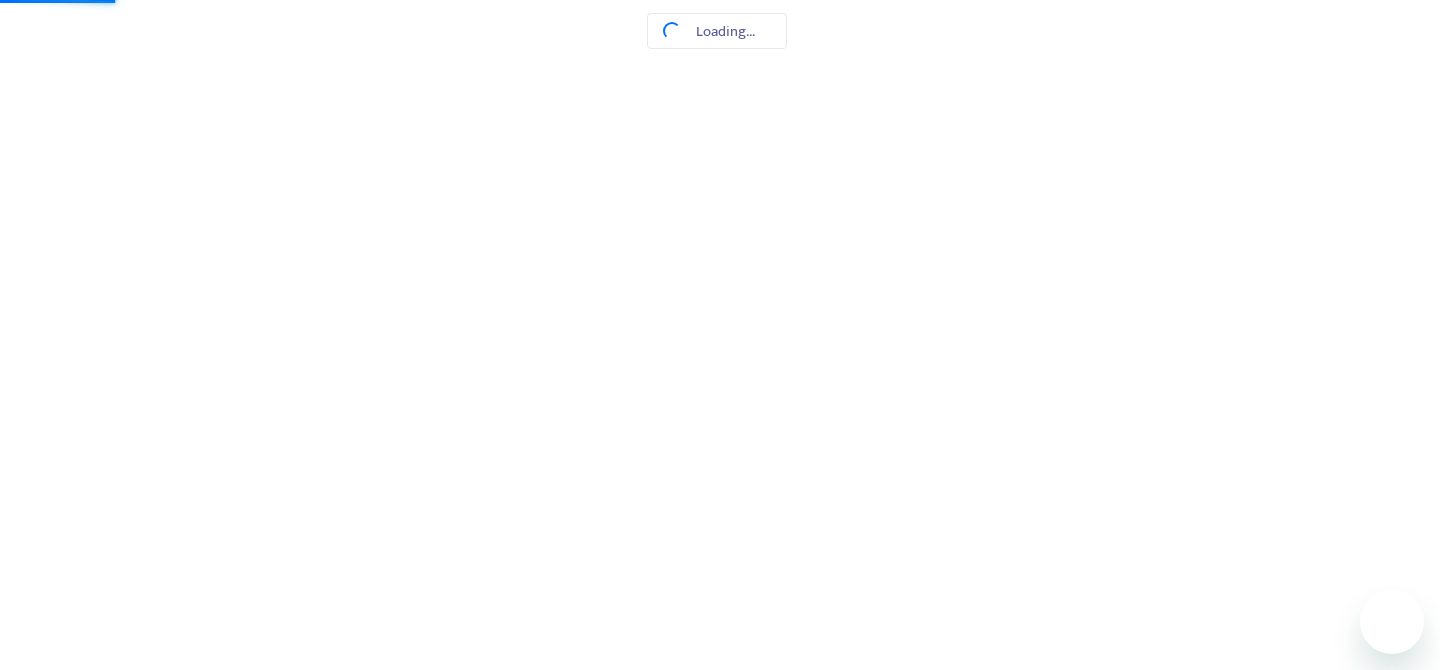 scroll, scrollTop: 0, scrollLeft: 0, axis: both 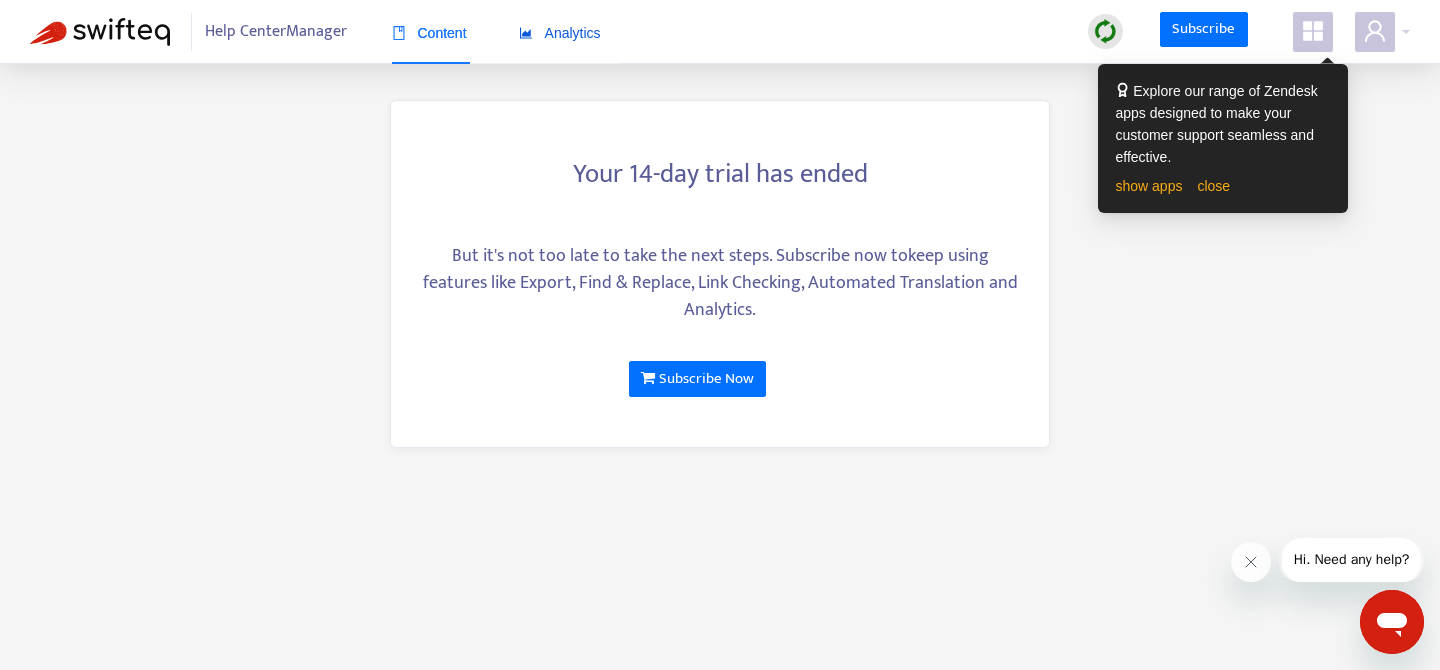 click on "Analytics" at bounding box center [560, 33] 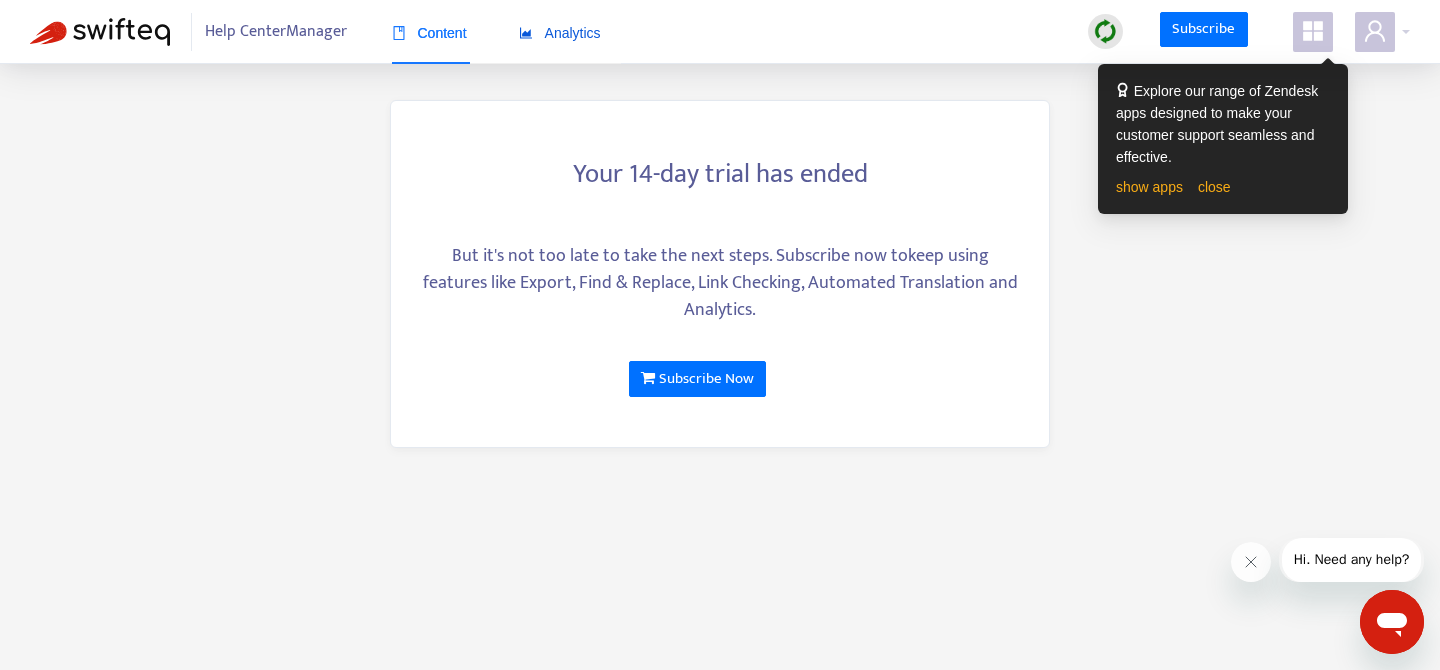 click on "Analytics" at bounding box center (560, 33) 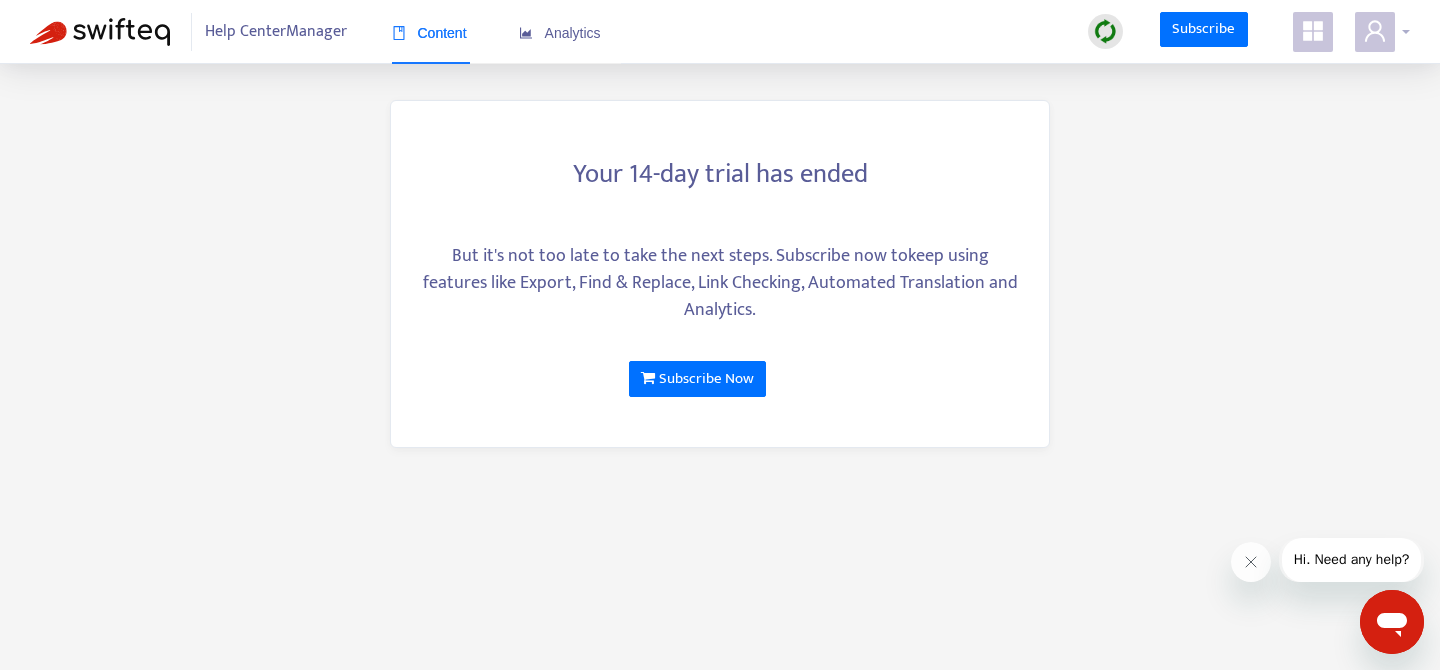 click at bounding box center (1375, 32) 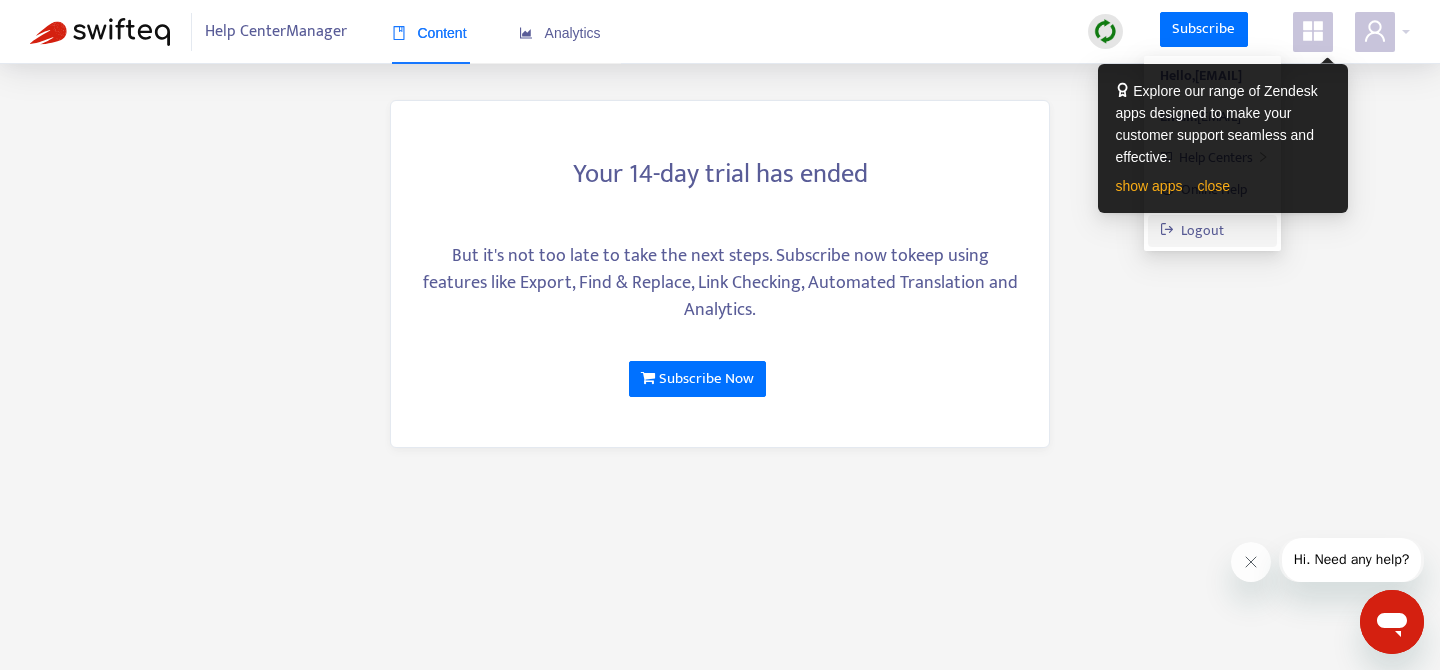 click on "Logout" at bounding box center (1192, 230) 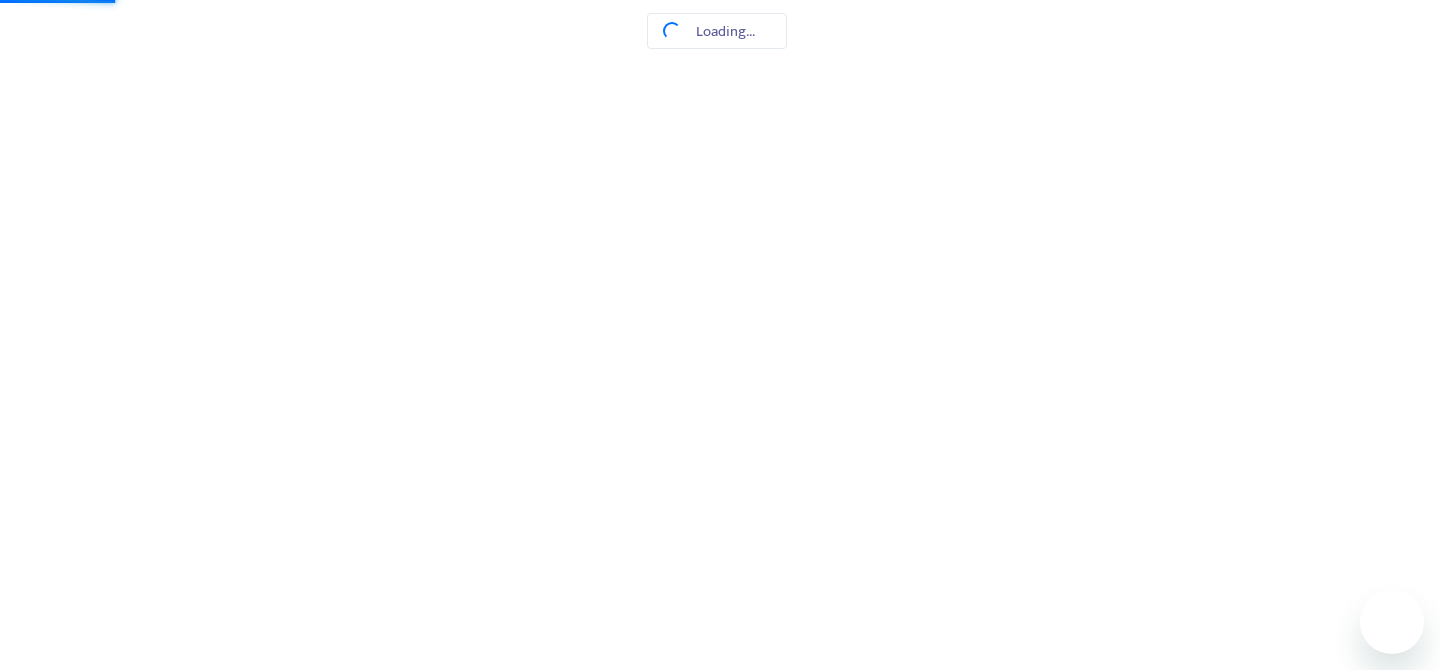 scroll, scrollTop: 0, scrollLeft: 0, axis: both 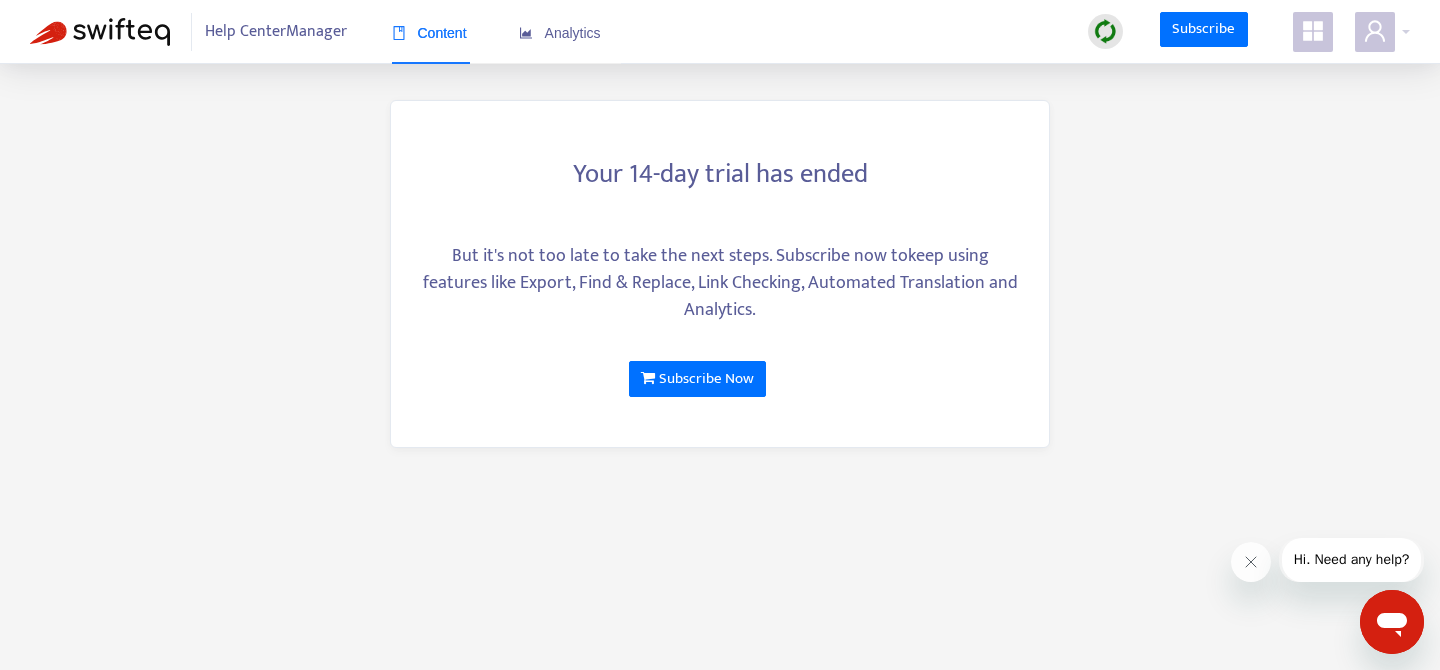 click on "Help Center  Manager" at bounding box center [276, 32] 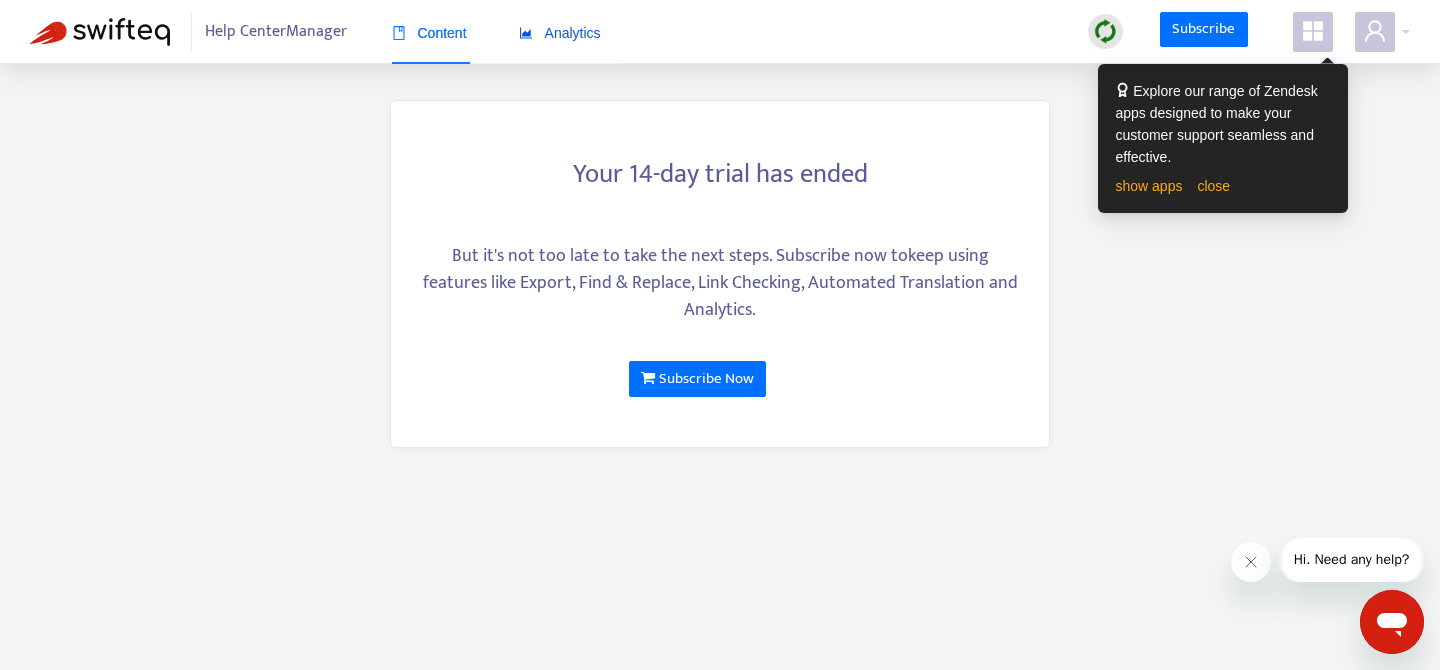 click on "Analytics" at bounding box center [560, 33] 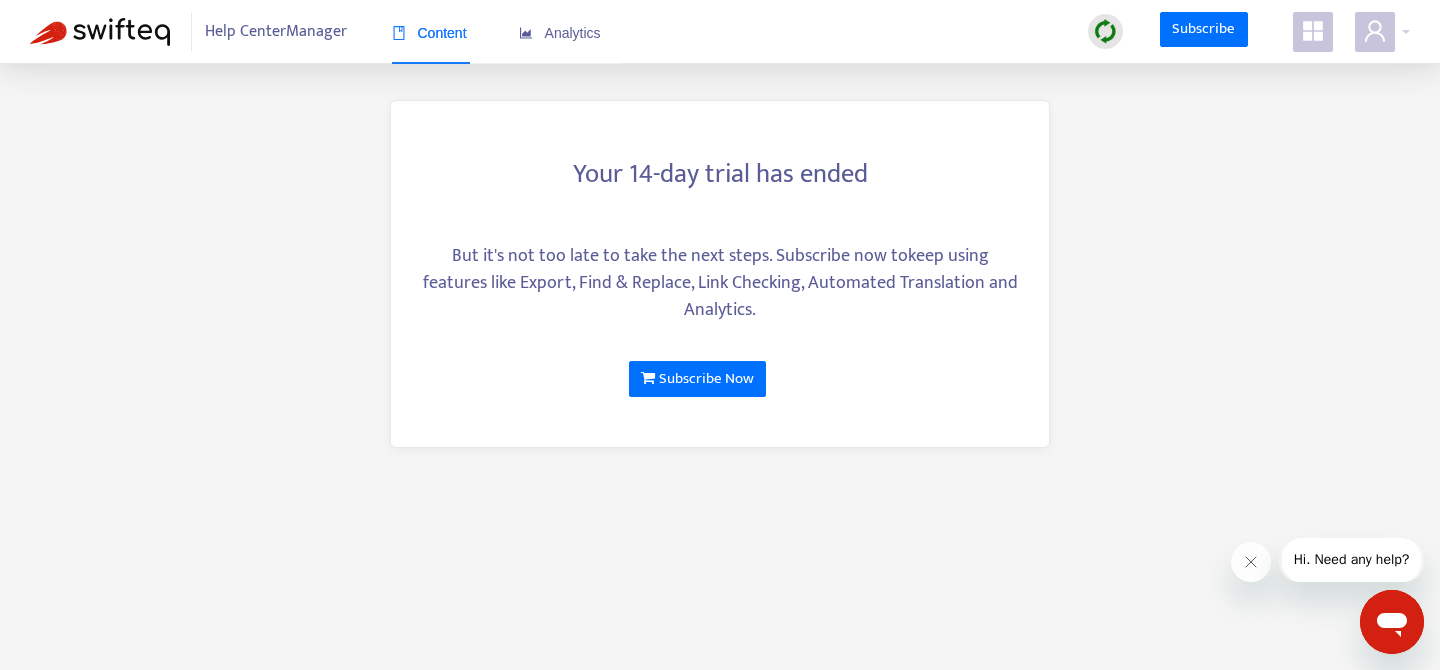 click on "Content" at bounding box center (429, 33) 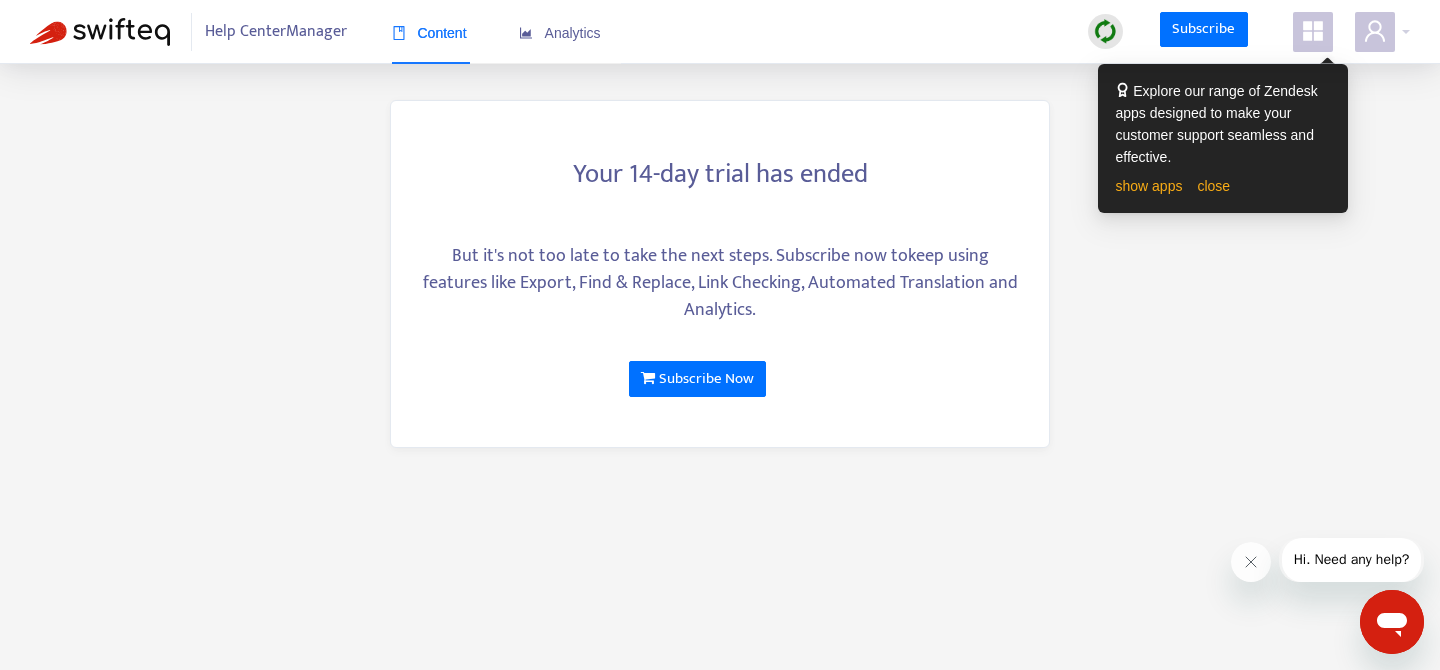 click on "Help Center  Manager" at bounding box center [276, 32] 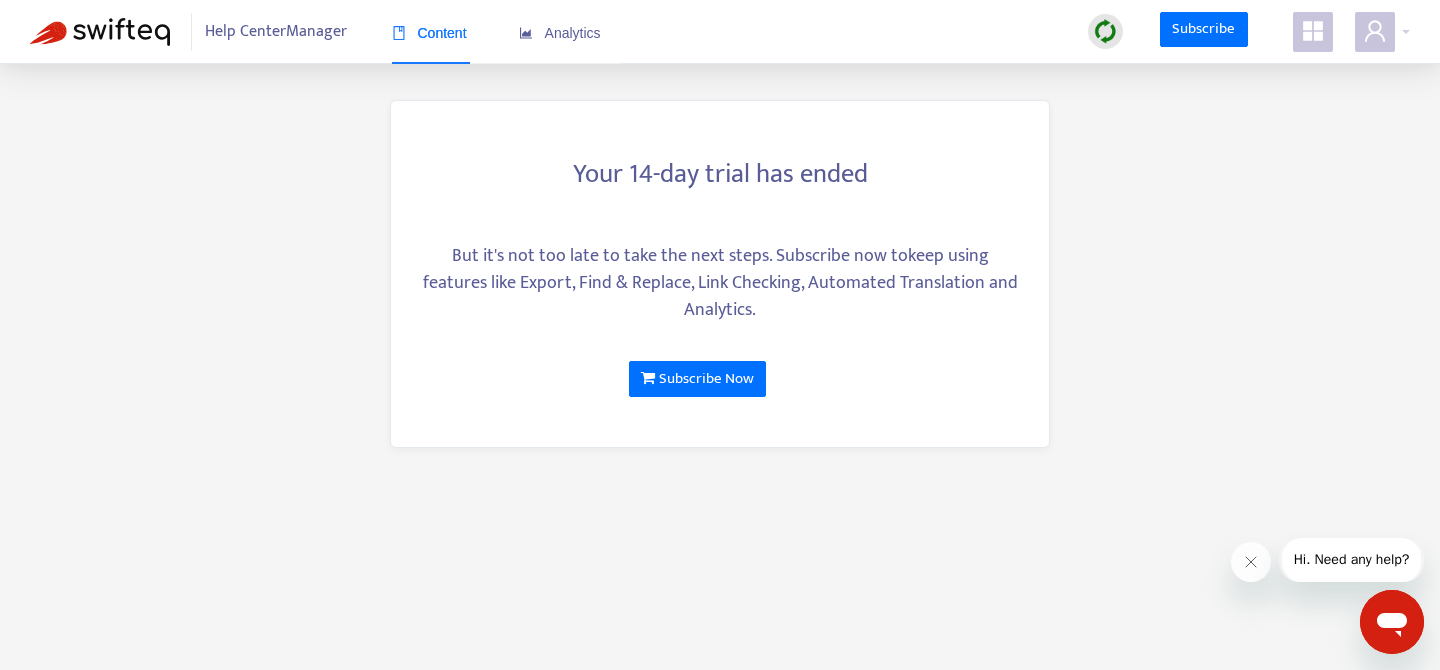 click at bounding box center (100, 32) 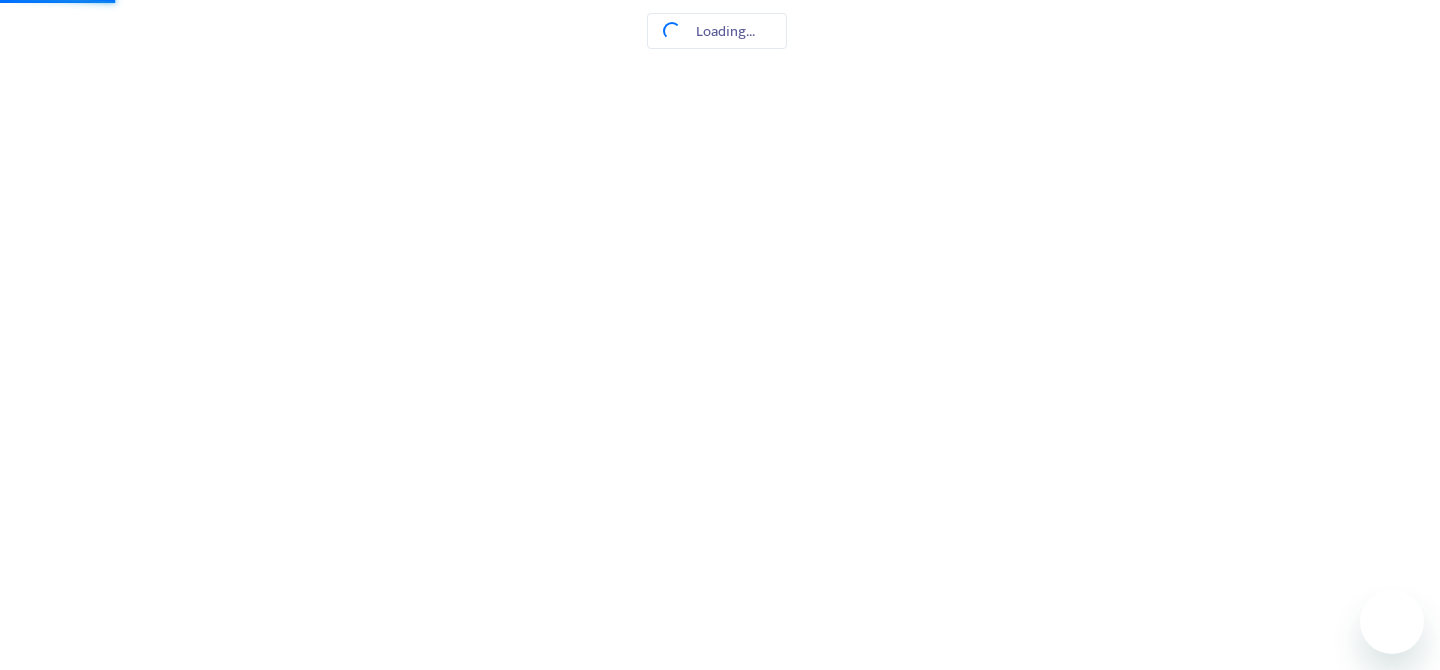scroll, scrollTop: 0, scrollLeft: 0, axis: both 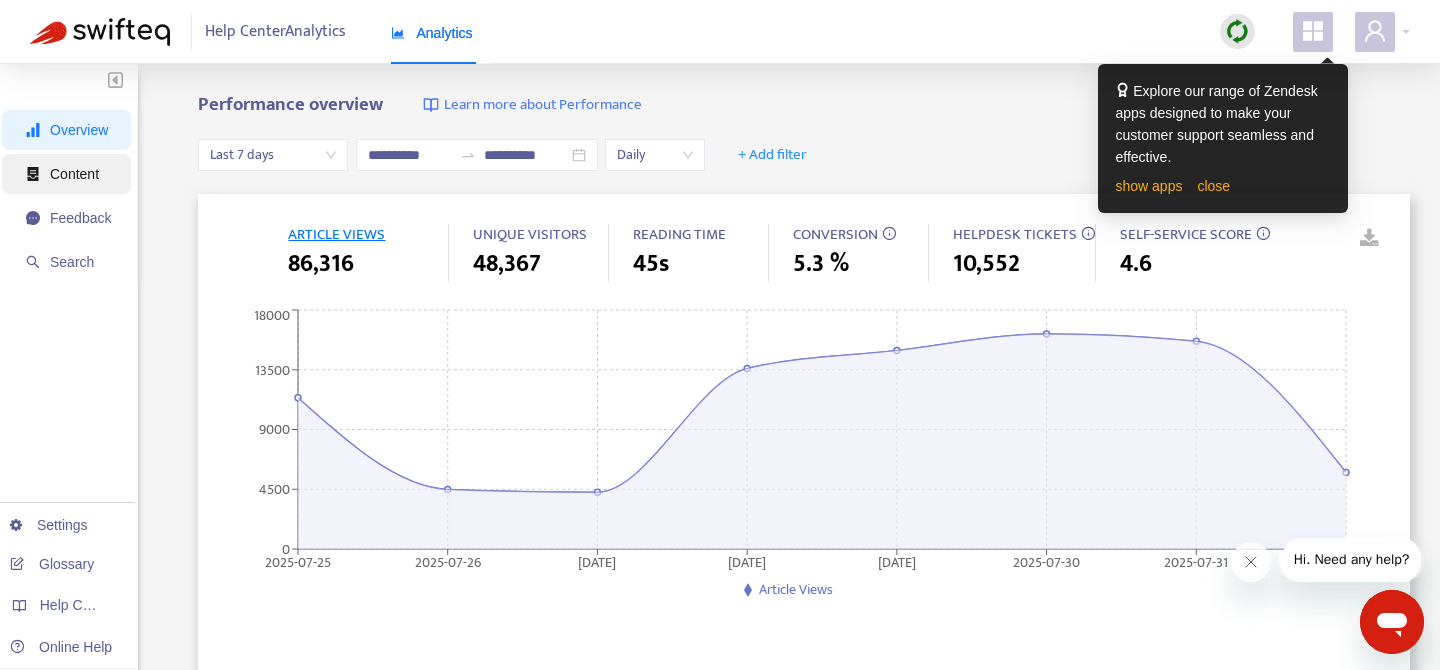 click on "Content" at bounding box center (68, 174) 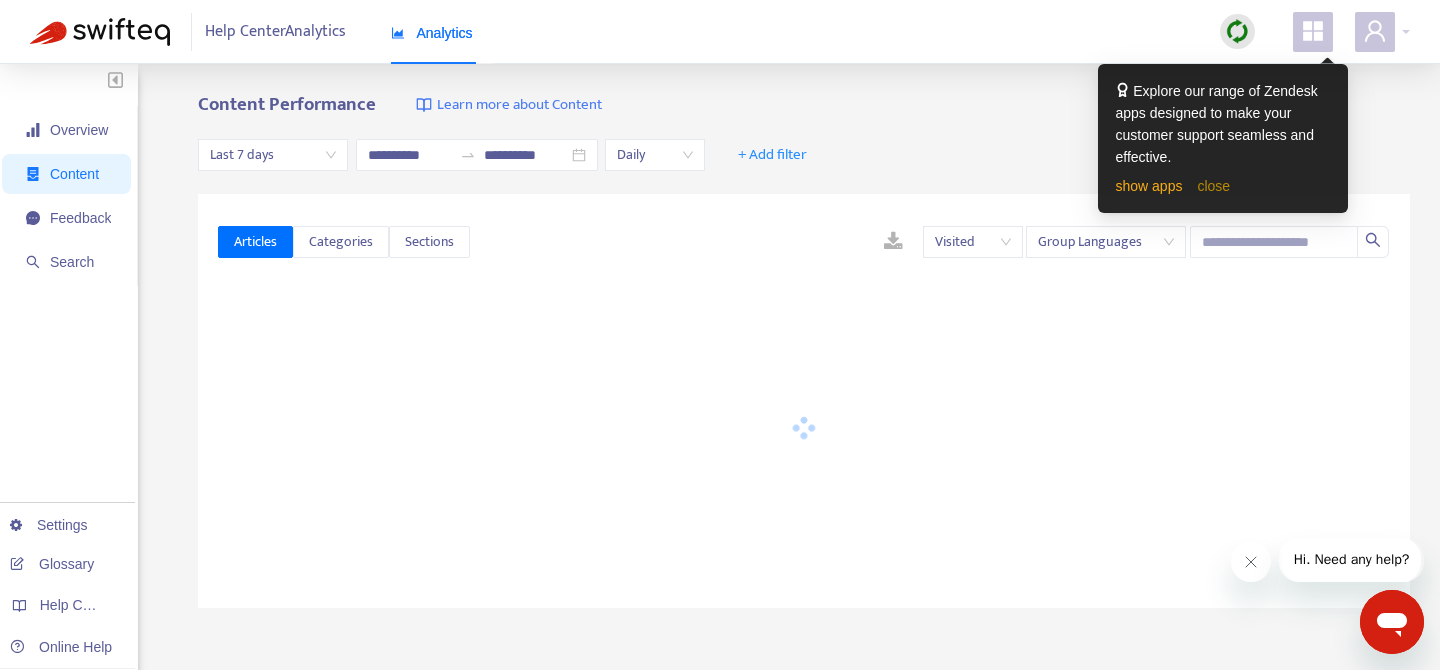 click on "close" at bounding box center [1213, 186] 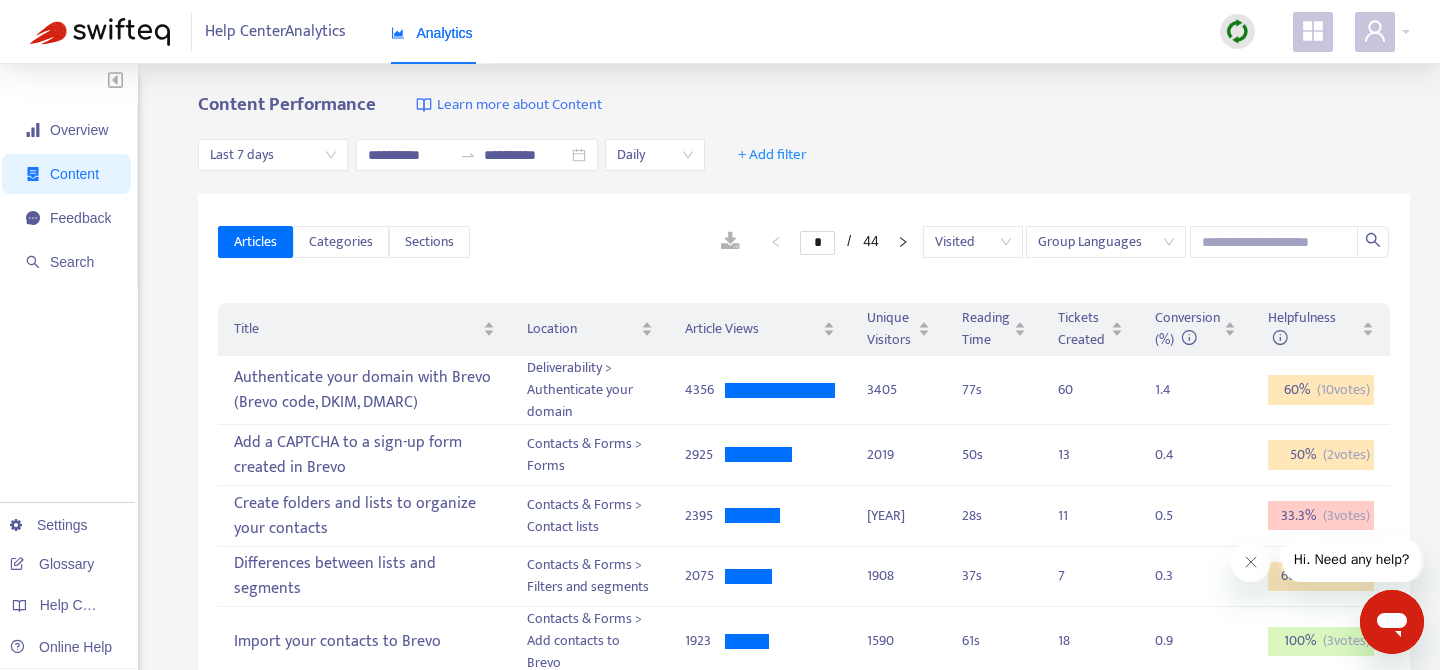click at bounding box center [1237, 31] 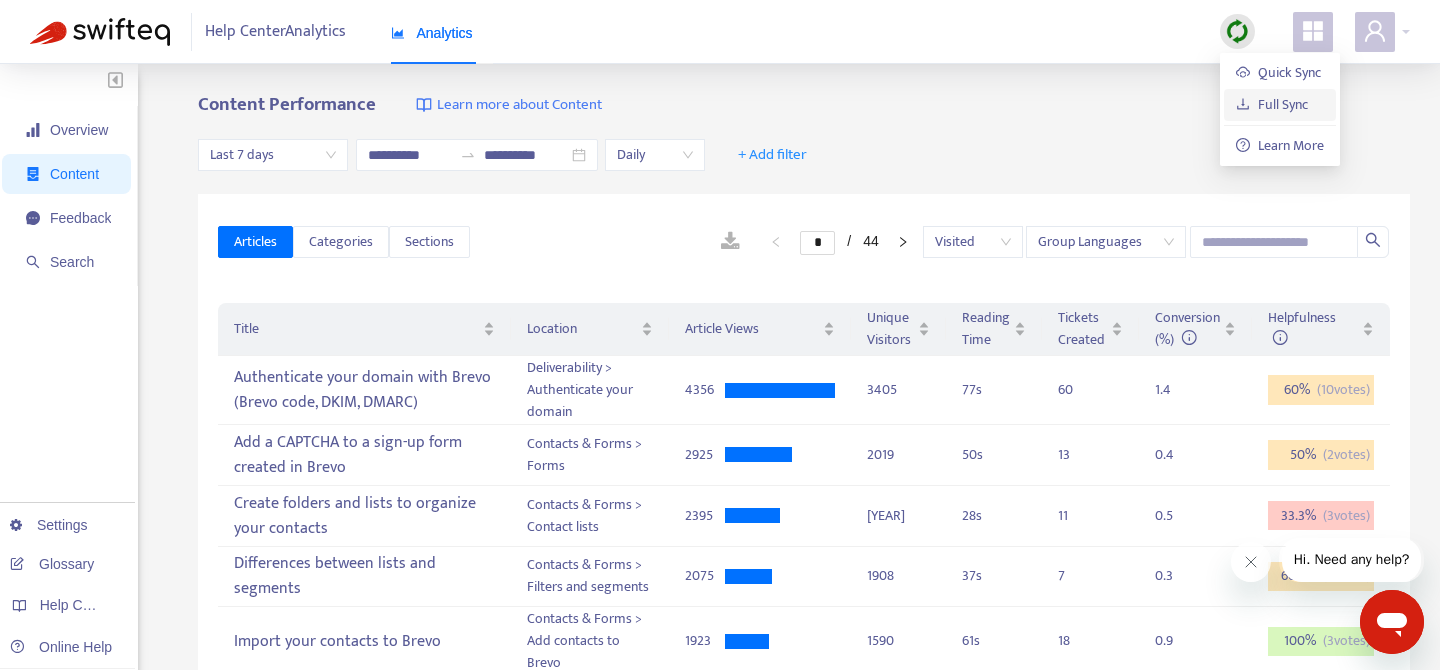 click on "Full Sync" at bounding box center (1272, 104) 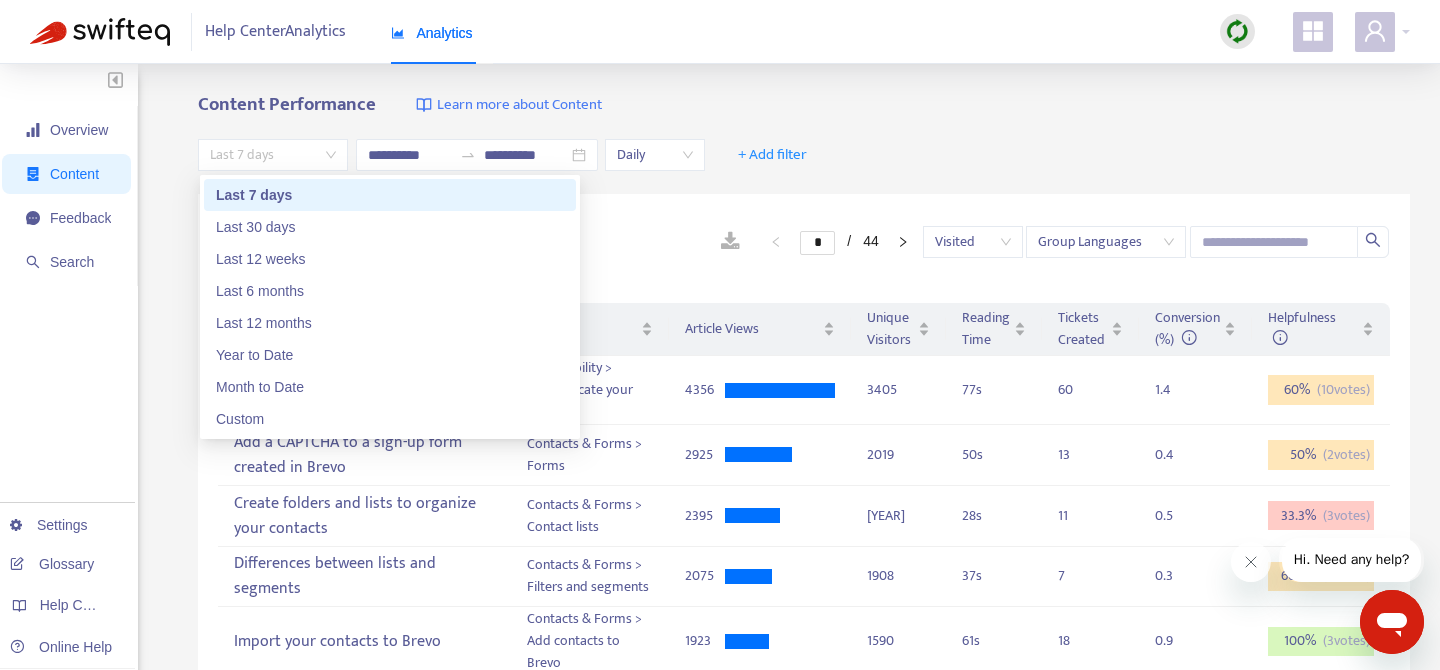 click on "Last 7 days" at bounding box center [273, 155] 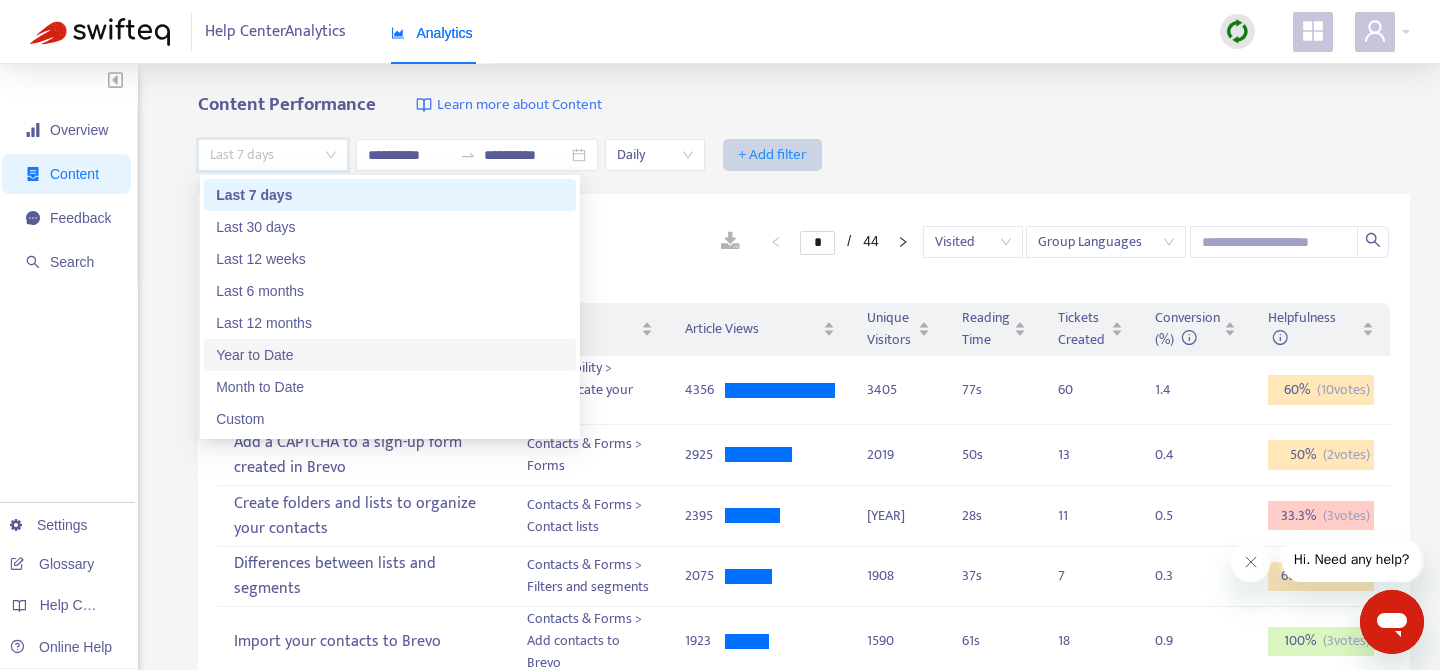 click on "+ Add filter" at bounding box center [772, 155] 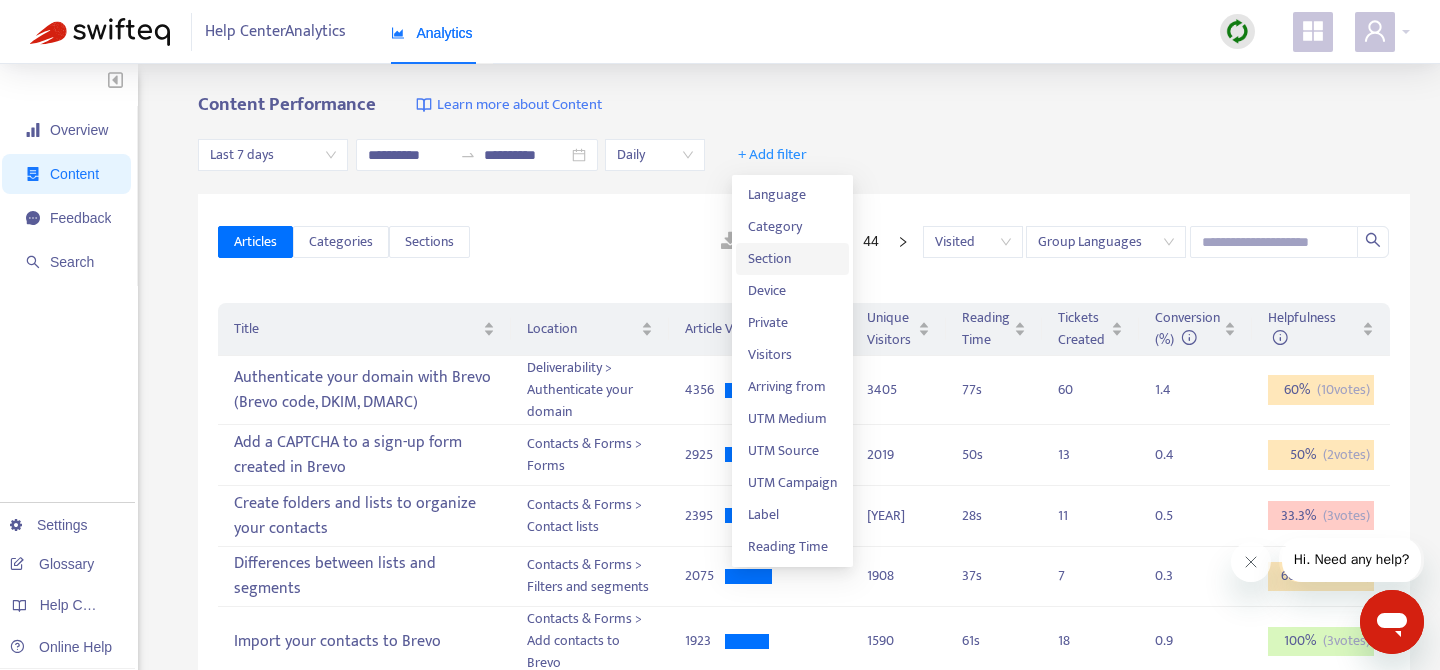 click on "Section" at bounding box center [792, 259] 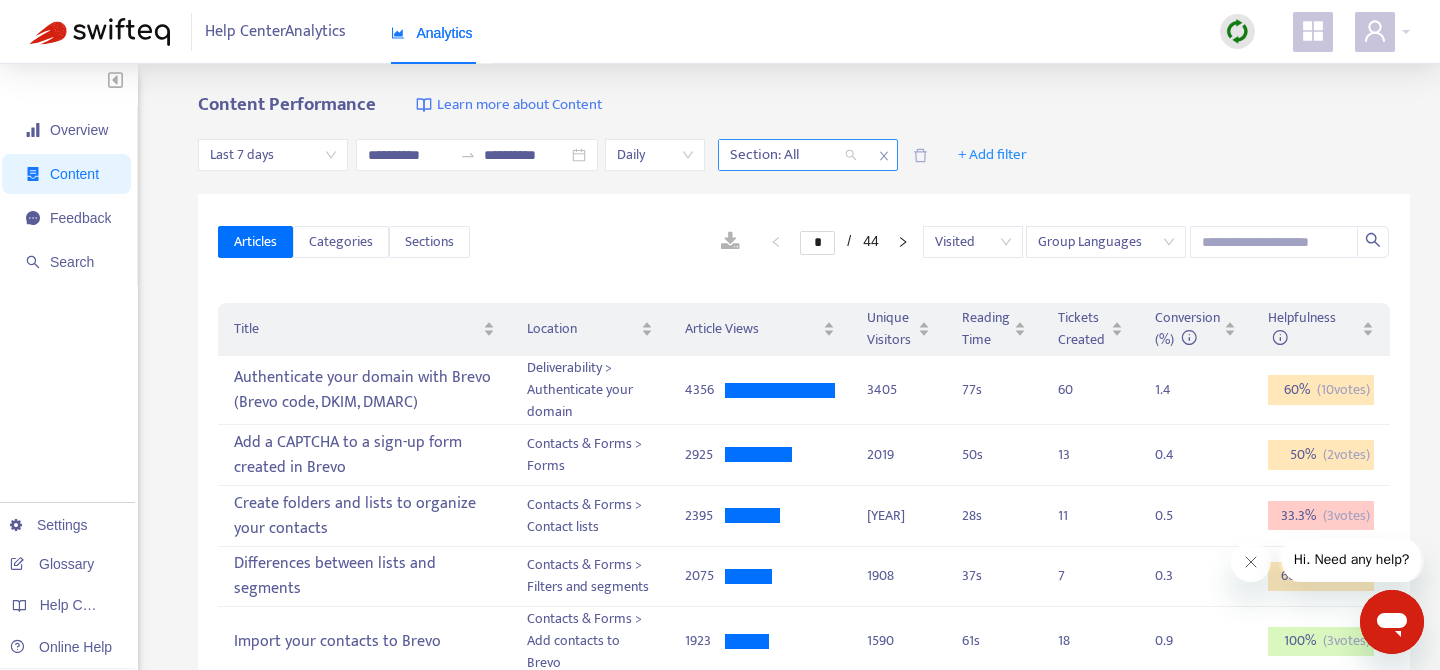 click at bounding box center [783, 155] 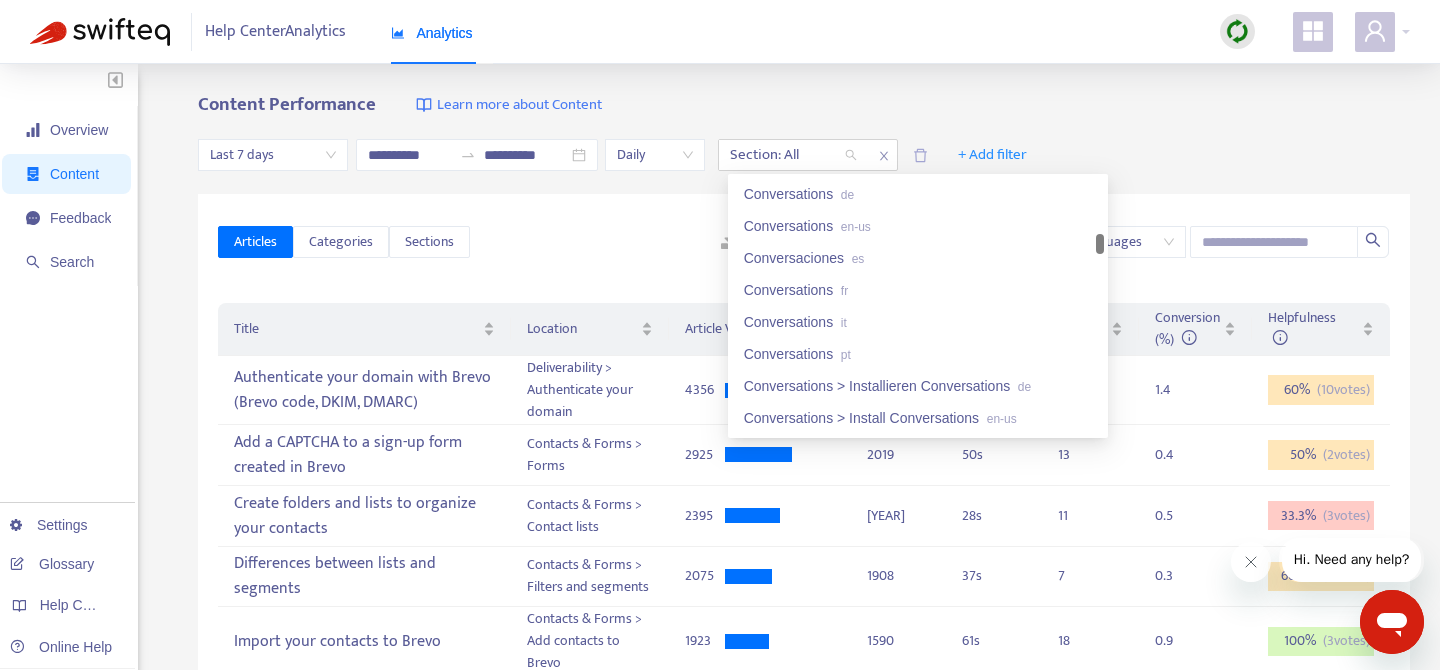 scroll, scrollTop: 3454, scrollLeft: 0, axis: vertical 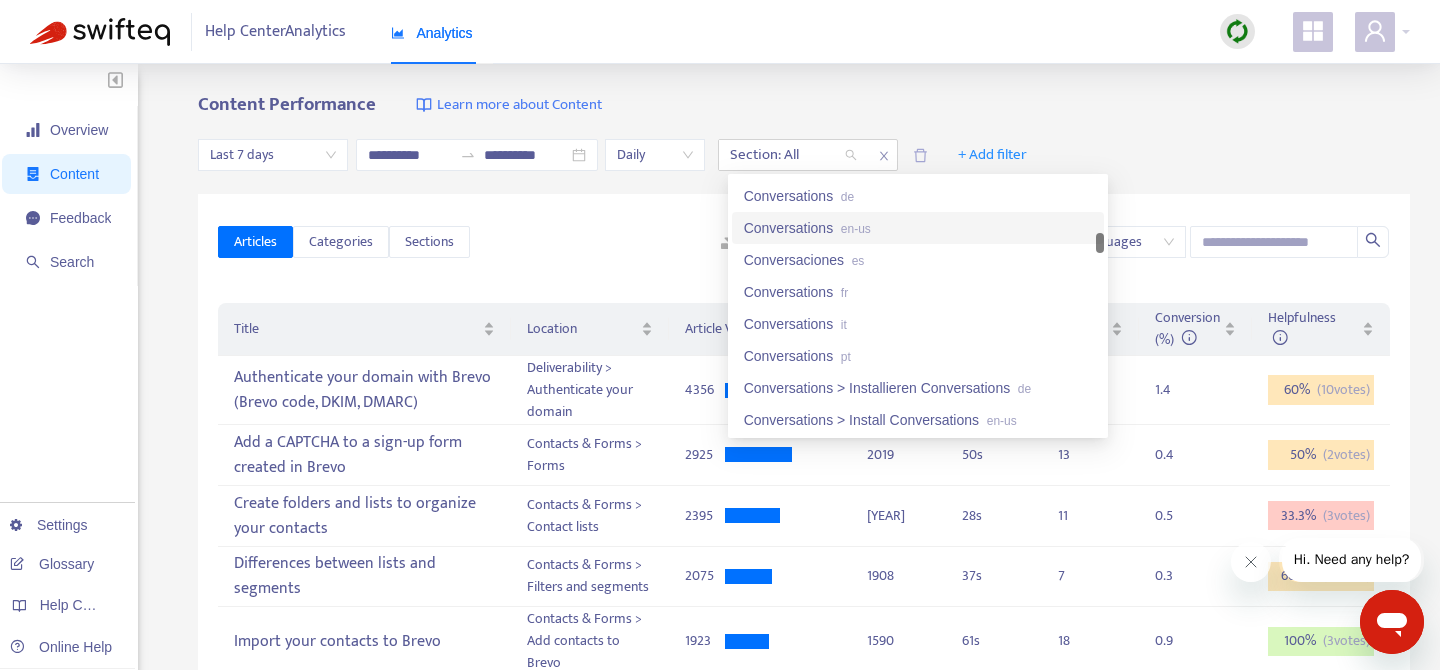 click on "en-us" at bounding box center [856, 229] 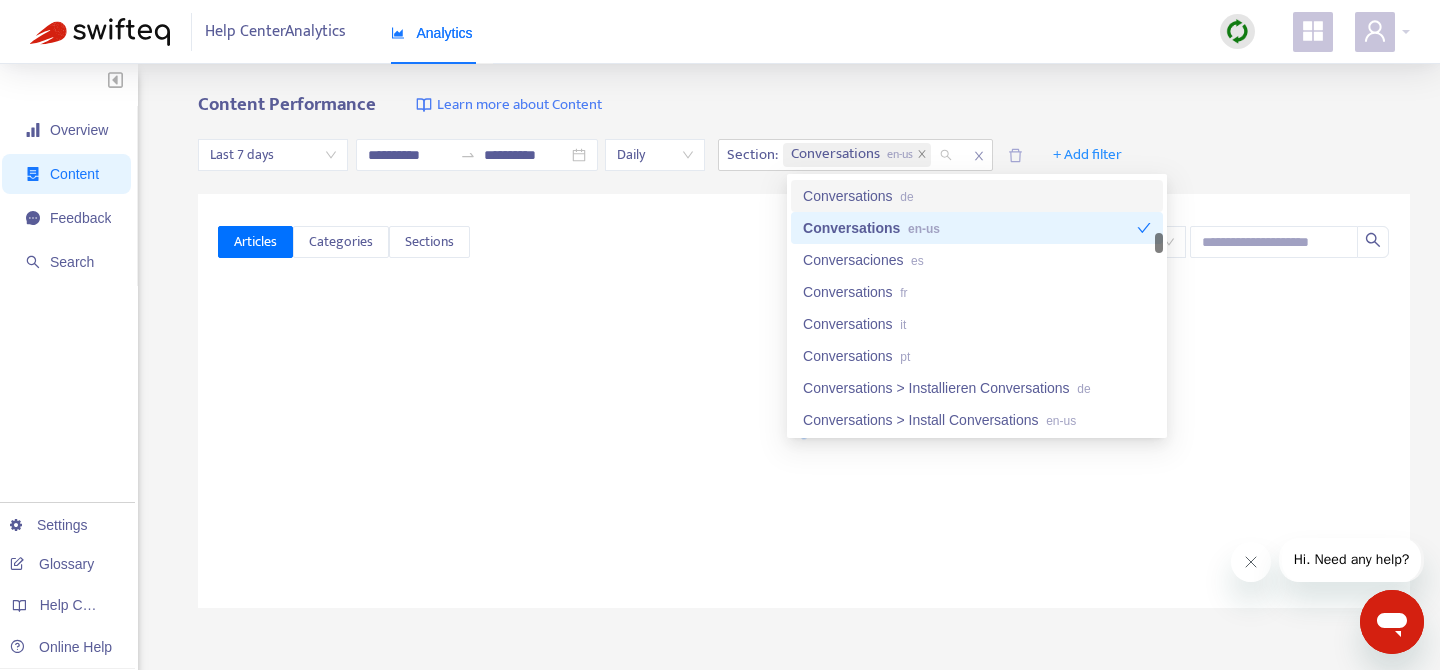 click on "Conversations   de" at bounding box center [977, 196] 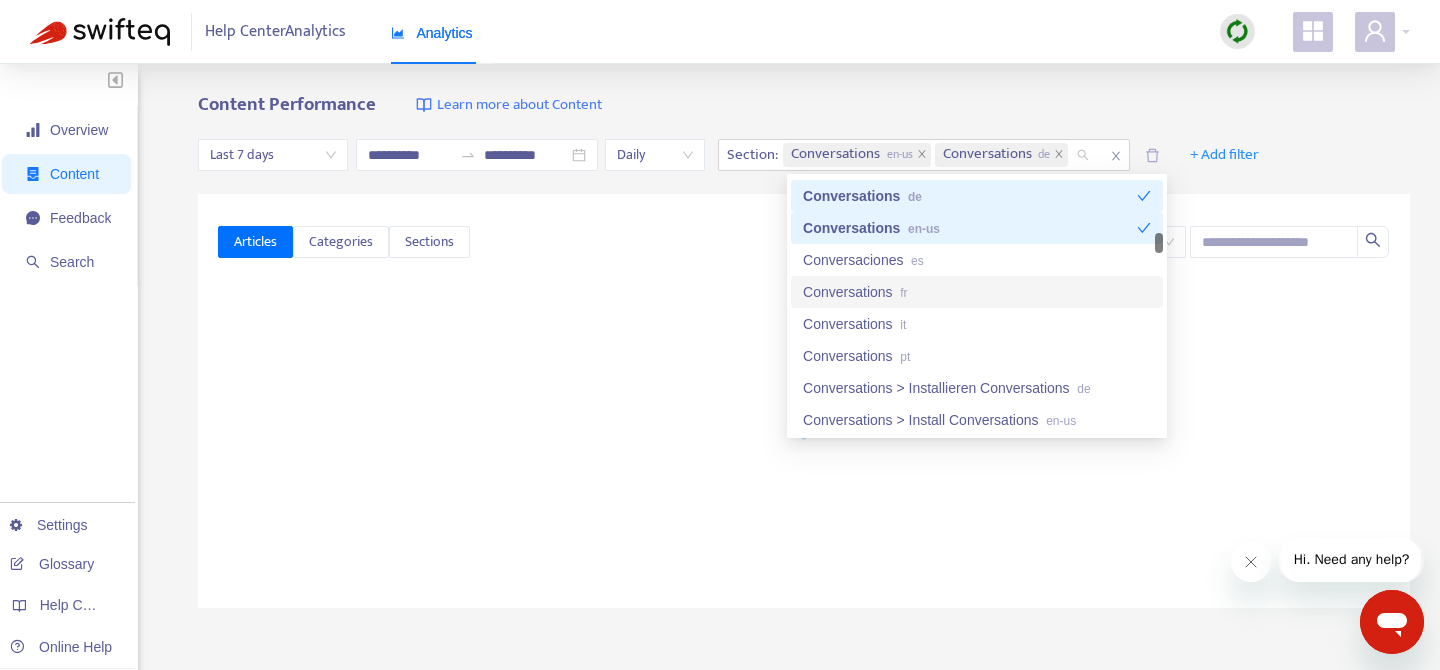 click on "Conversations   fr" at bounding box center (977, 292) 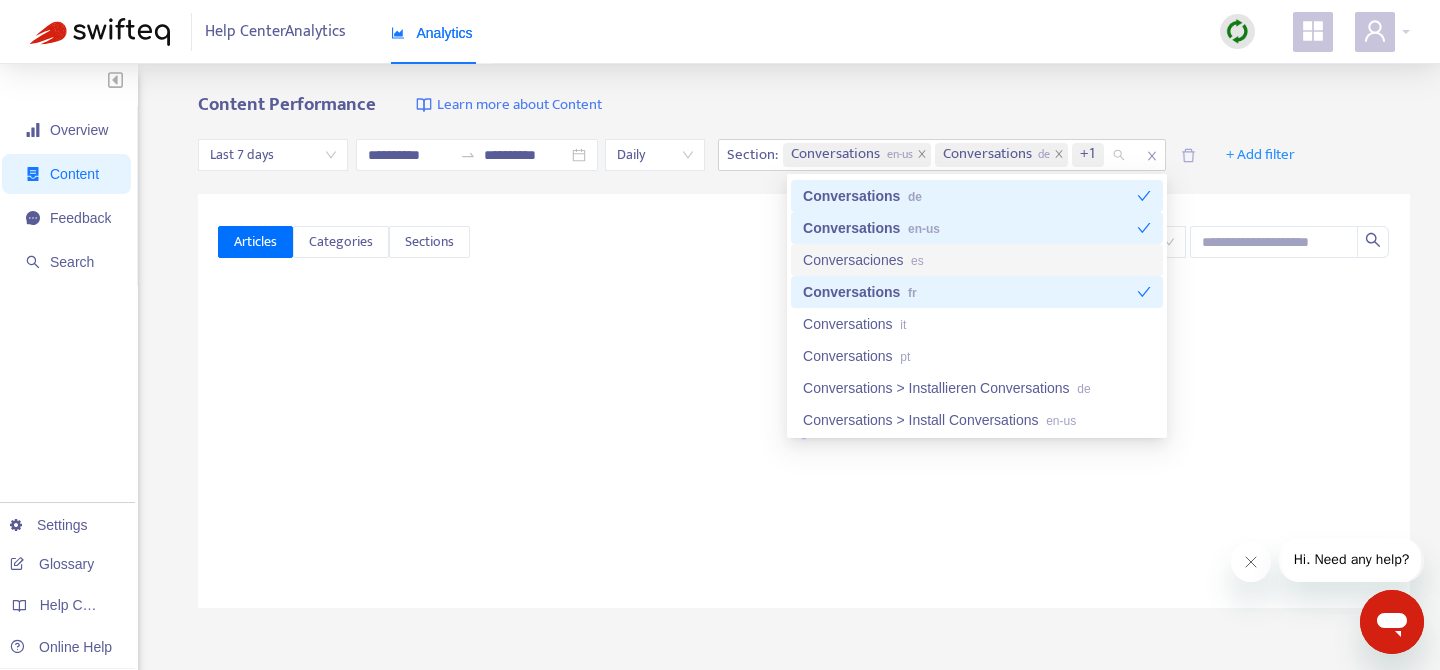 click on "Conversaciones   es" at bounding box center (977, 260) 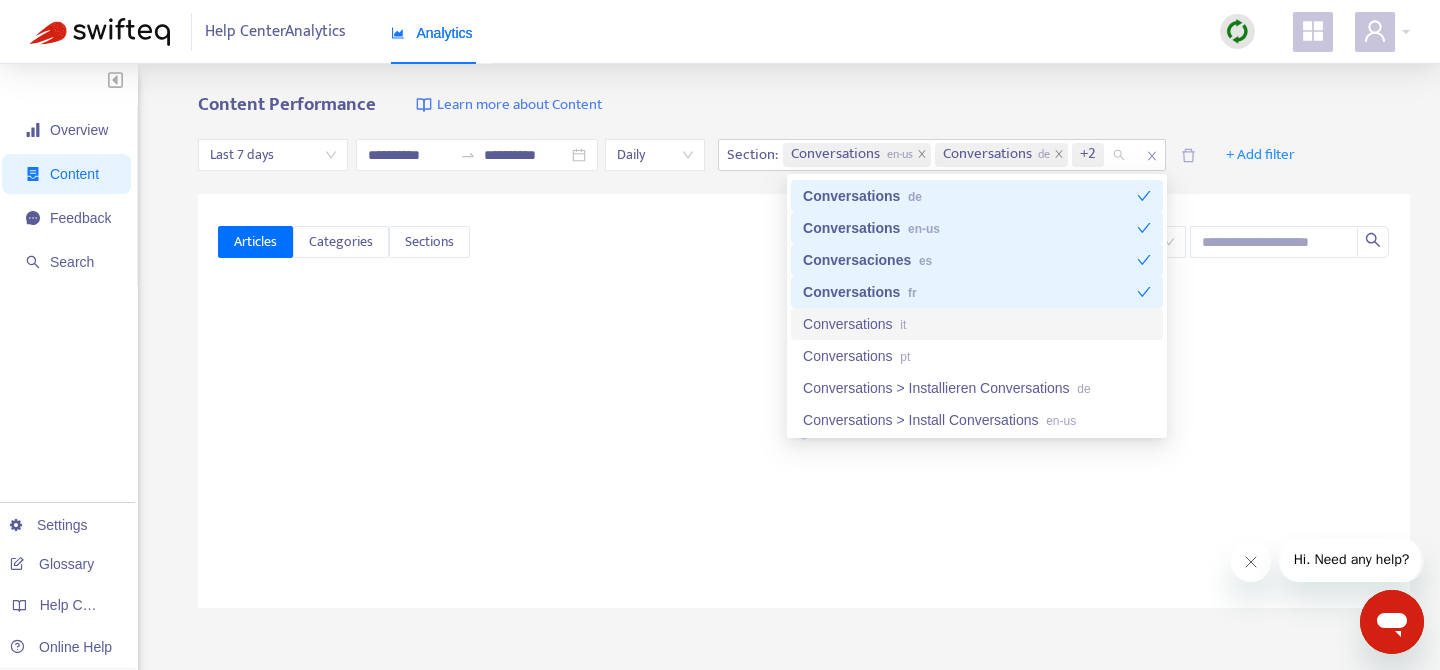 click on "it" at bounding box center [903, 325] 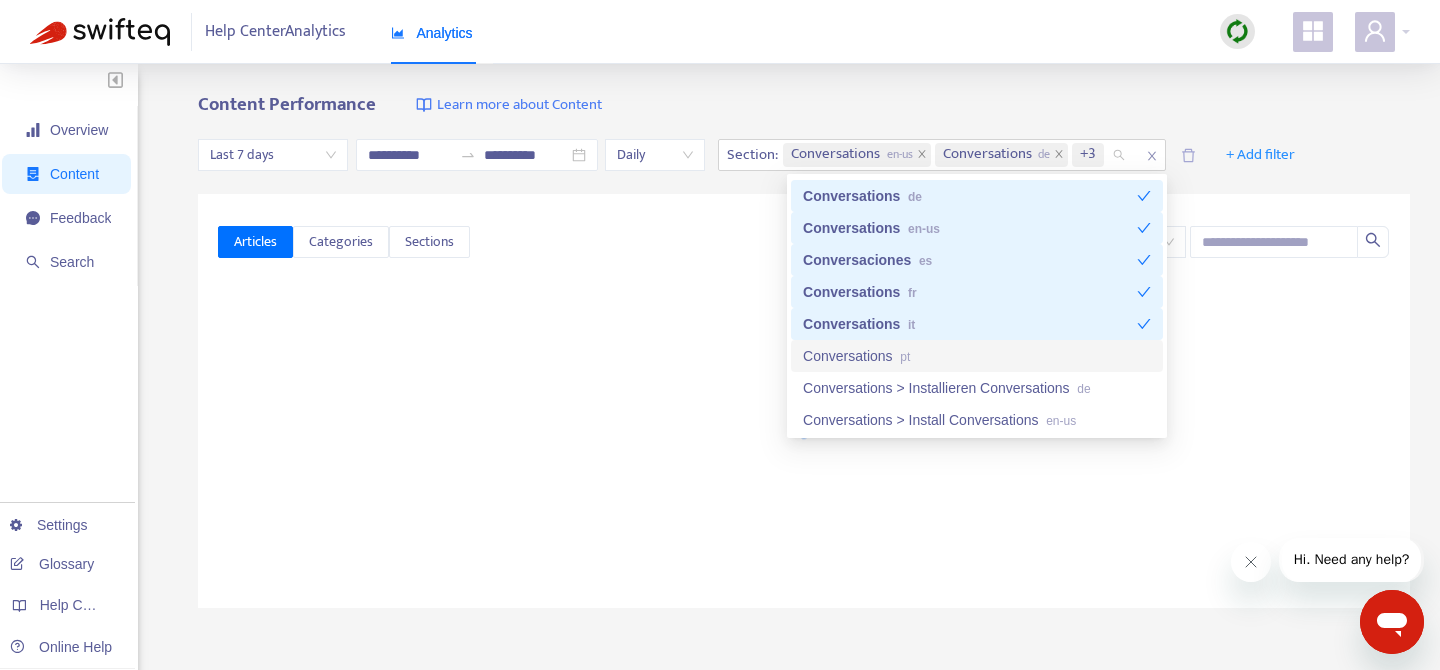 click on "Conversations   pt" at bounding box center [977, 356] 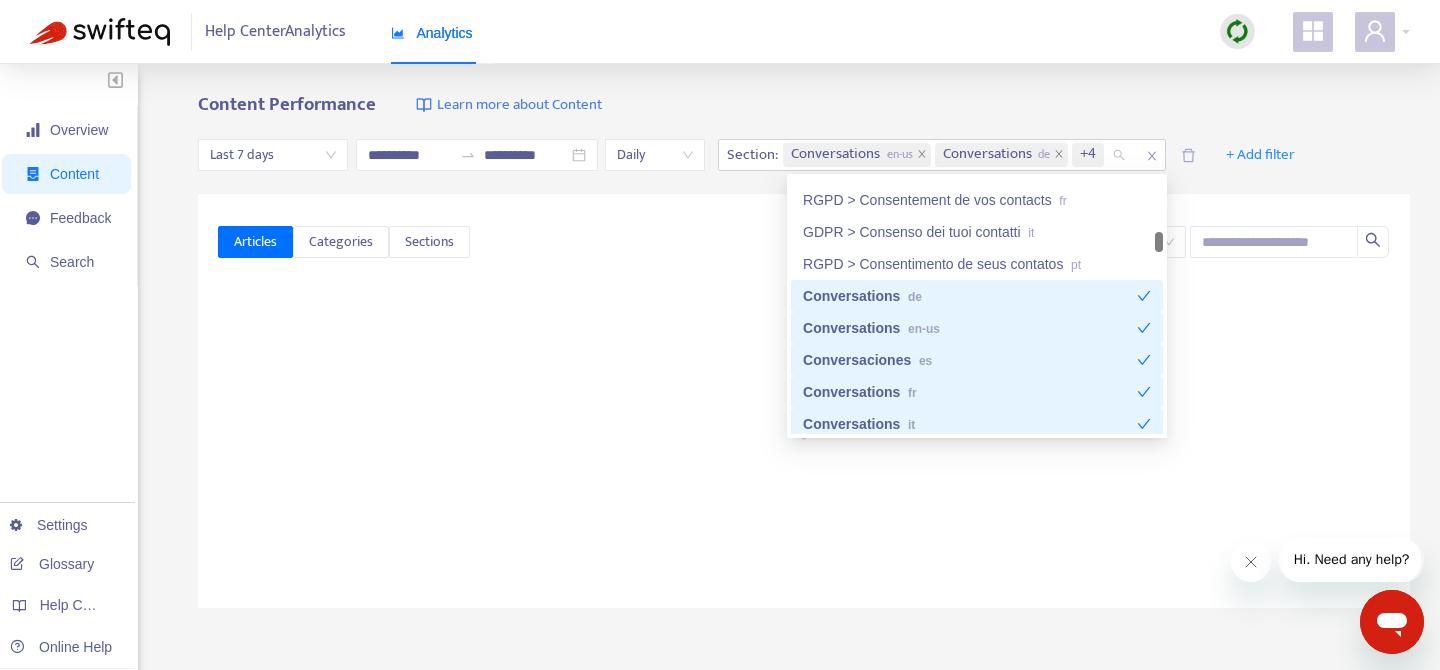 scroll, scrollTop: 3350, scrollLeft: 0, axis: vertical 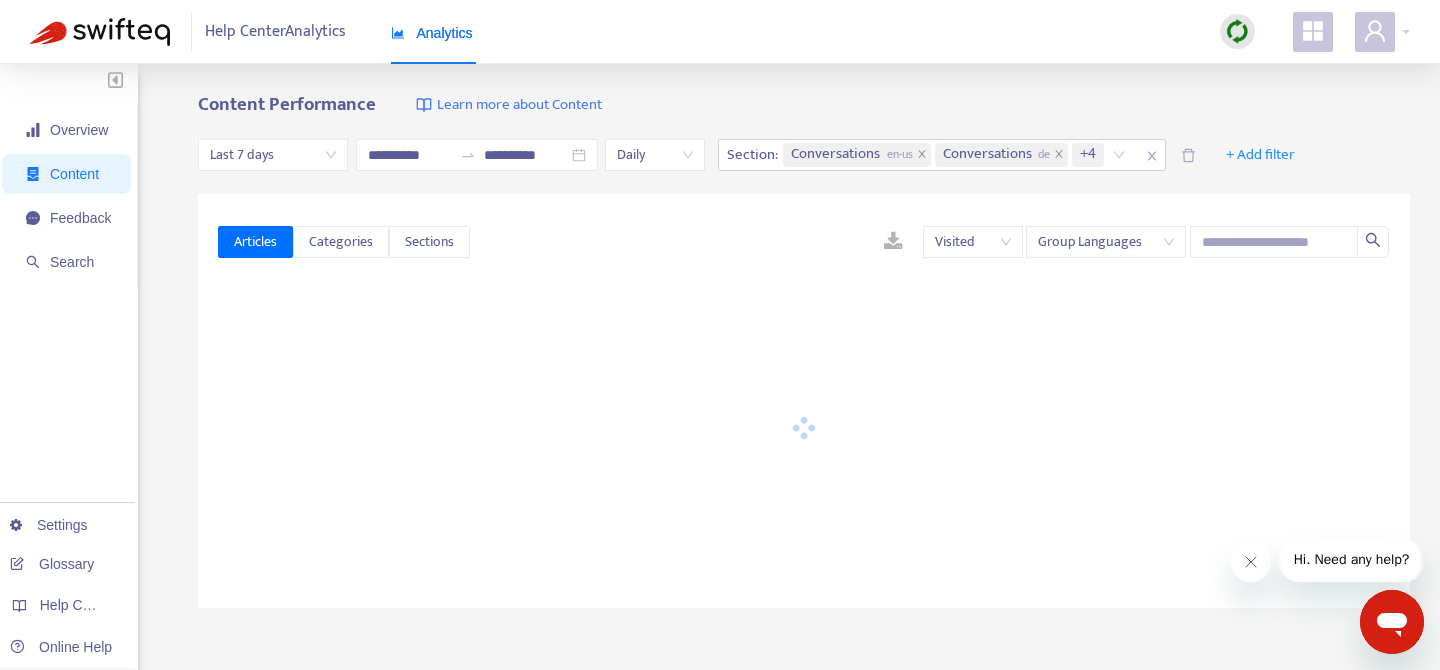 click on "**********" at bounding box center (720, 664) 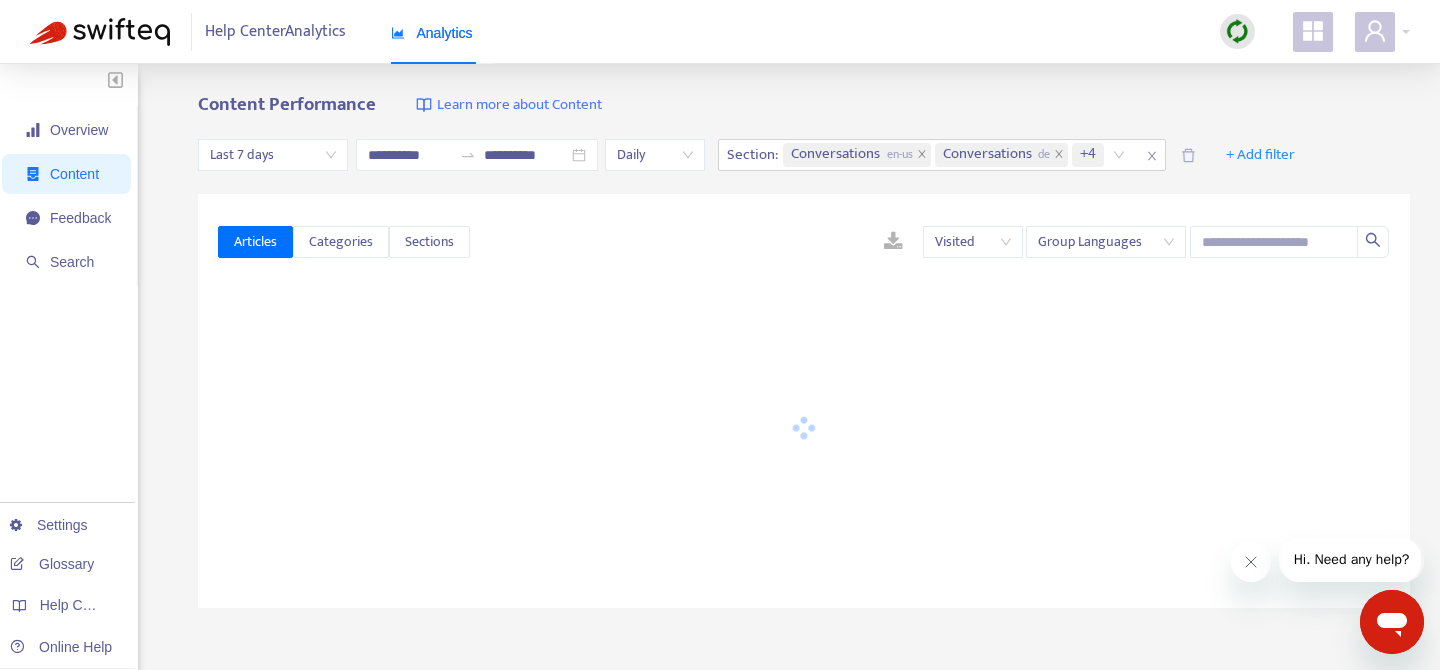 click on "Last 7 days" at bounding box center (273, 155) 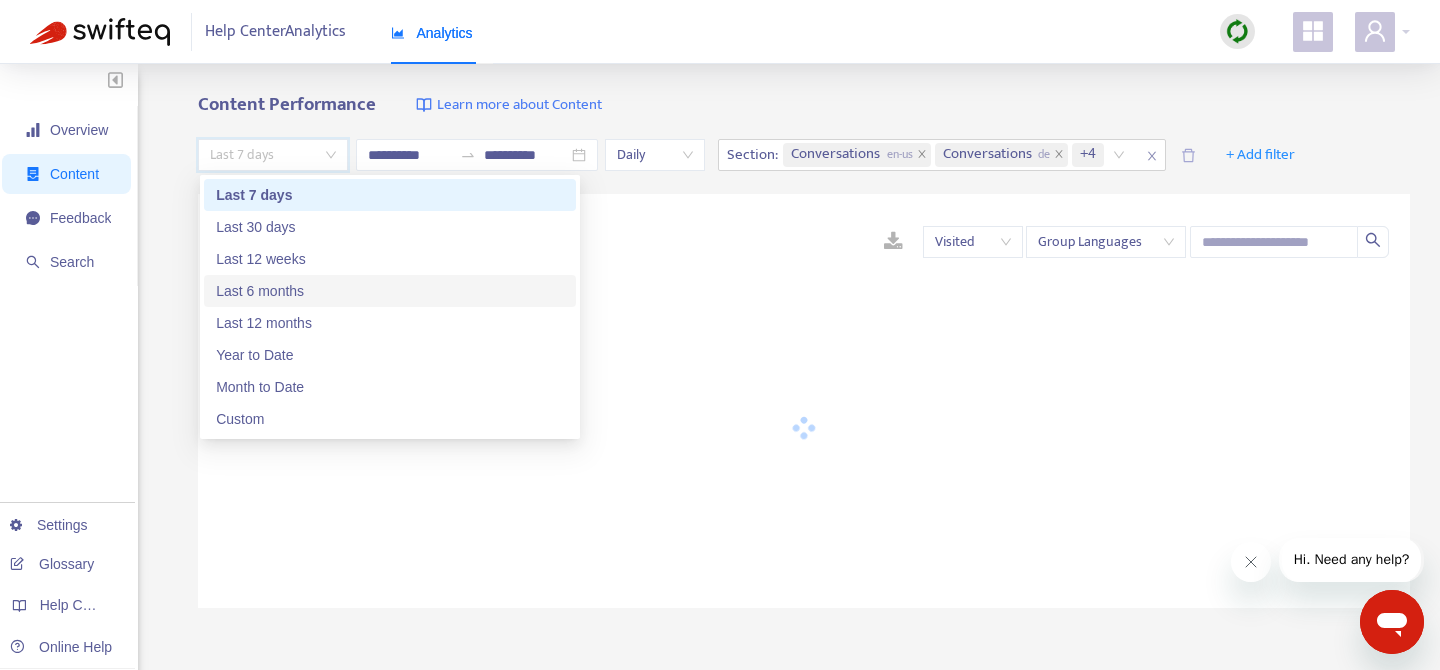 click on "Last 6 months" at bounding box center (390, 291) 